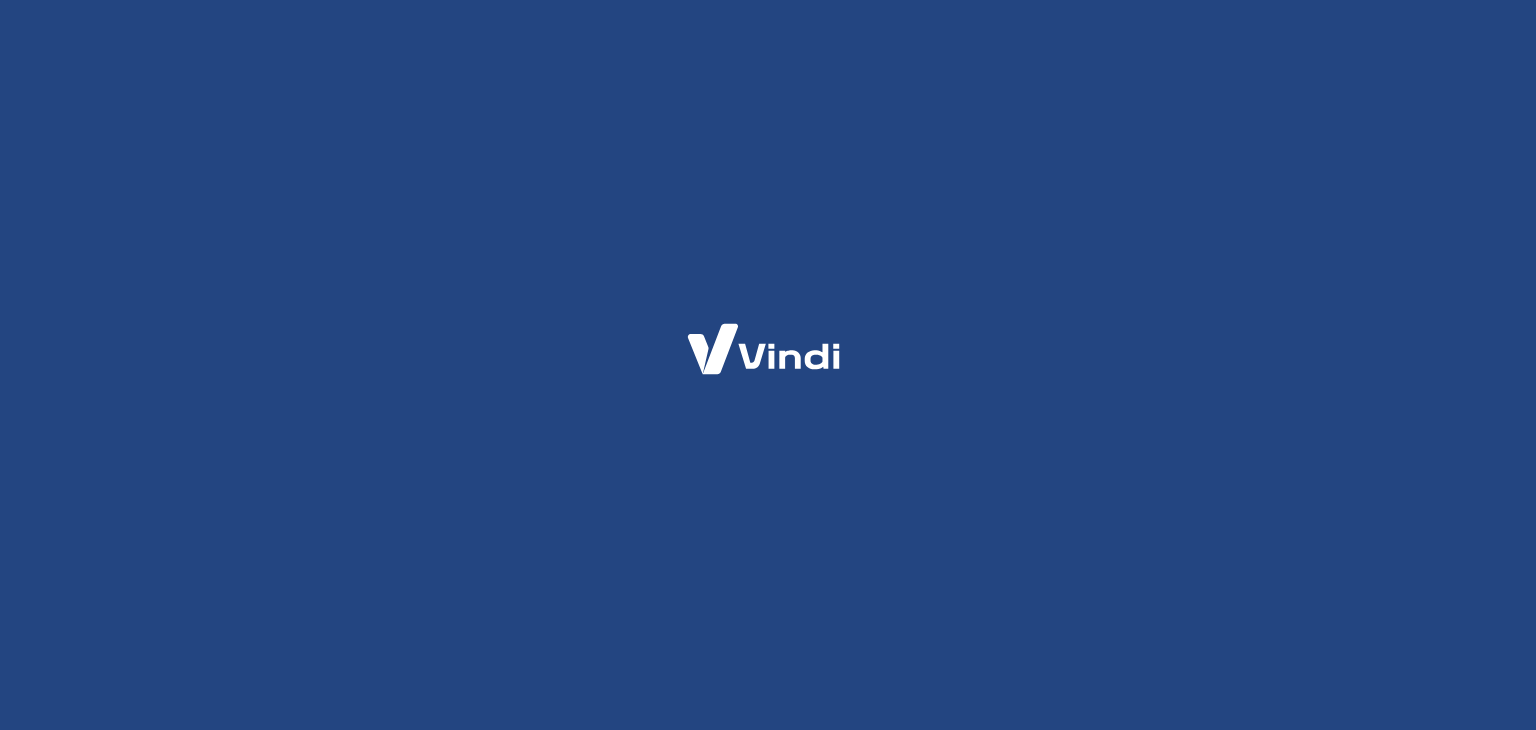 scroll, scrollTop: 0, scrollLeft: 0, axis: both 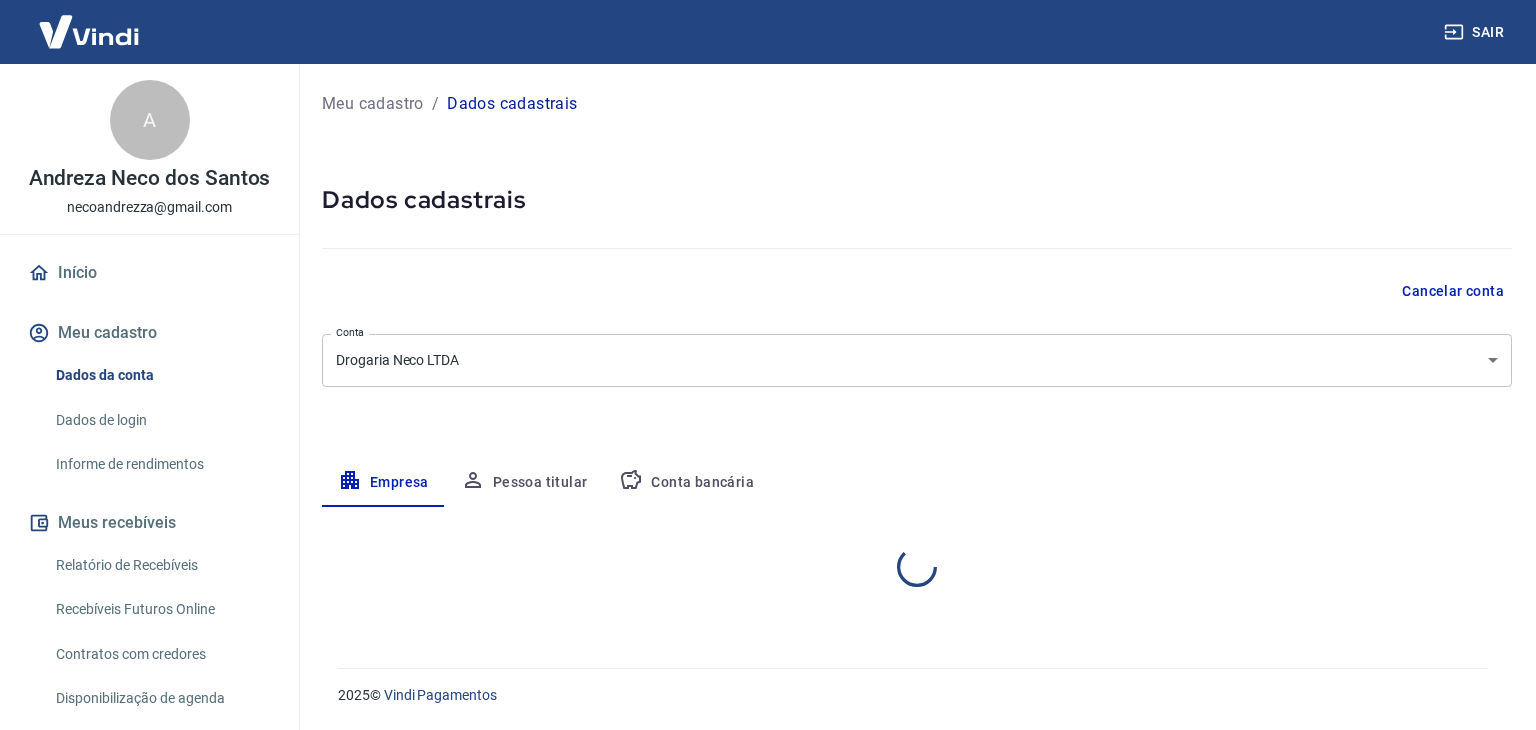select on "SP" 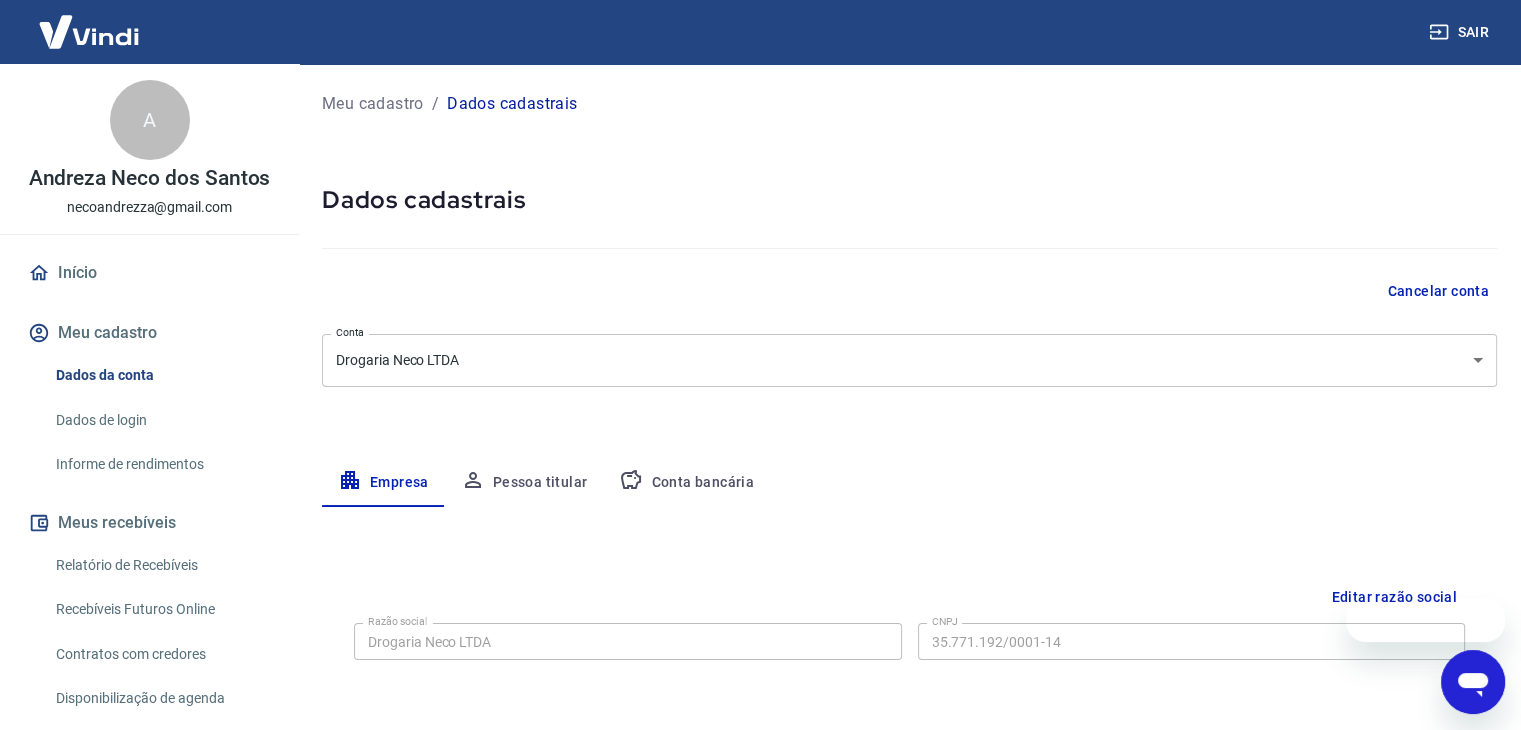 scroll, scrollTop: 0, scrollLeft: 0, axis: both 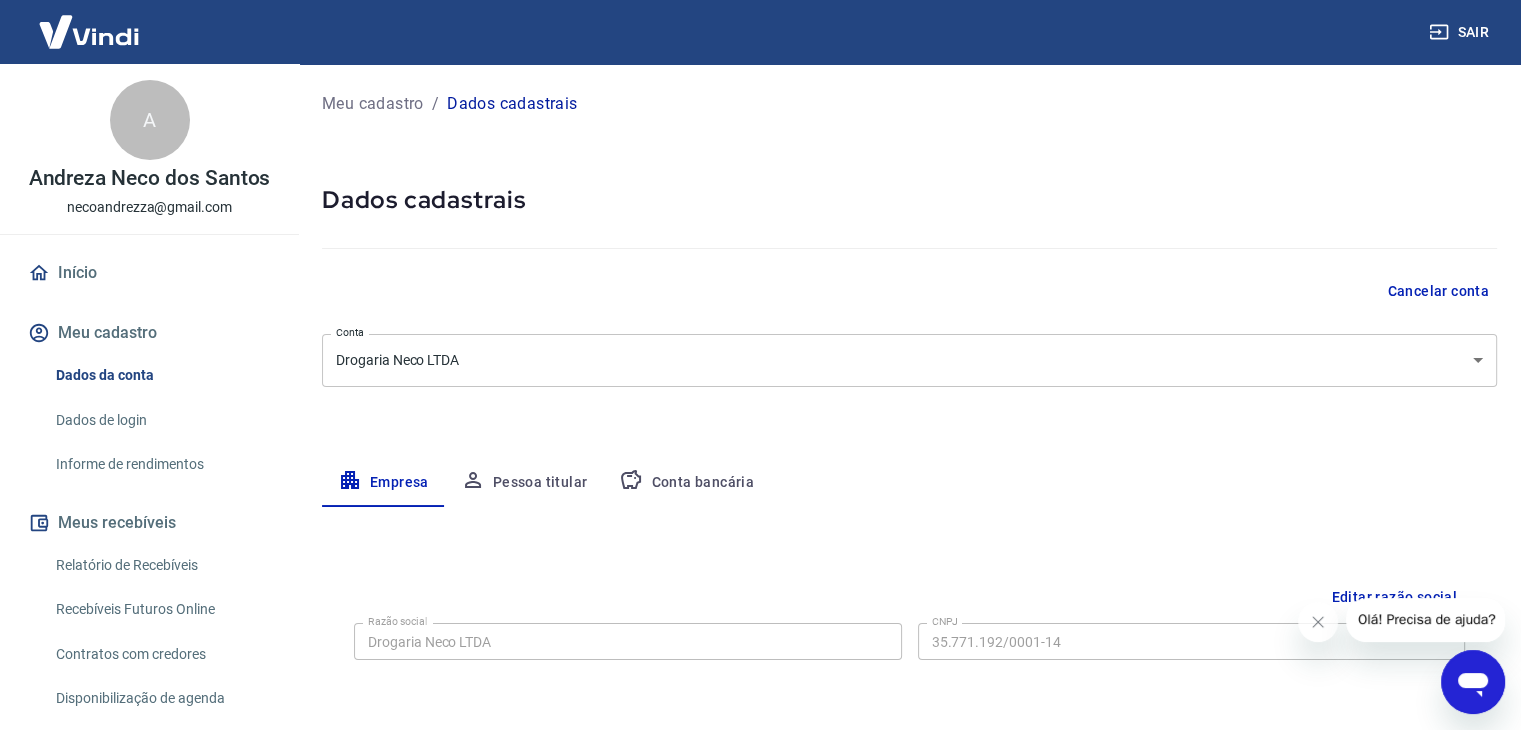 click at bounding box center [89, 31] 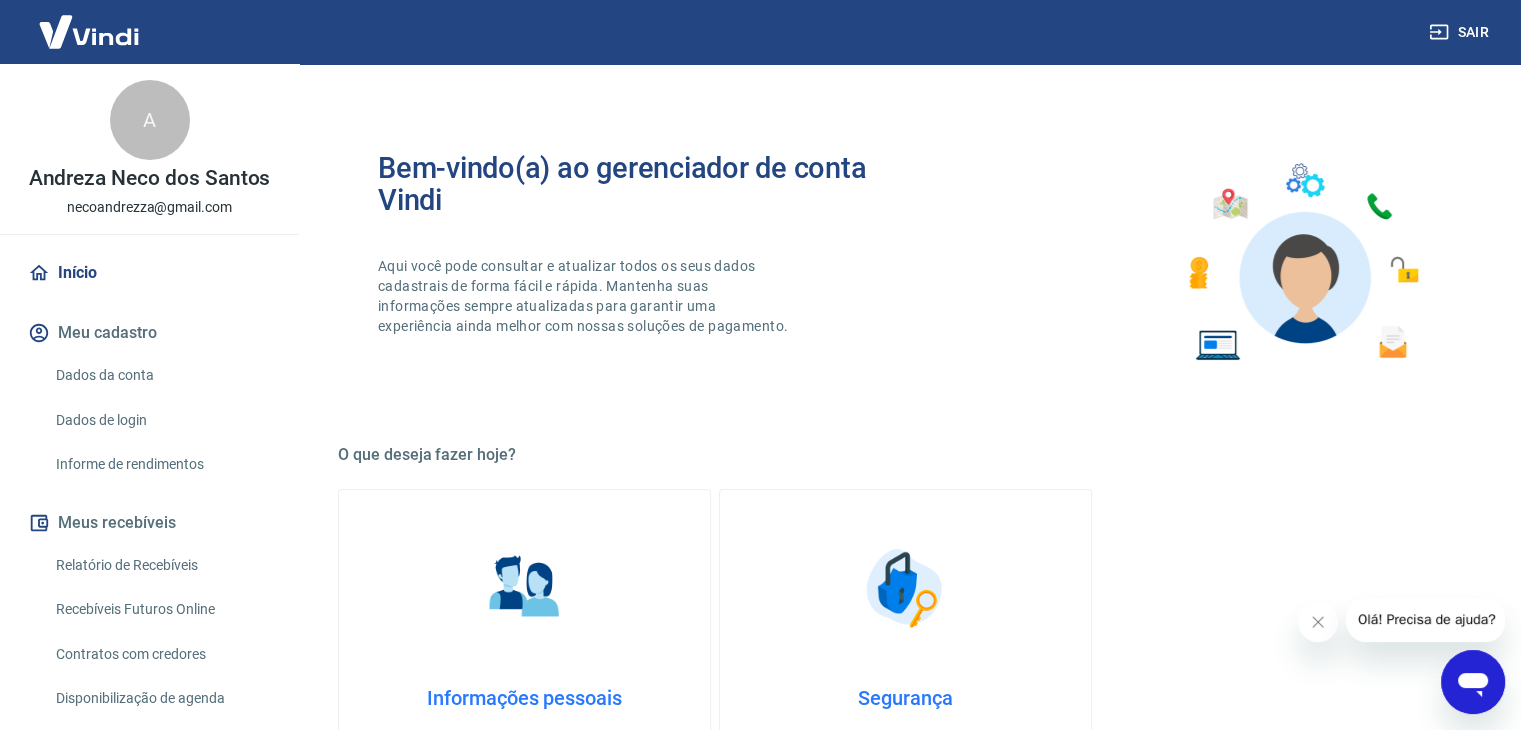 scroll, scrollTop: 300, scrollLeft: 0, axis: vertical 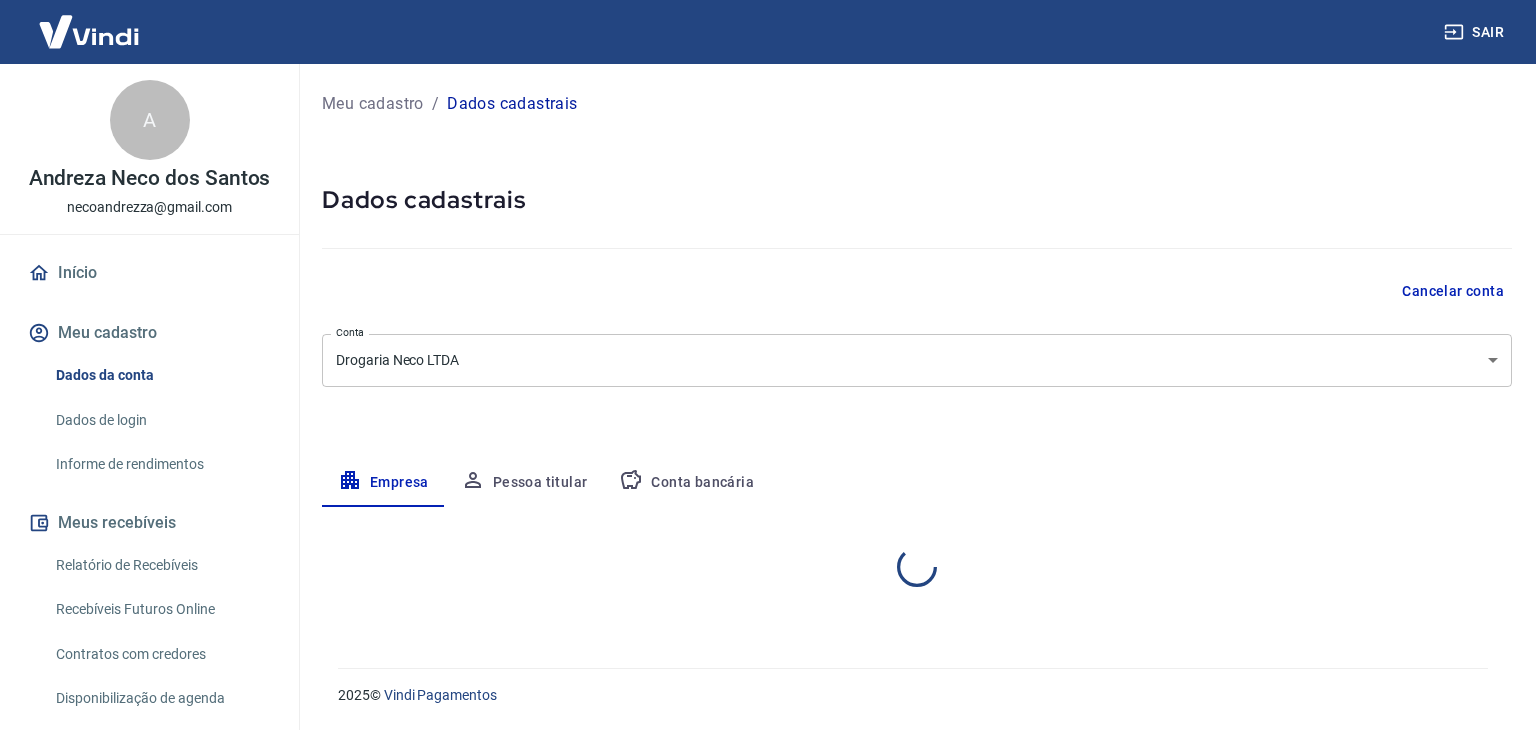 select on "SP" 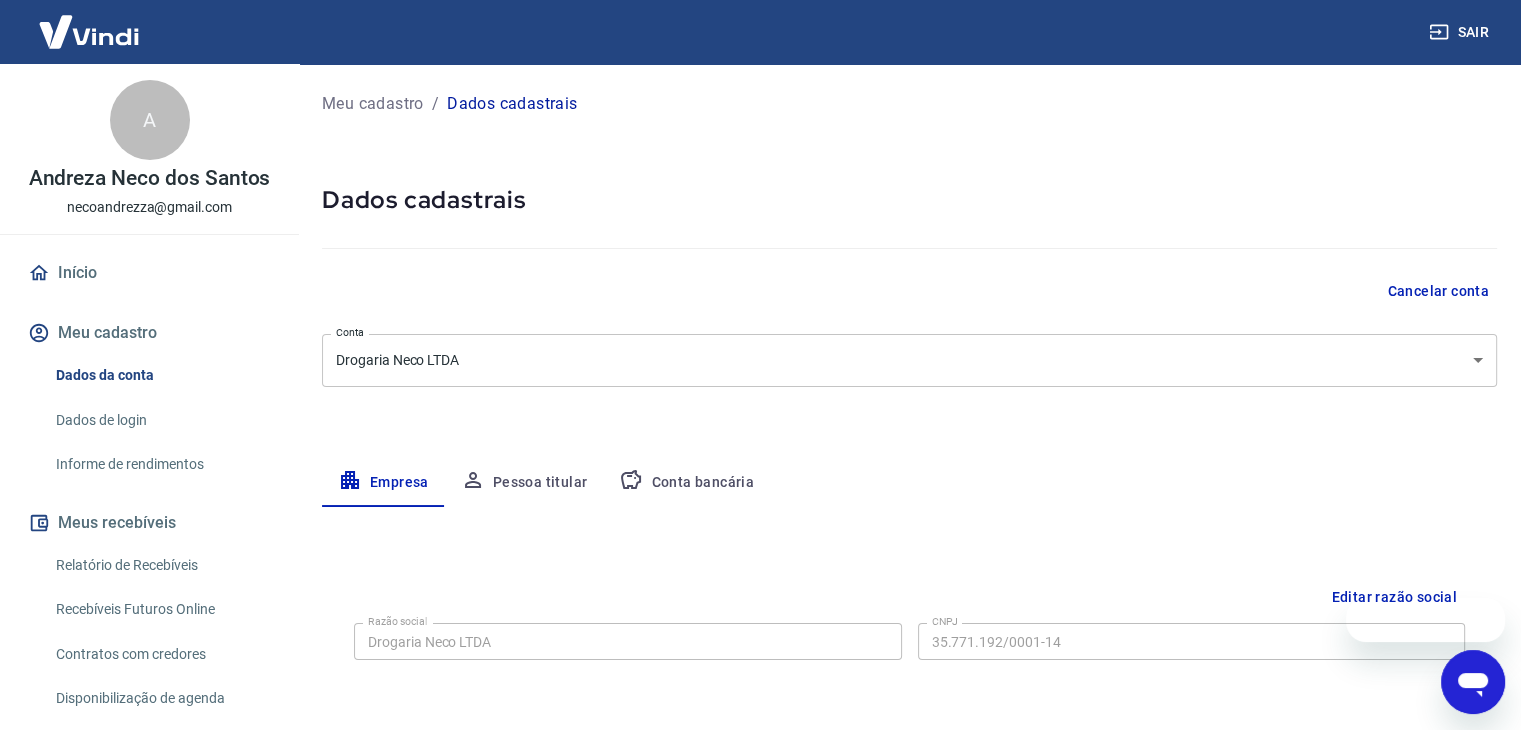 scroll, scrollTop: 0, scrollLeft: 0, axis: both 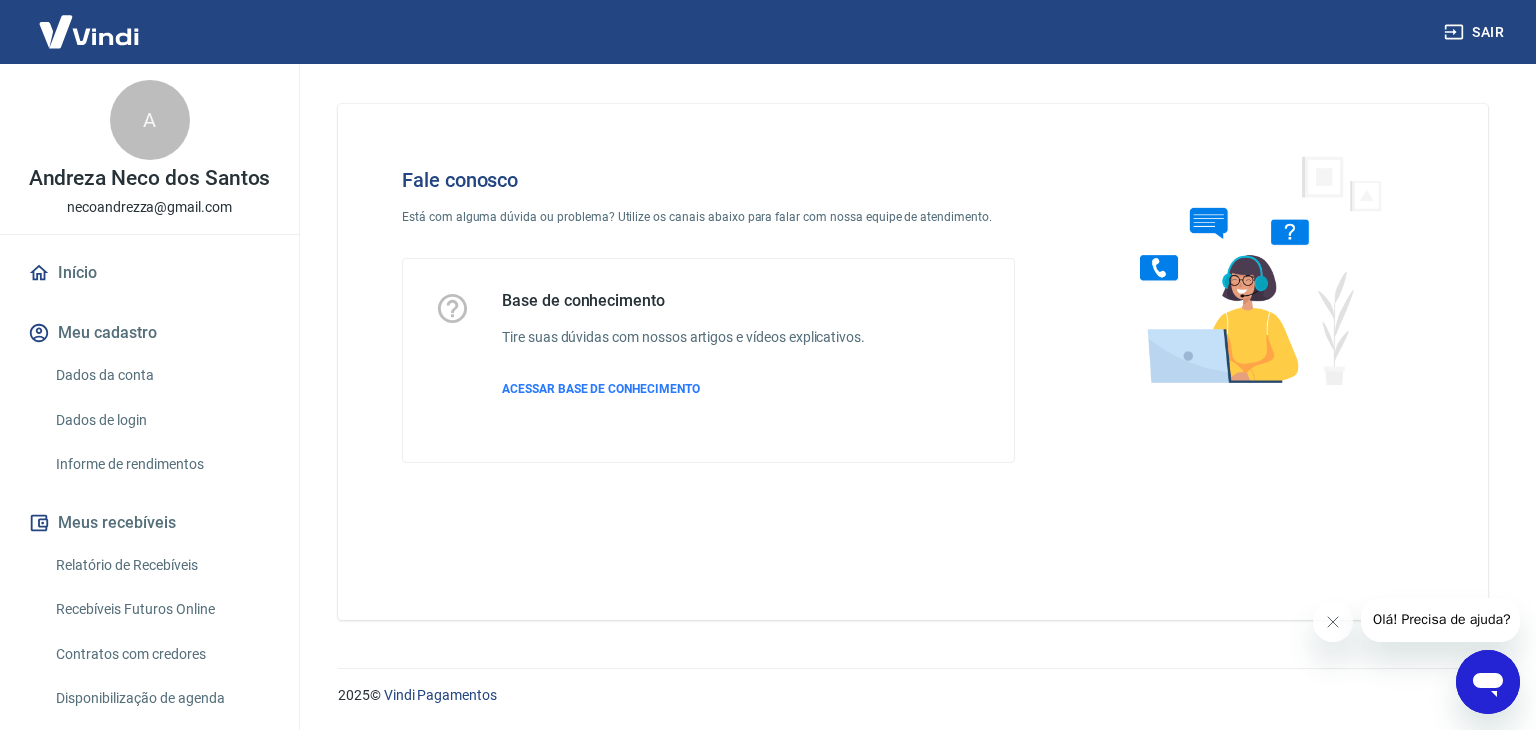 click 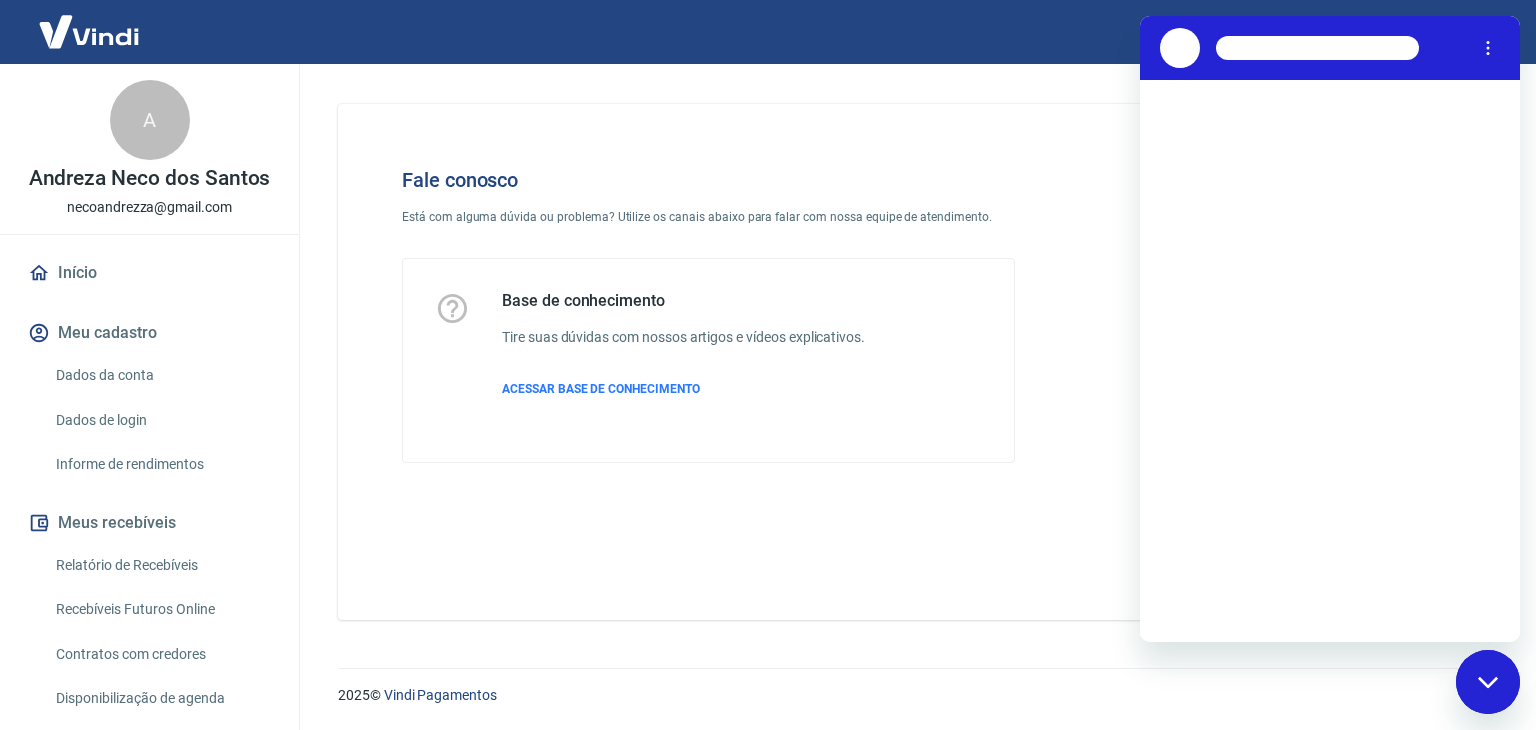 scroll, scrollTop: 0, scrollLeft: 0, axis: both 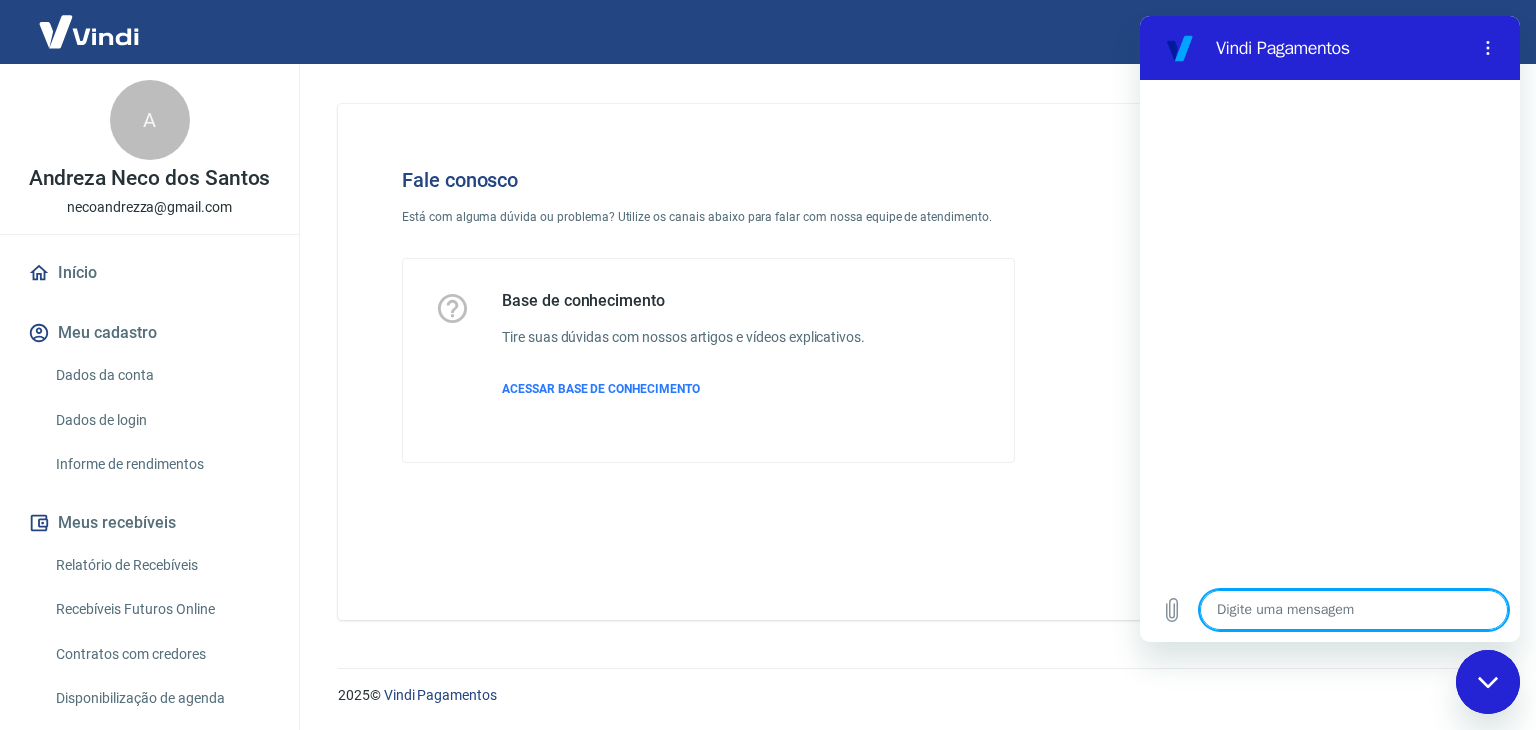 type on "o" 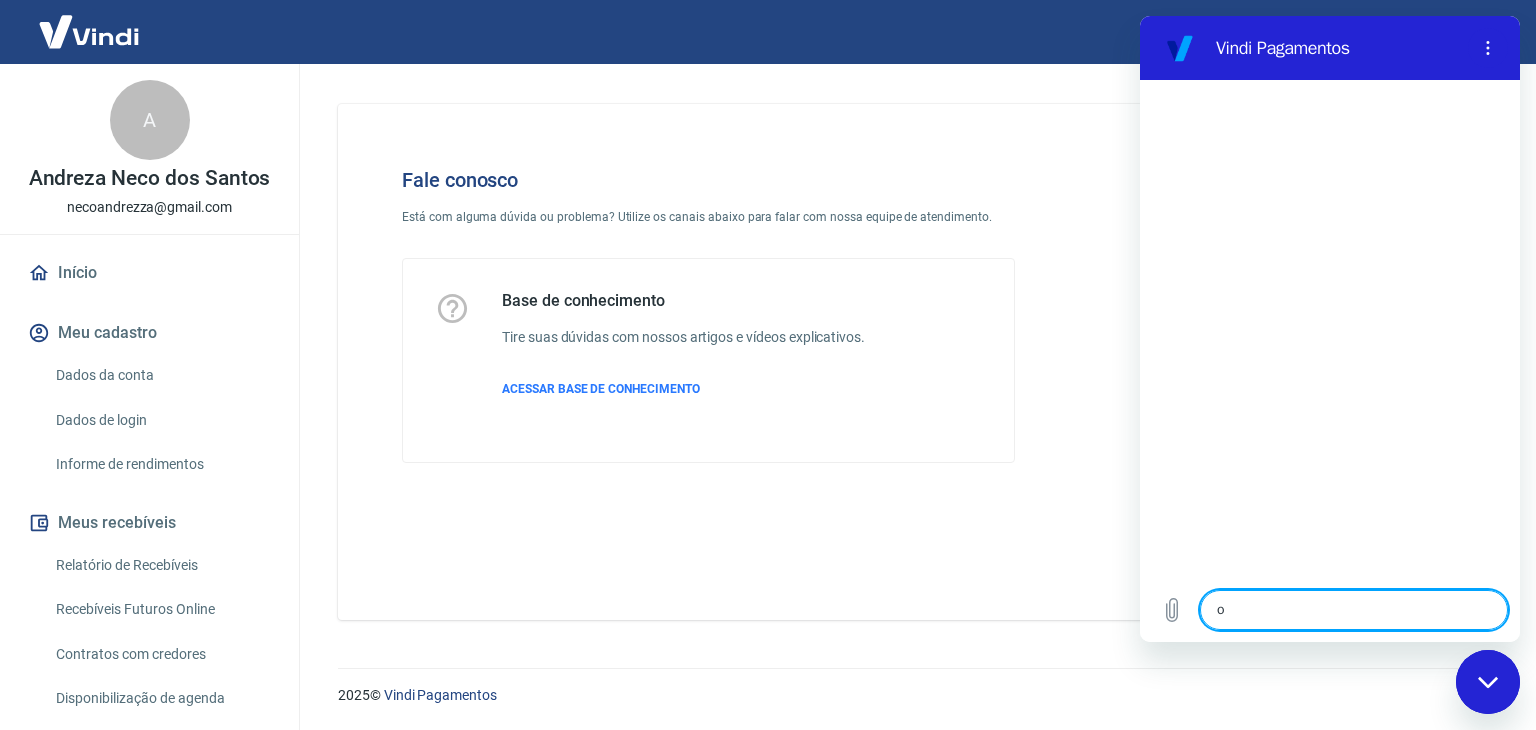 type on "oi" 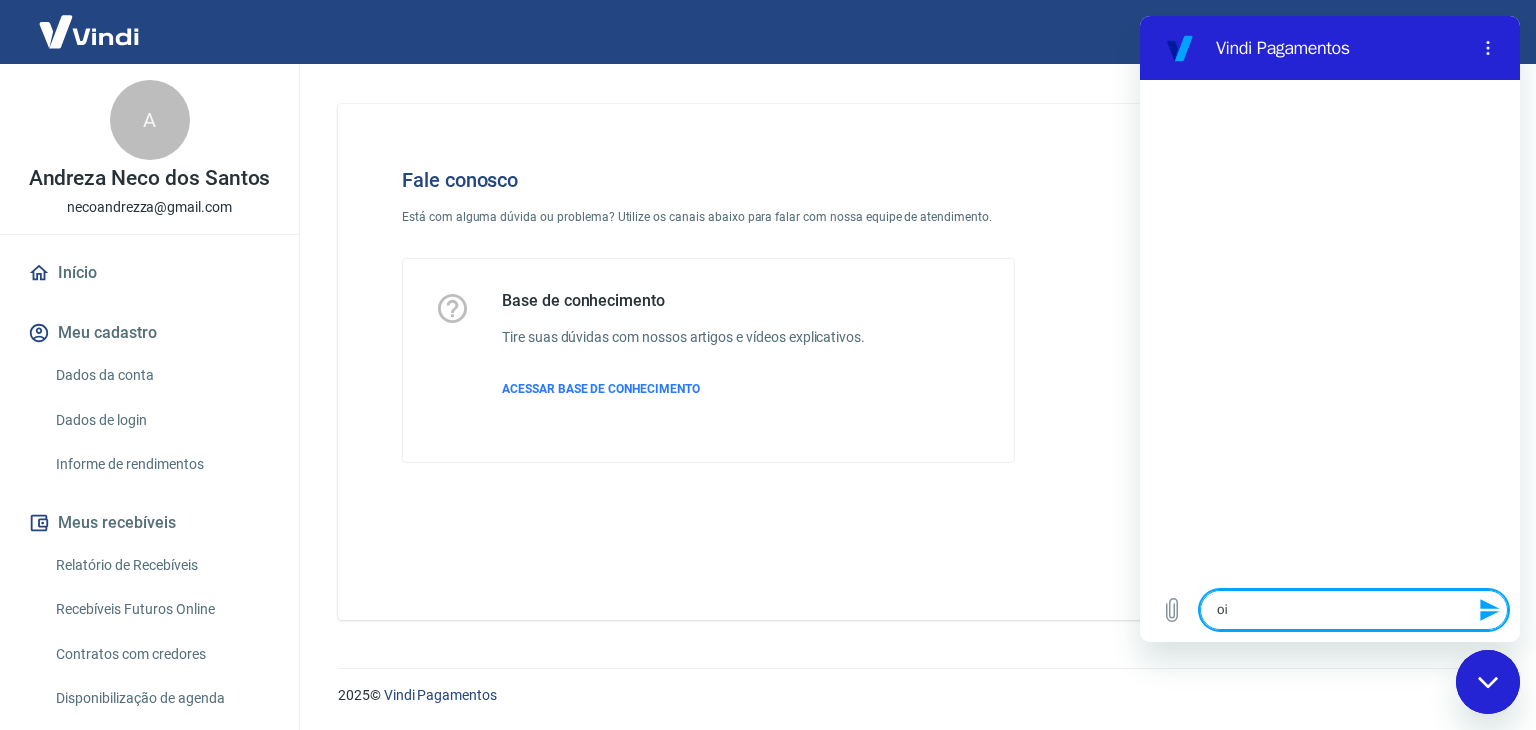 type 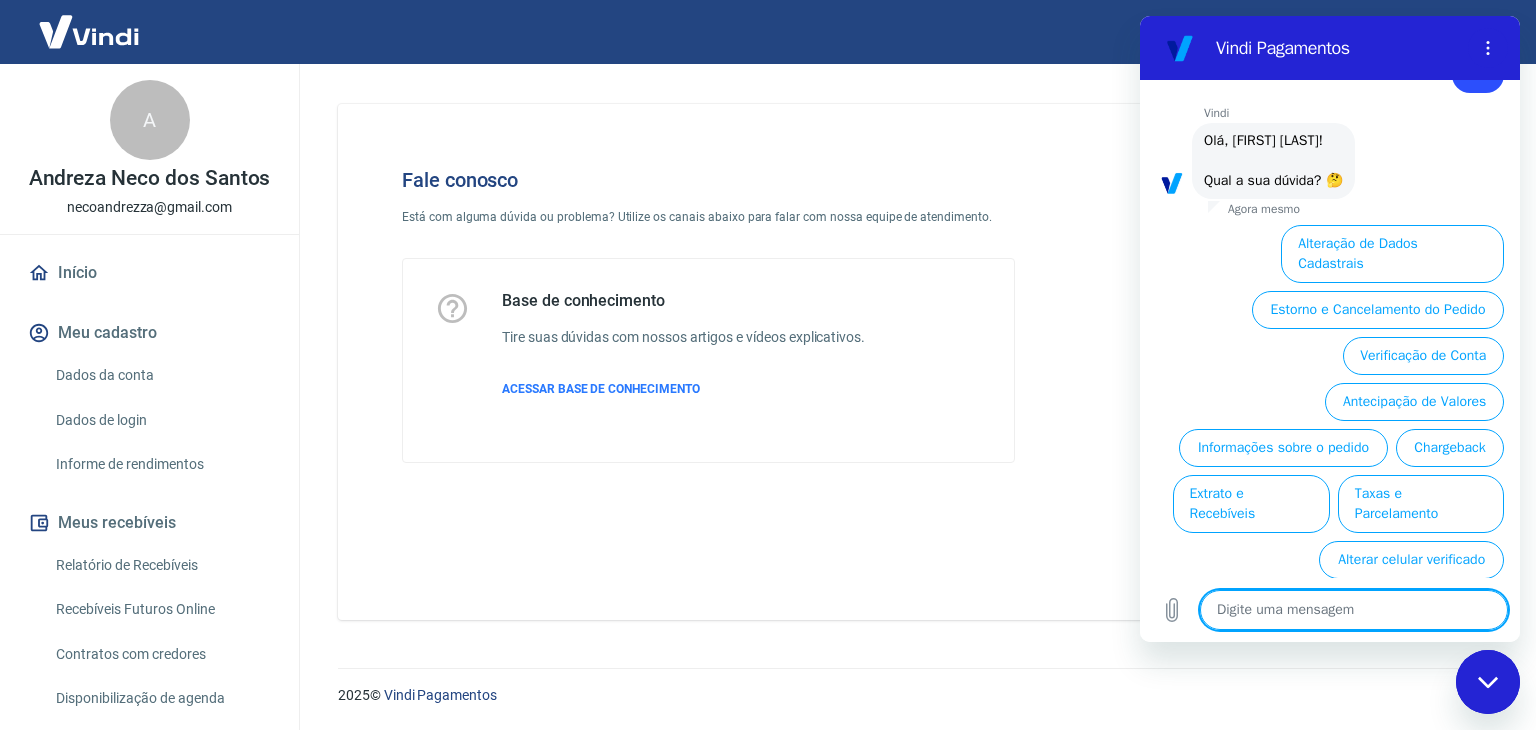 scroll, scrollTop: 72, scrollLeft: 0, axis: vertical 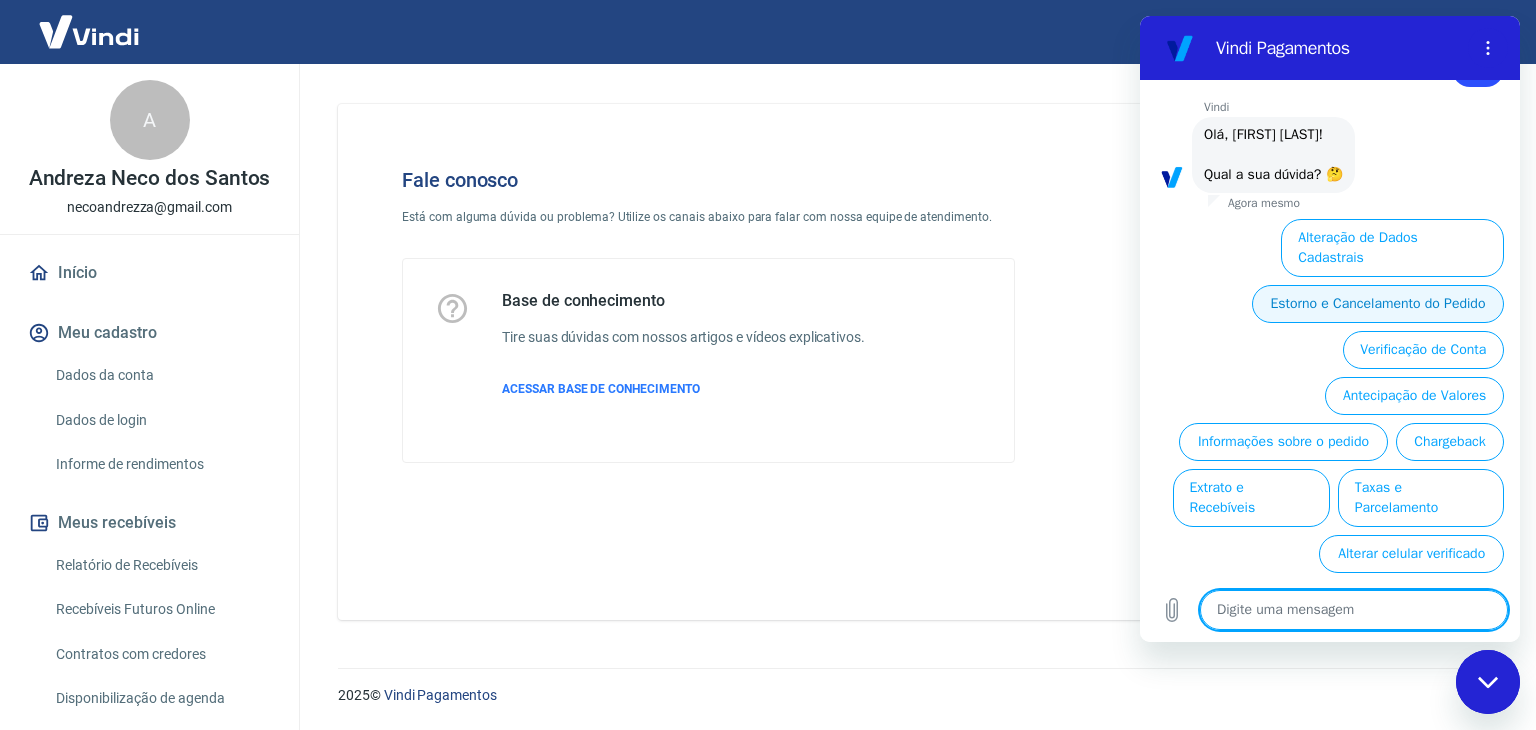 click on "Estorno e Cancelamento do Pedido" at bounding box center [1378, 304] 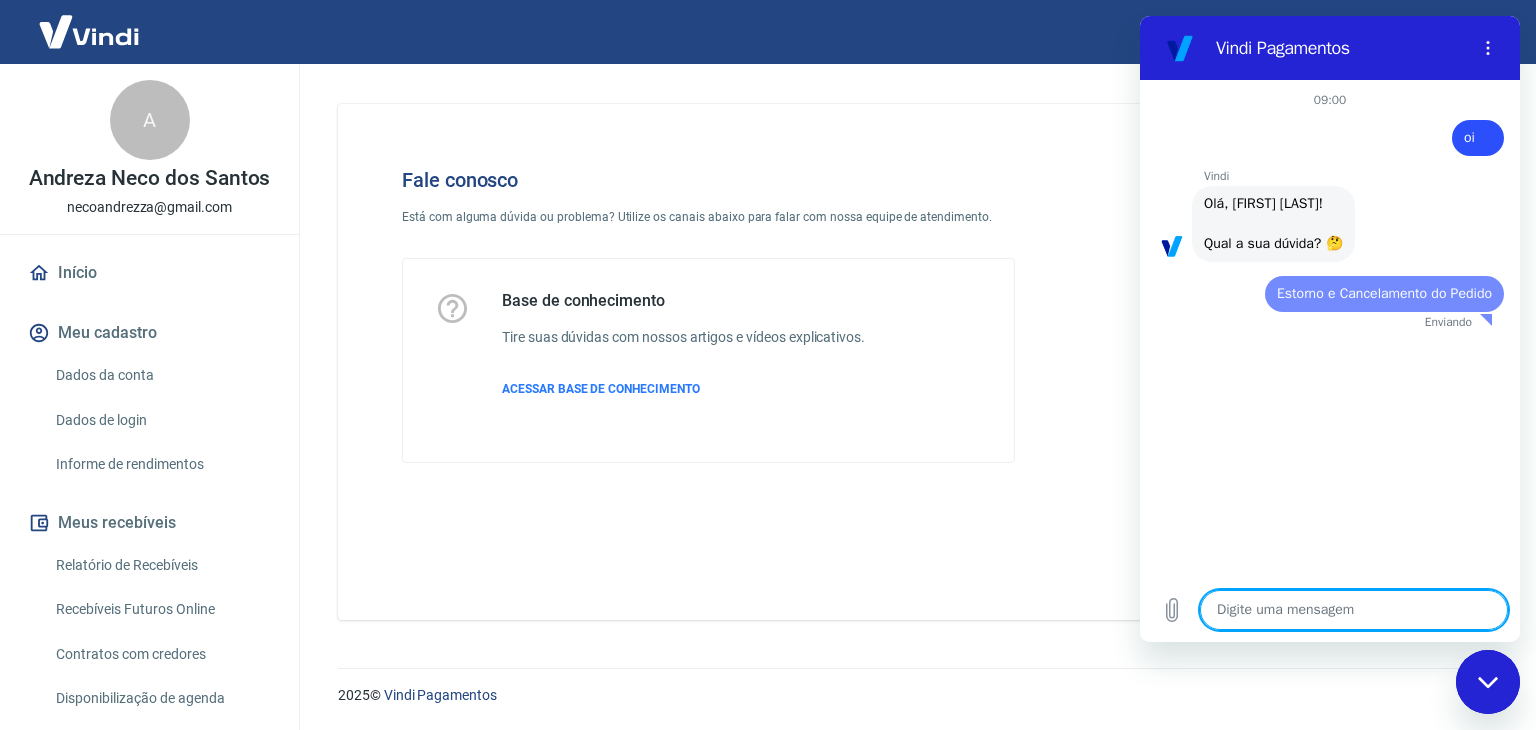 scroll, scrollTop: 0, scrollLeft: 0, axis: both 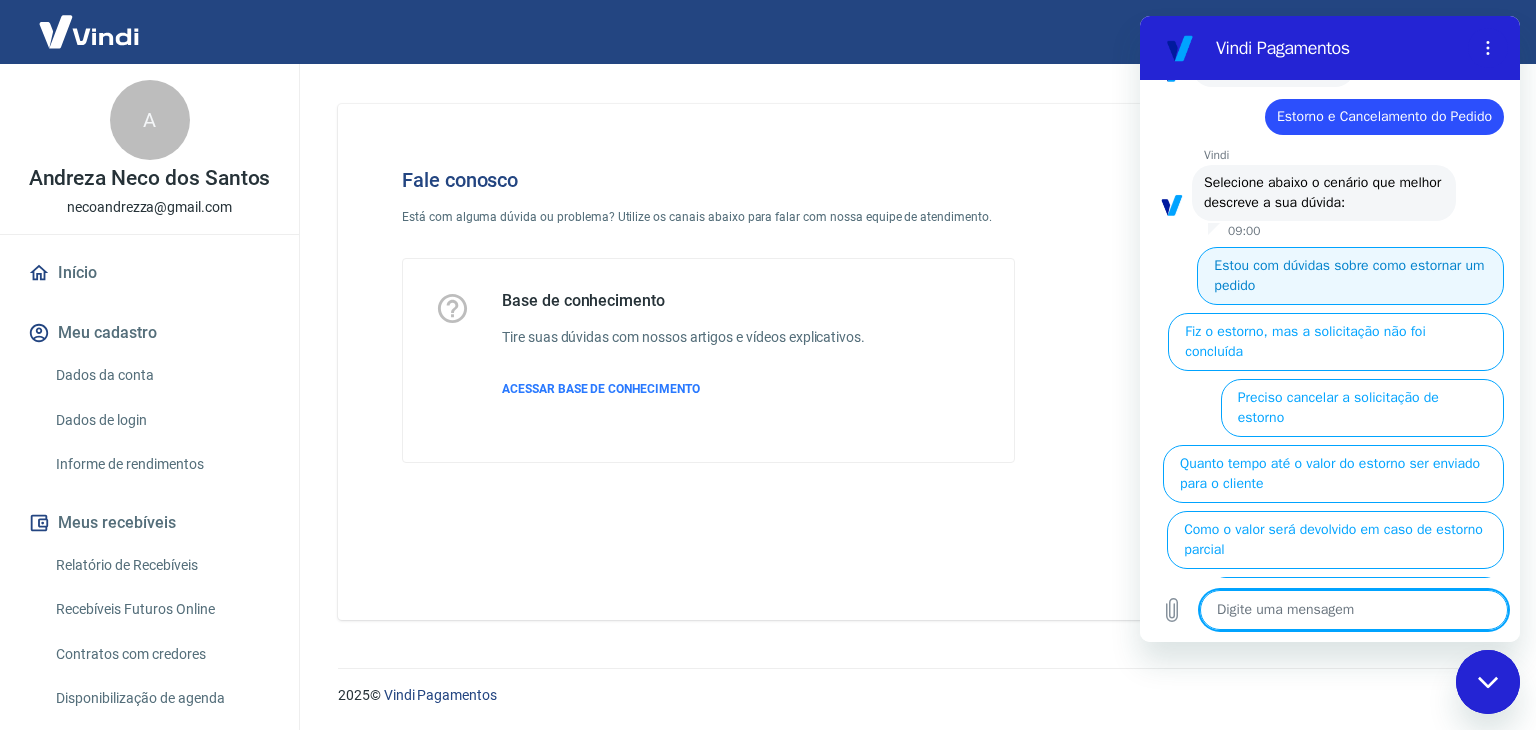 click on "Estou com dúvidas sobre como estornar um pedido" at bounding box center [1350, 276] 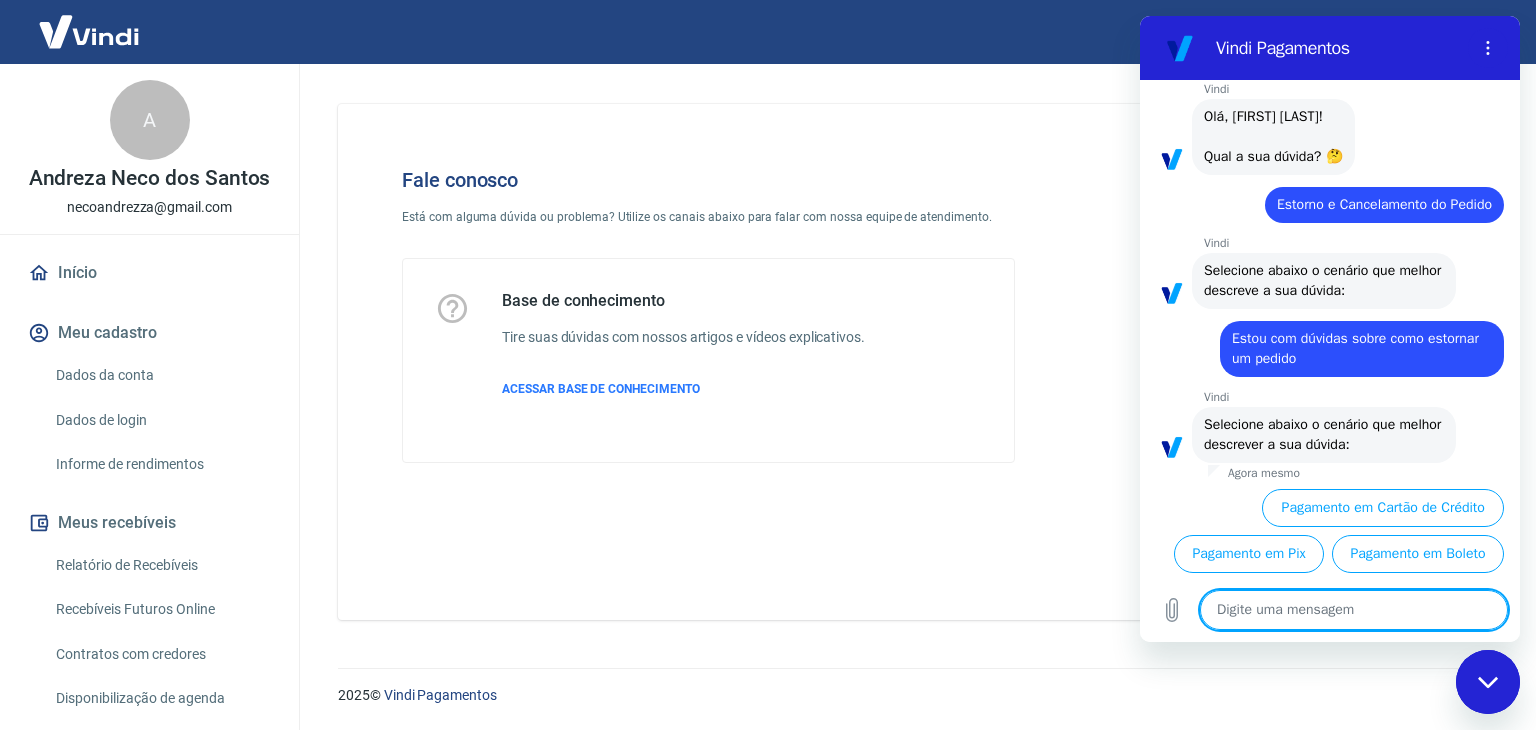 scroll, scrollTop: 132, scrollLeft: 0, axis: vertical 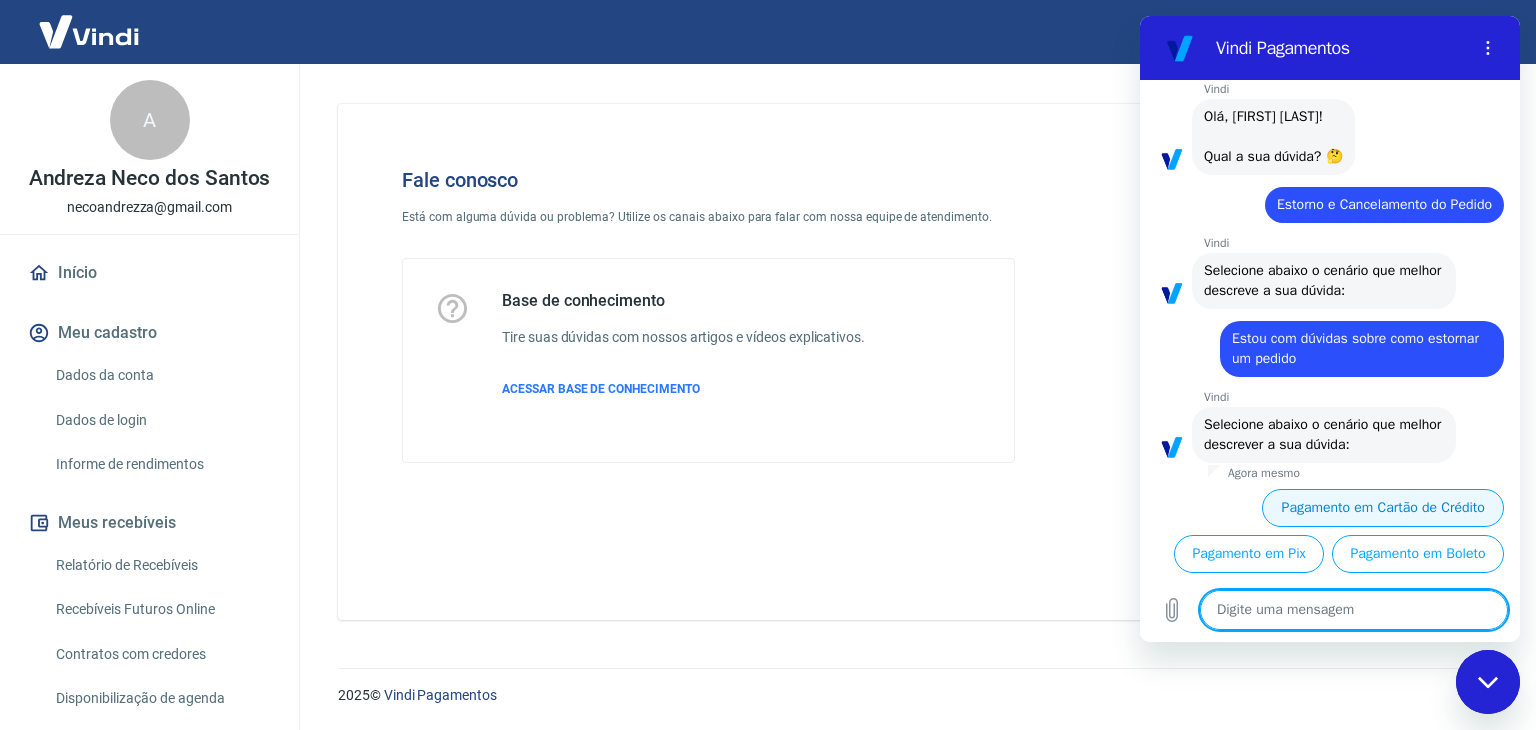 click on "Pagamento em Cartão de Crédito" at bounding box center [1383, 508] 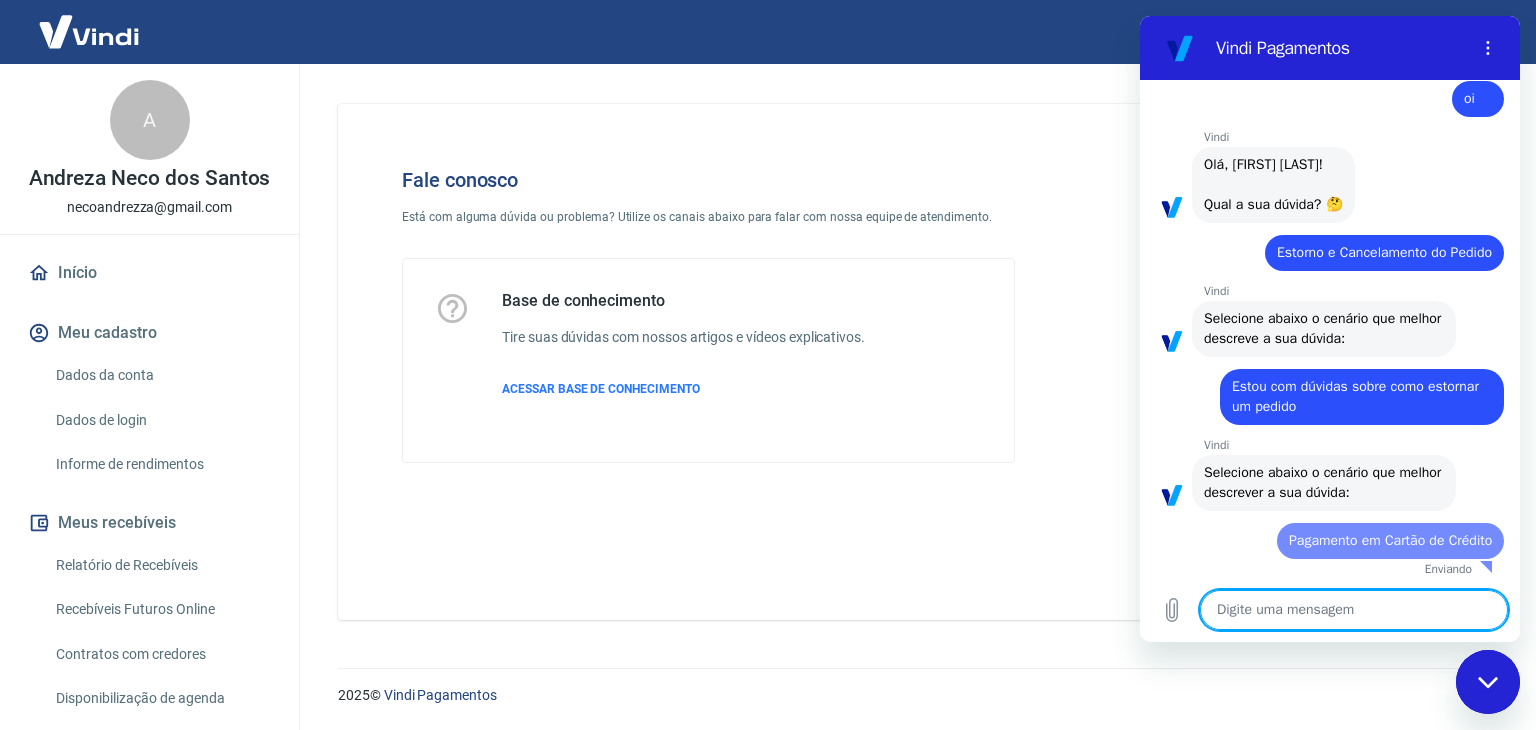 scroll, scrollTop: 43, scrollLeft: 0, axis: vertical 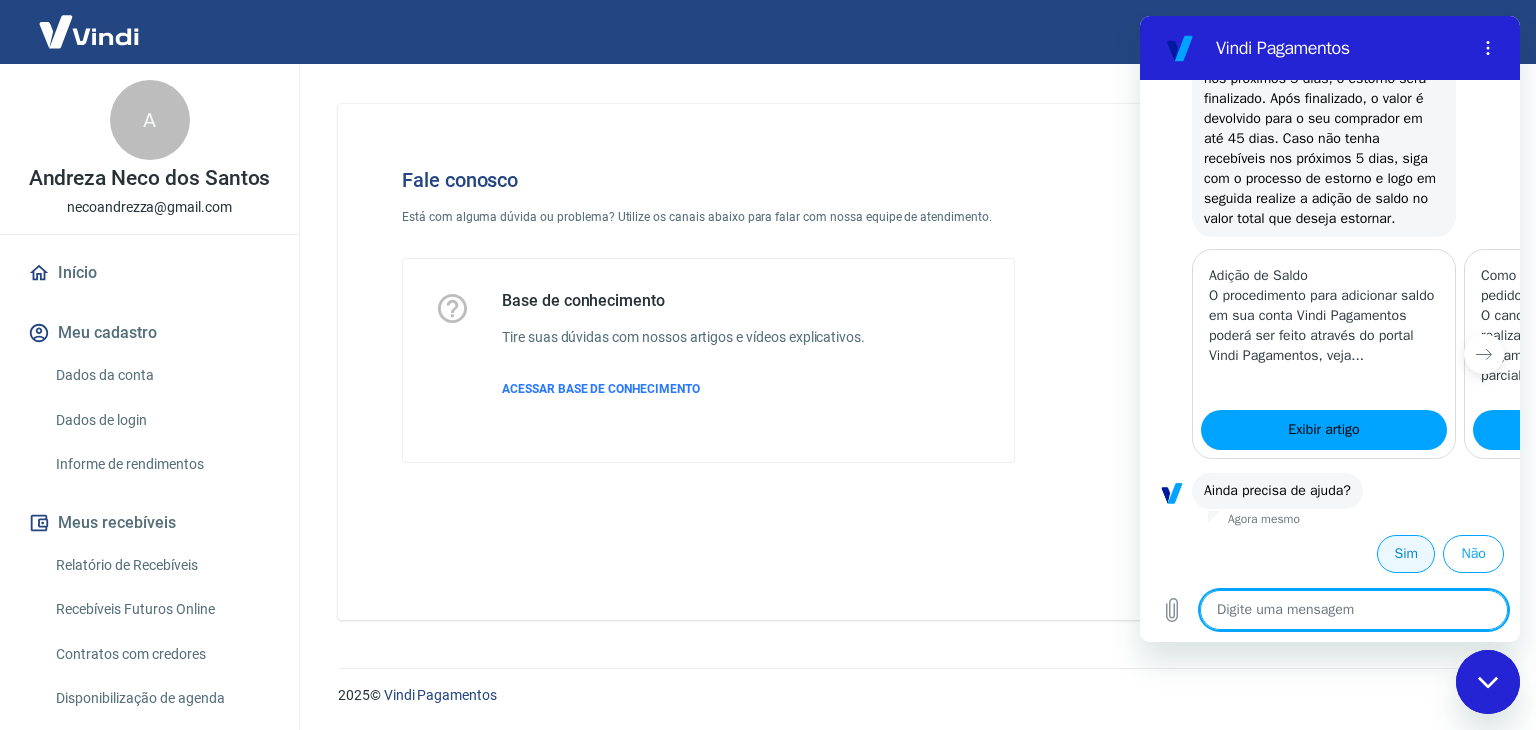 click on "Sim" at bounding box center (1406, 554) 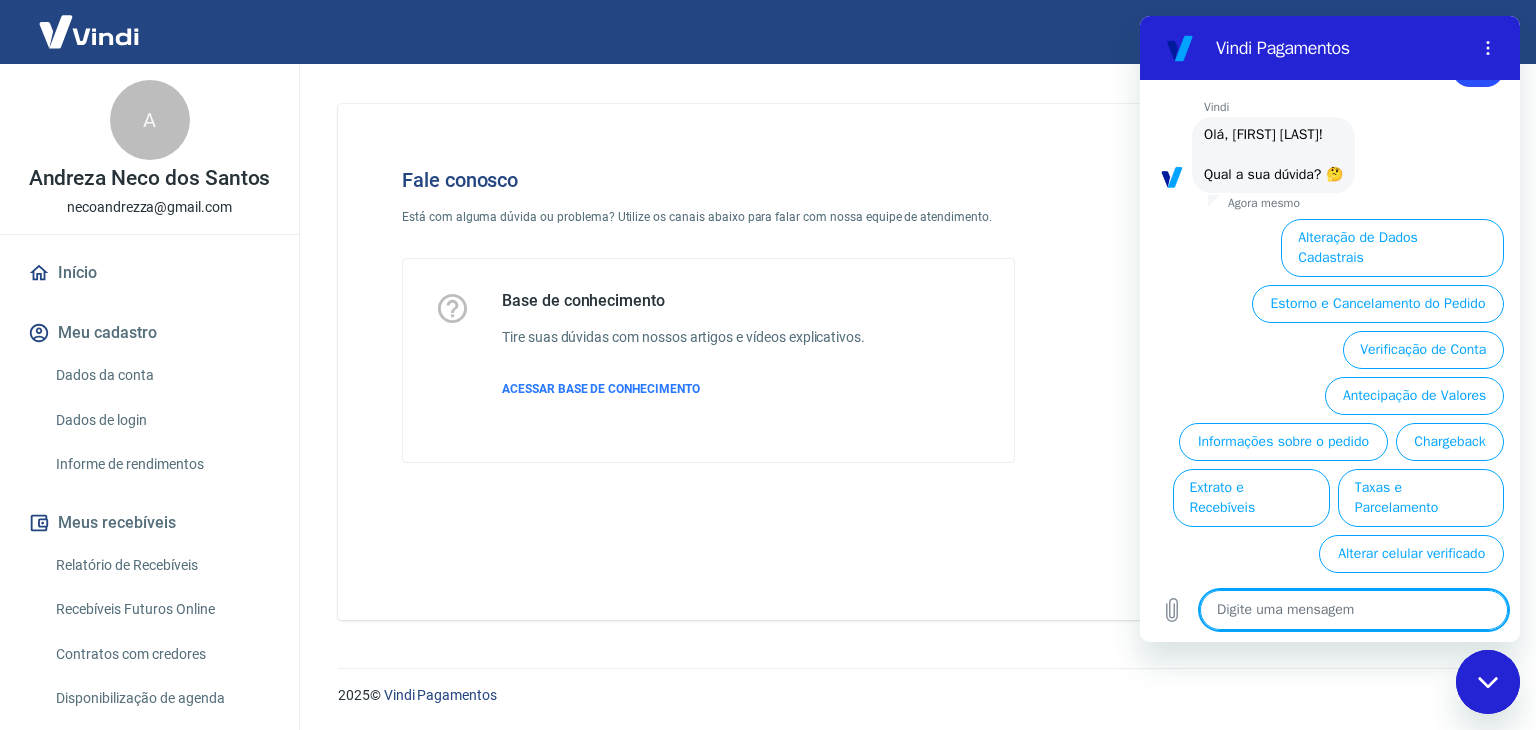 scroll, scrollTop: 1440, scrollLeft: 0, axis: vertical 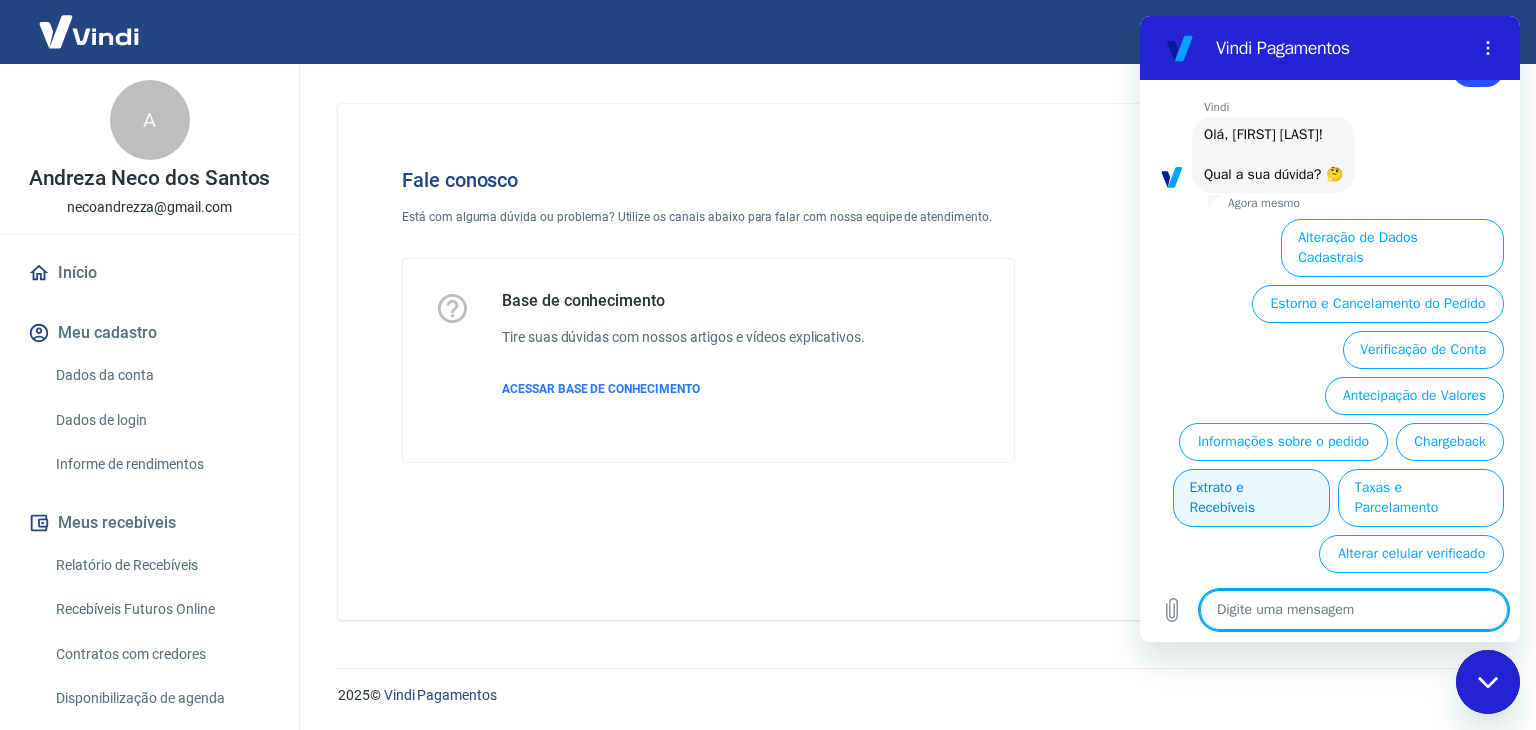 click on "Extrato e Recebíveis" at bounding box center (1251, 498) 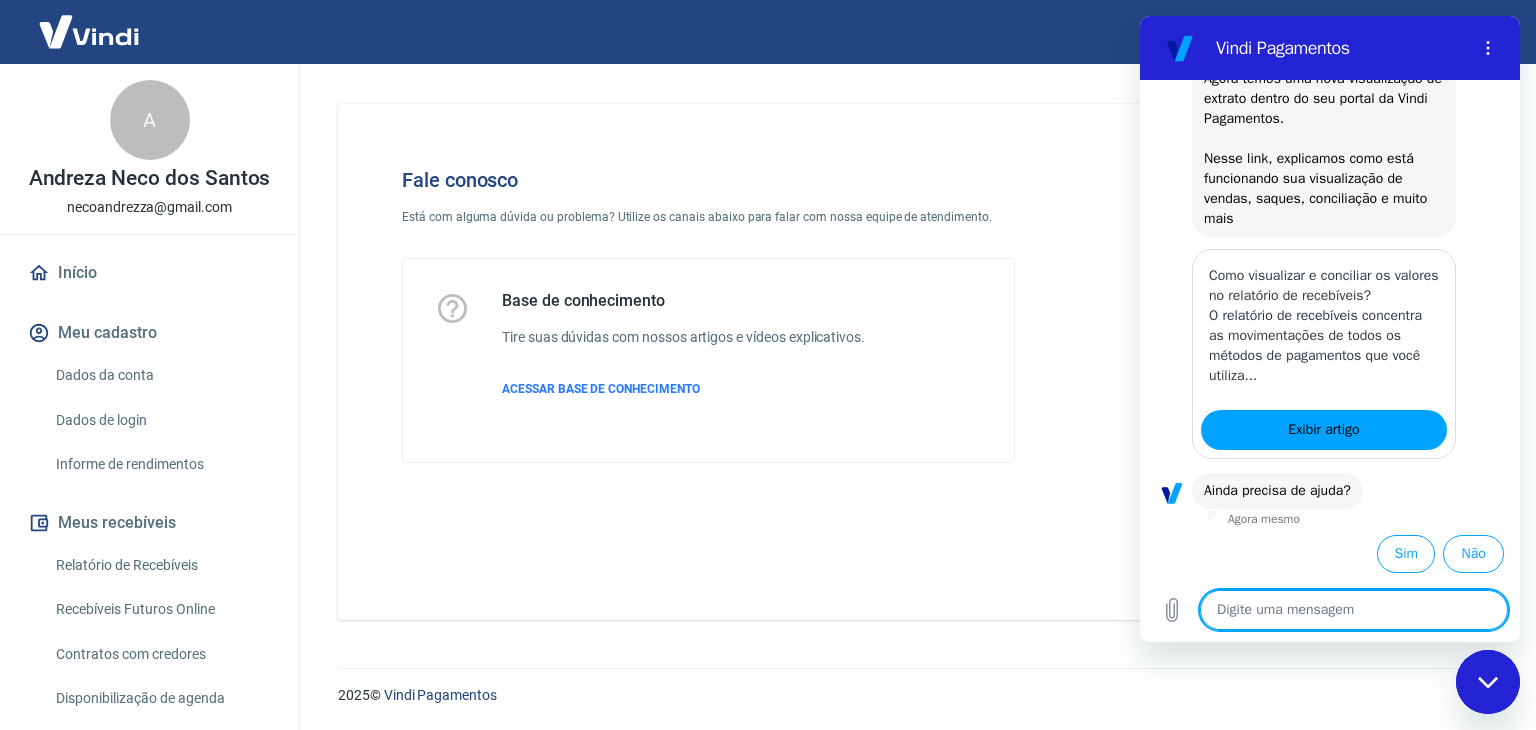 scroll, scrollTop: 1666, scrollLeft: 0, axis: vertical 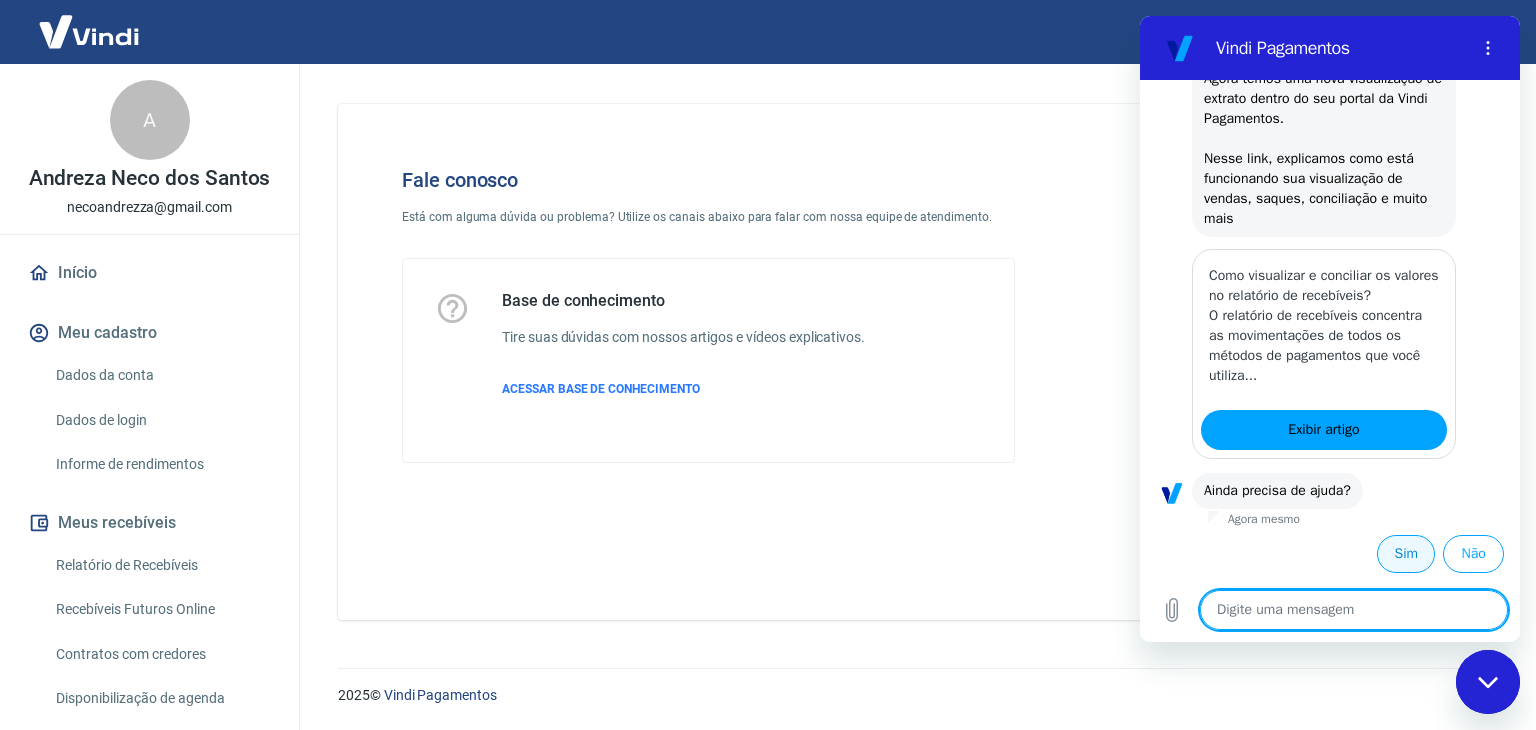 click on "Sim" at bounding box center [1406, 554] 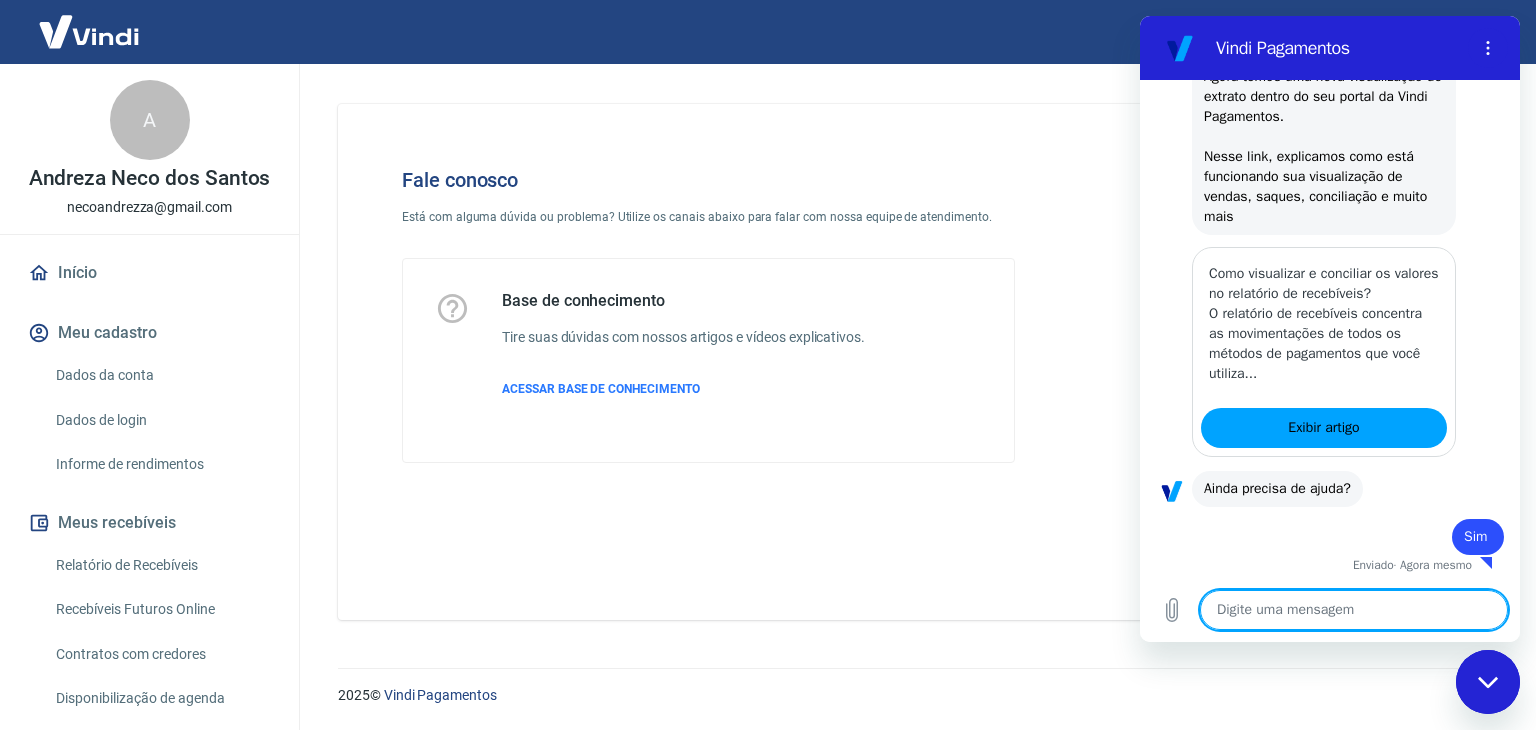 type on "x" 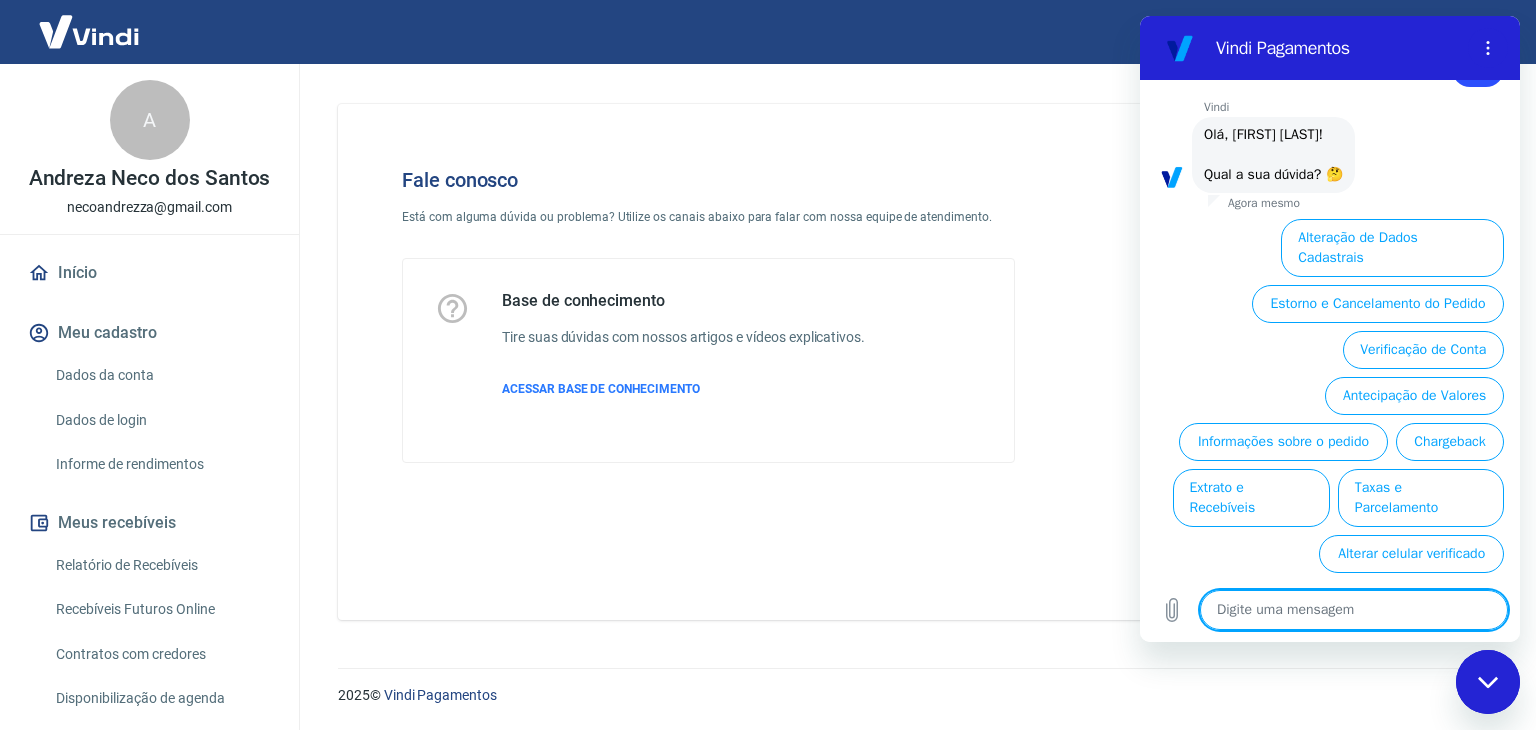 scroll, scrollTop: 2139, scrollLeft: 0, axis: vertical 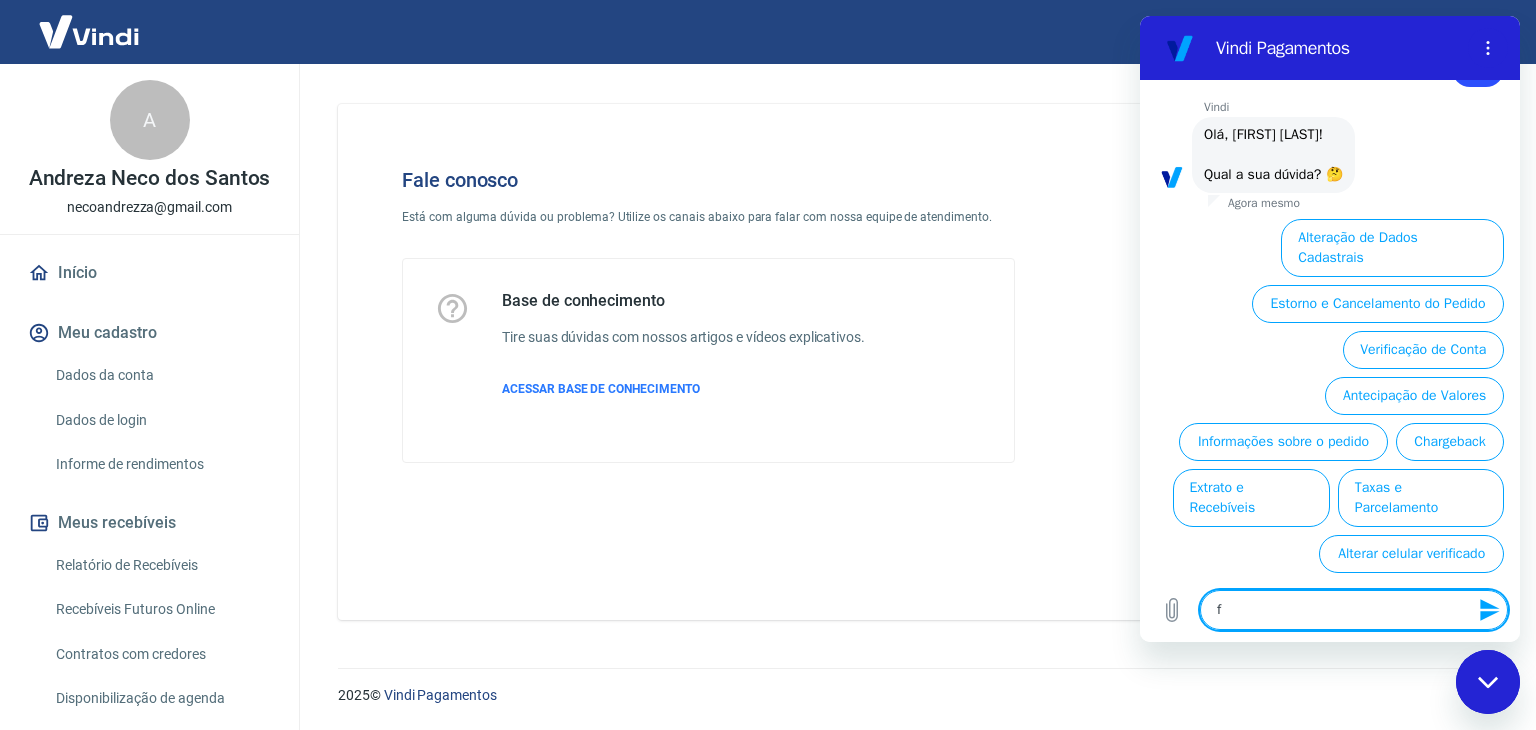 type on "fa" 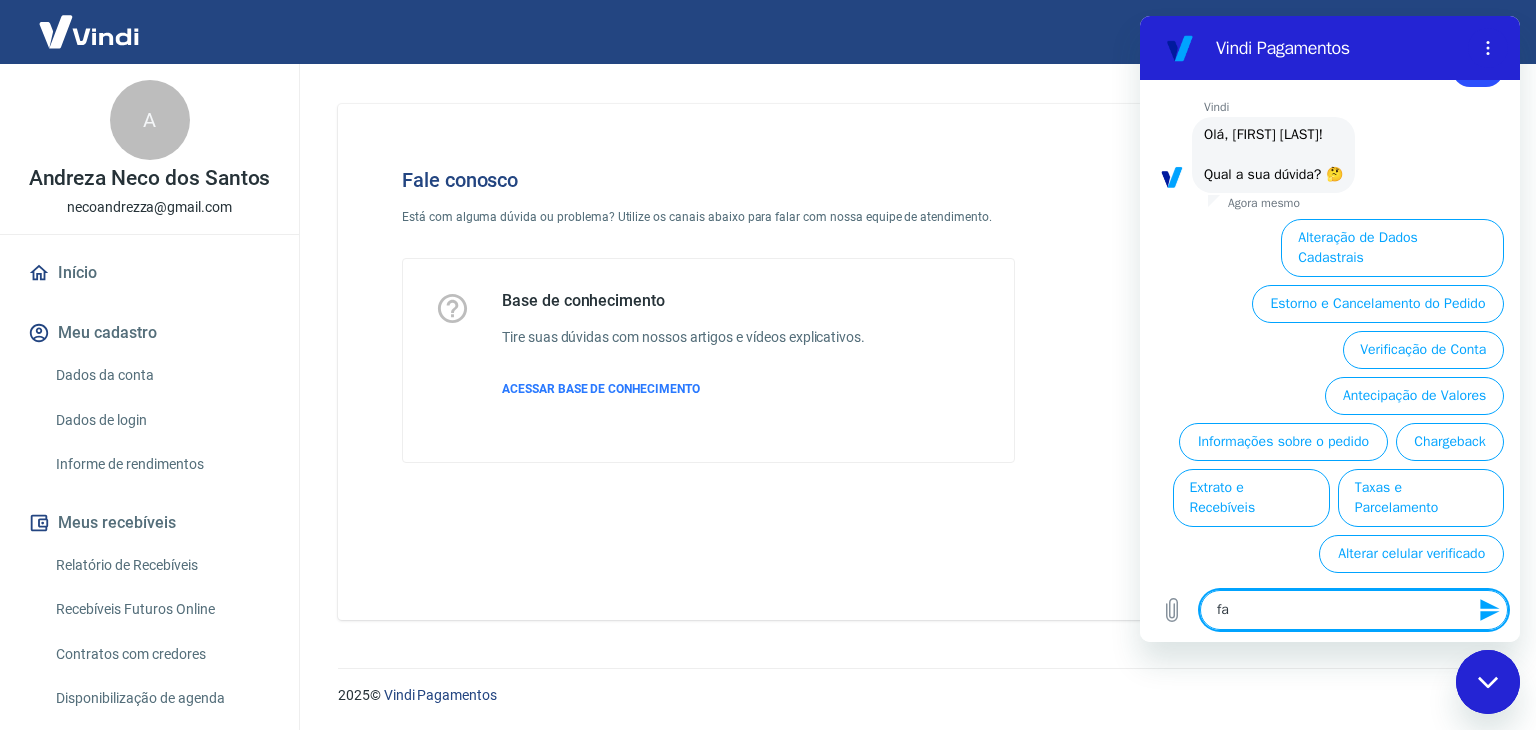 type on "fal" 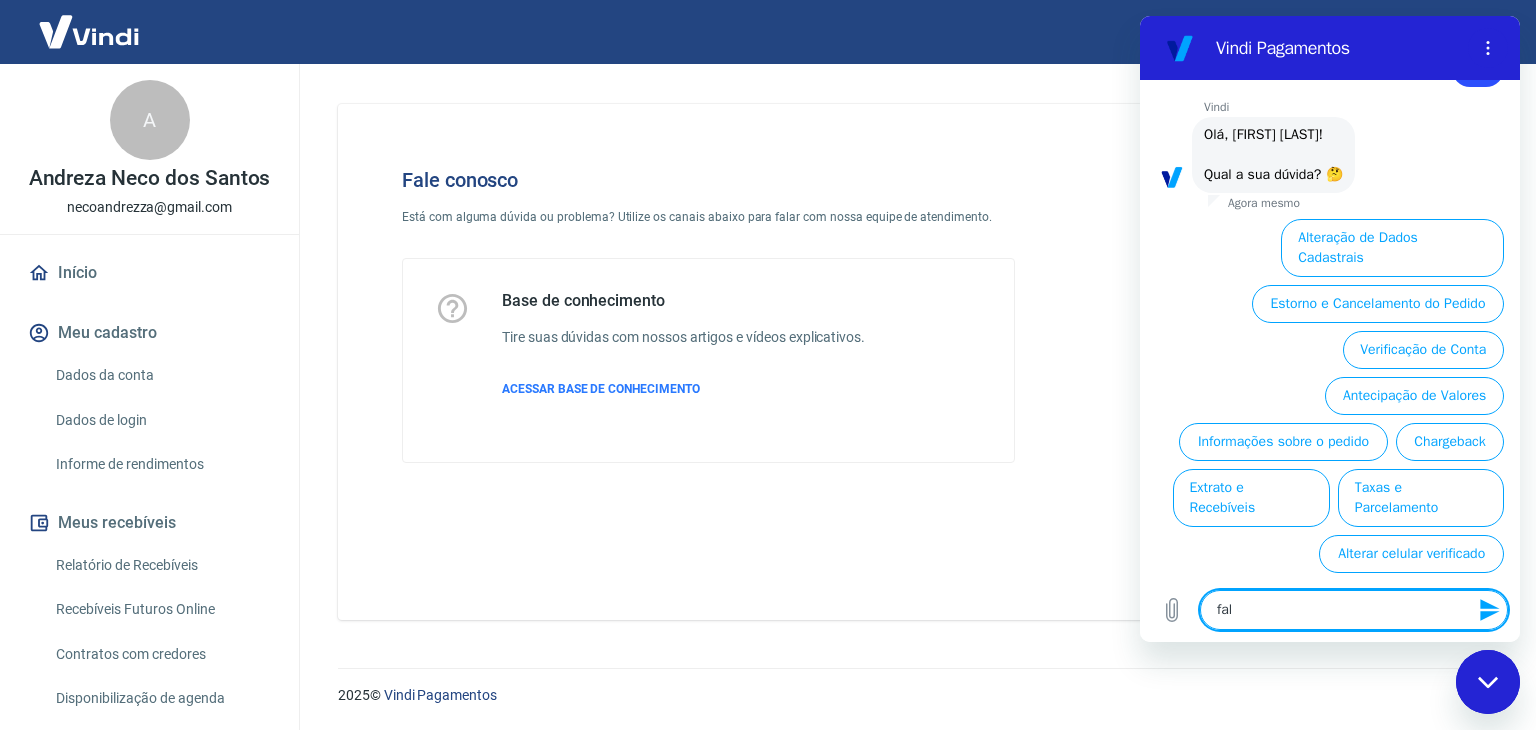 type on "fala" 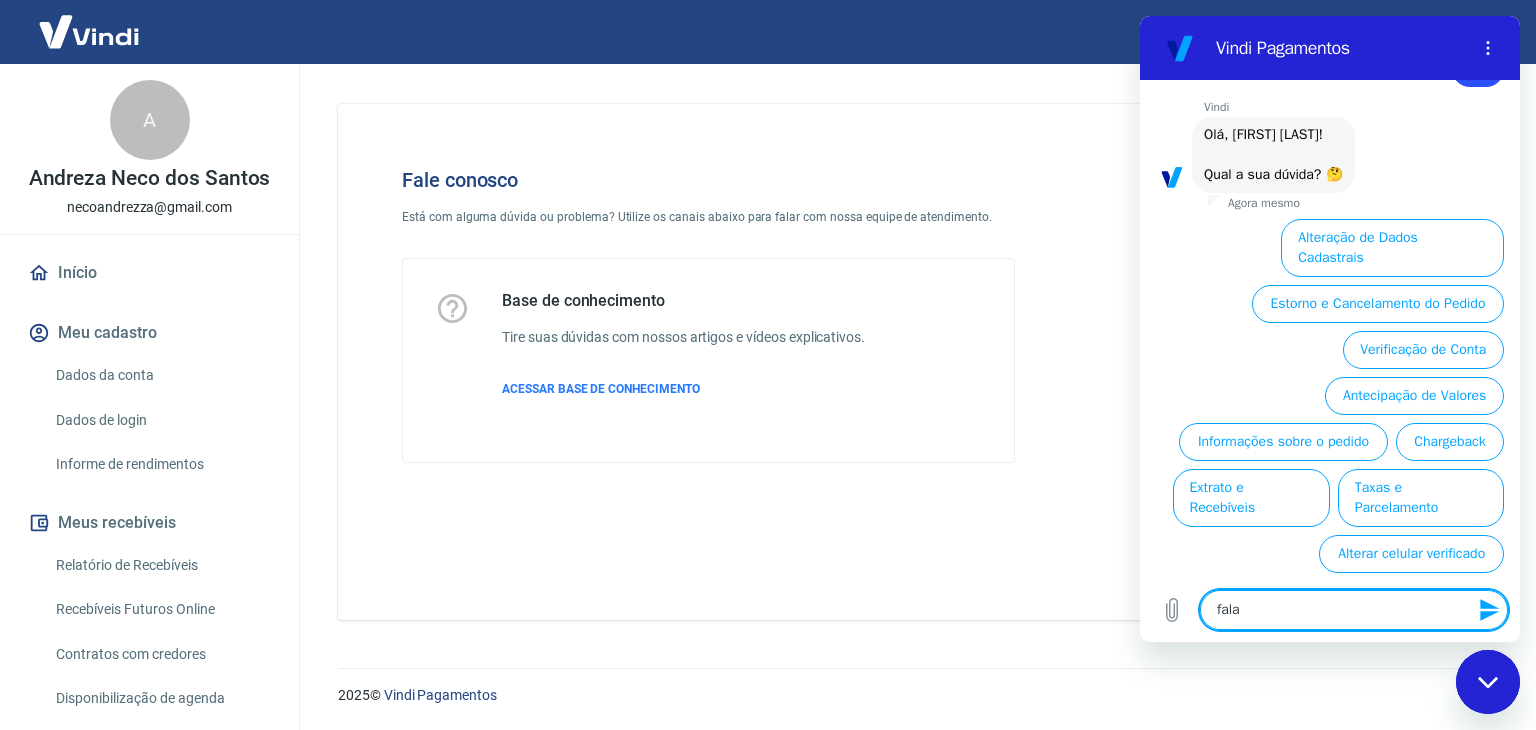 type on "falar" 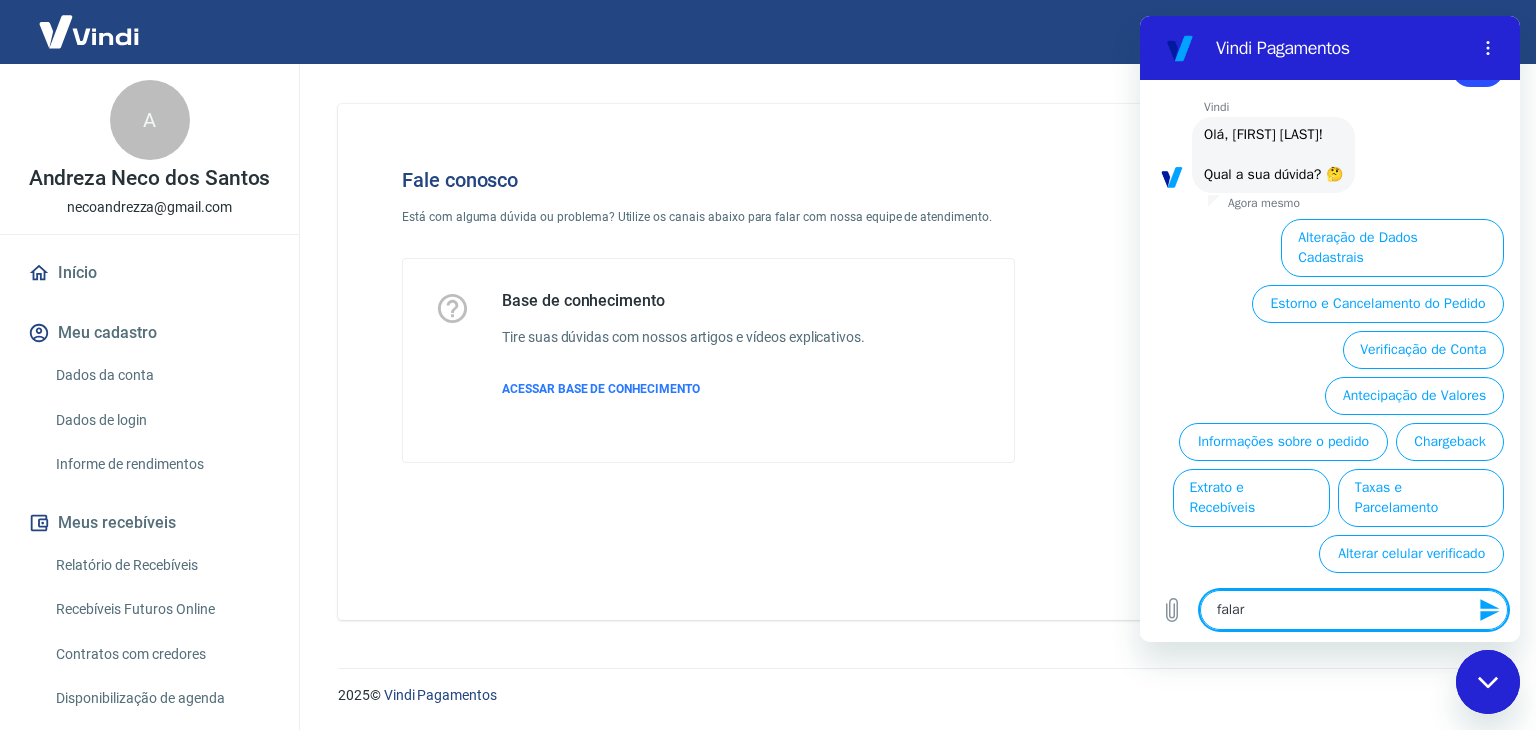 type on "falar" 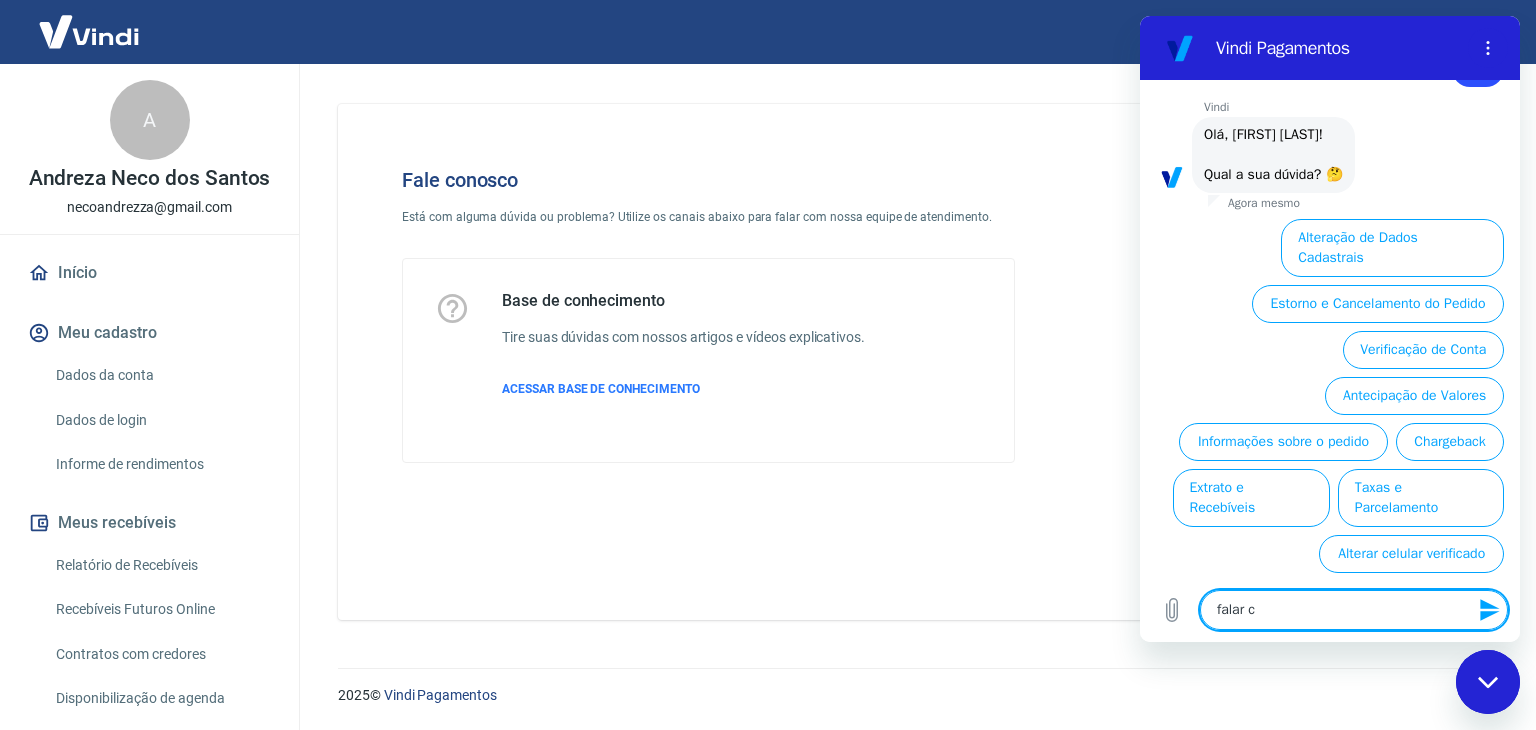 type on "falar co" 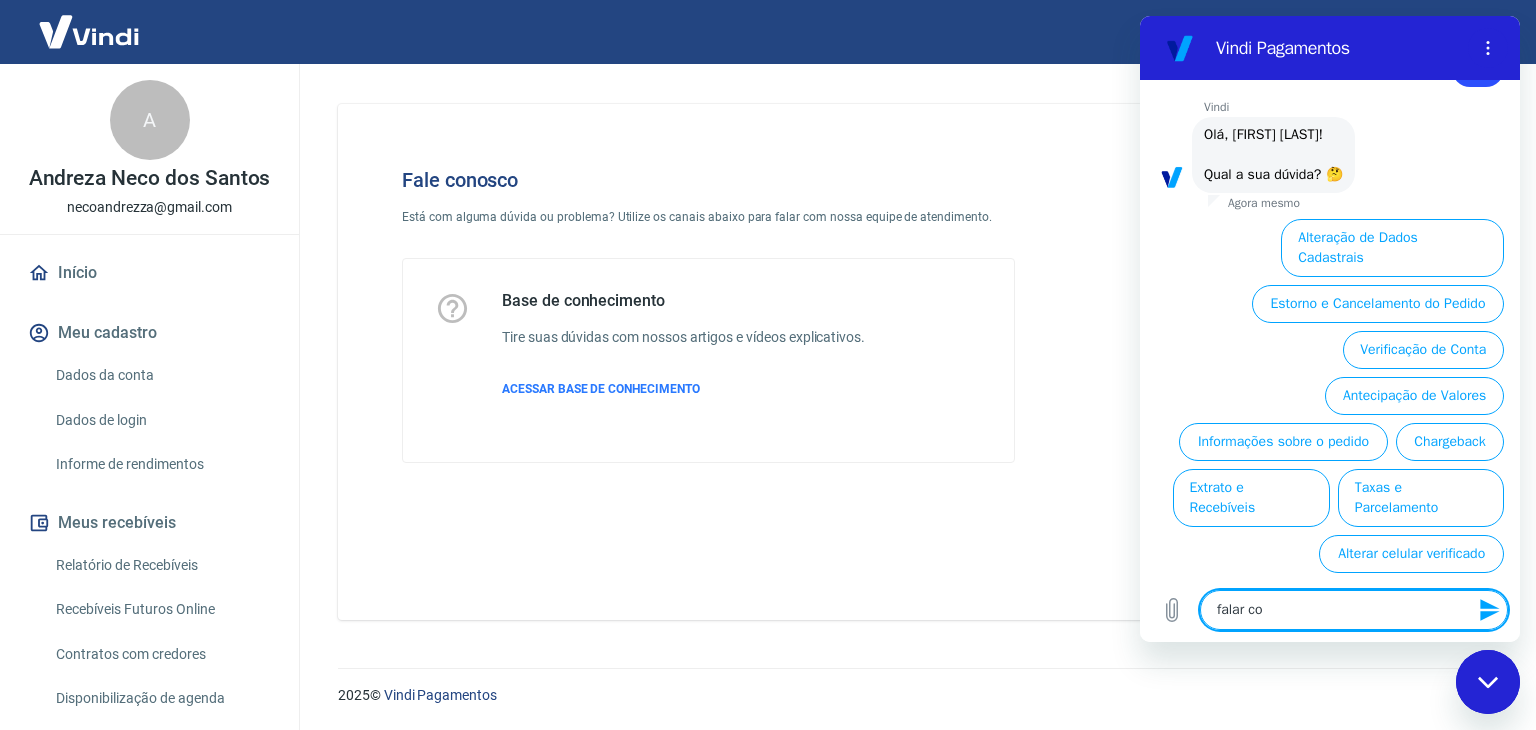type on "x" 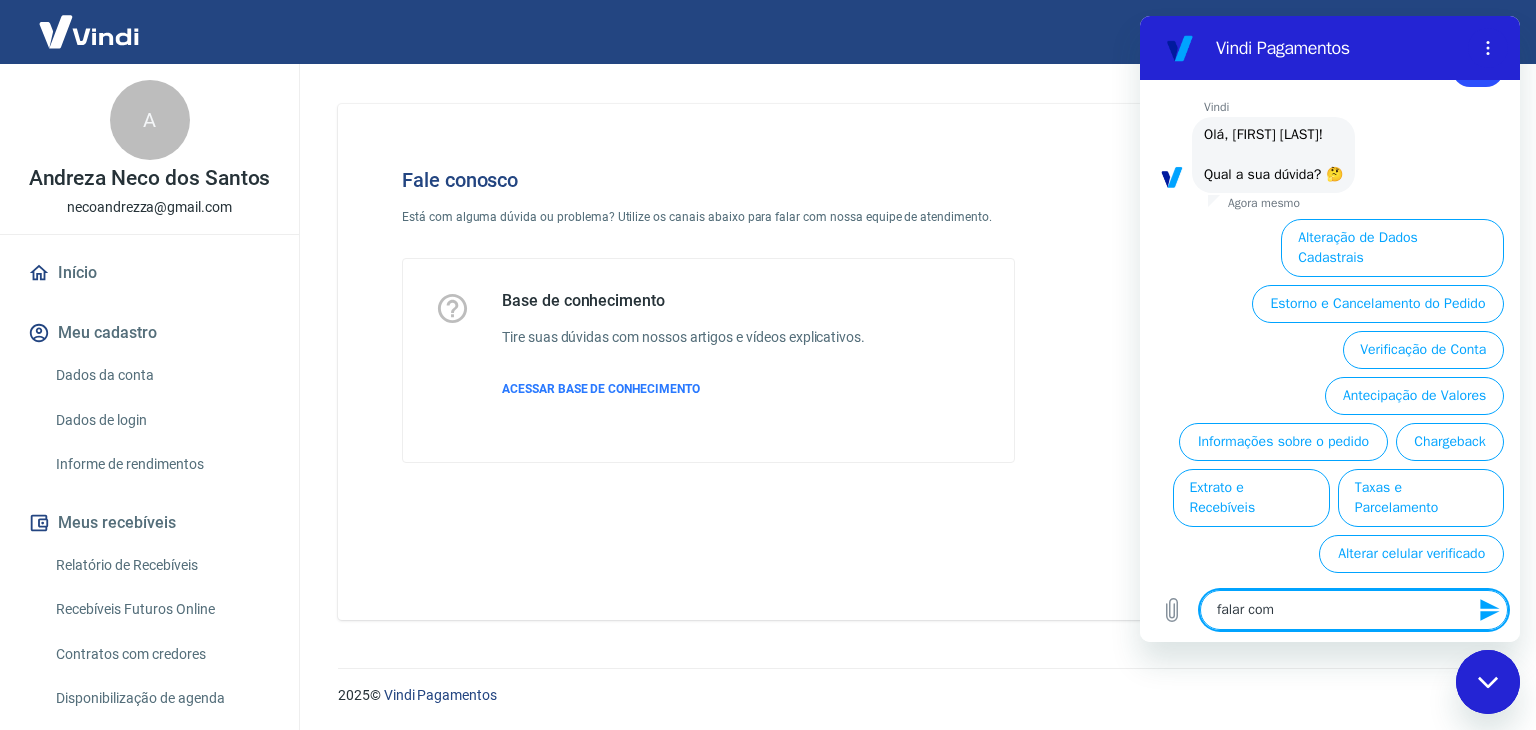 type on "falar com" 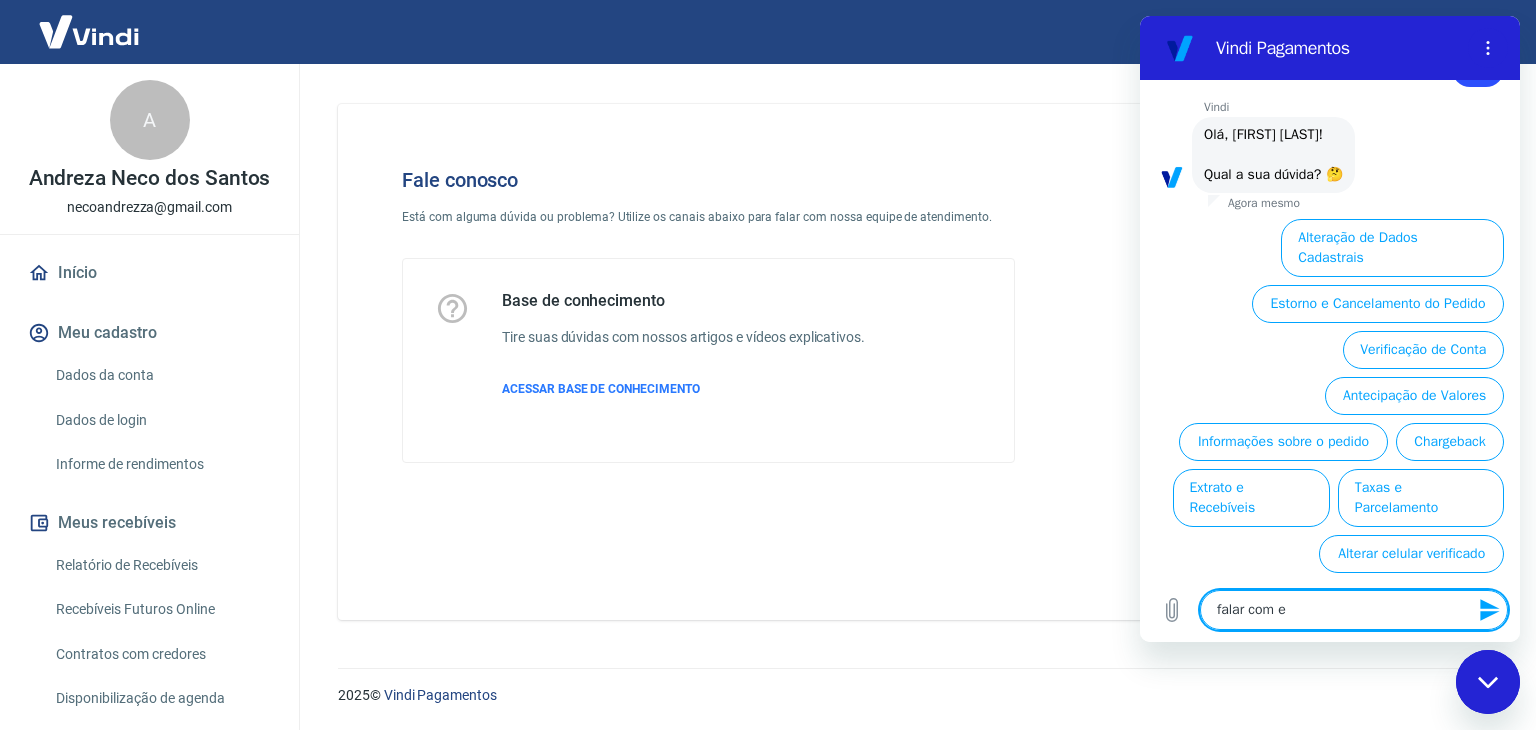 type on "falar com es" 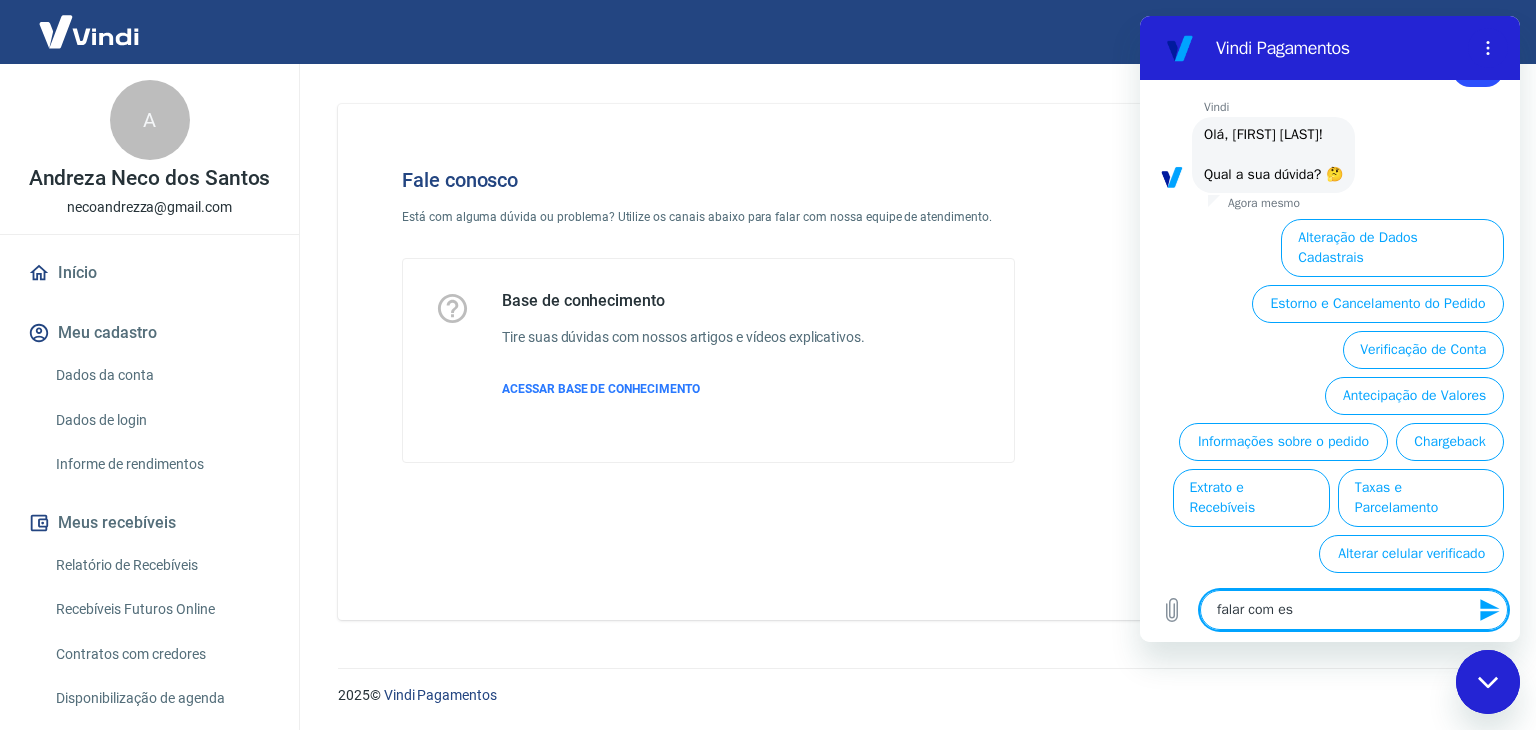 type on "falar com esp" 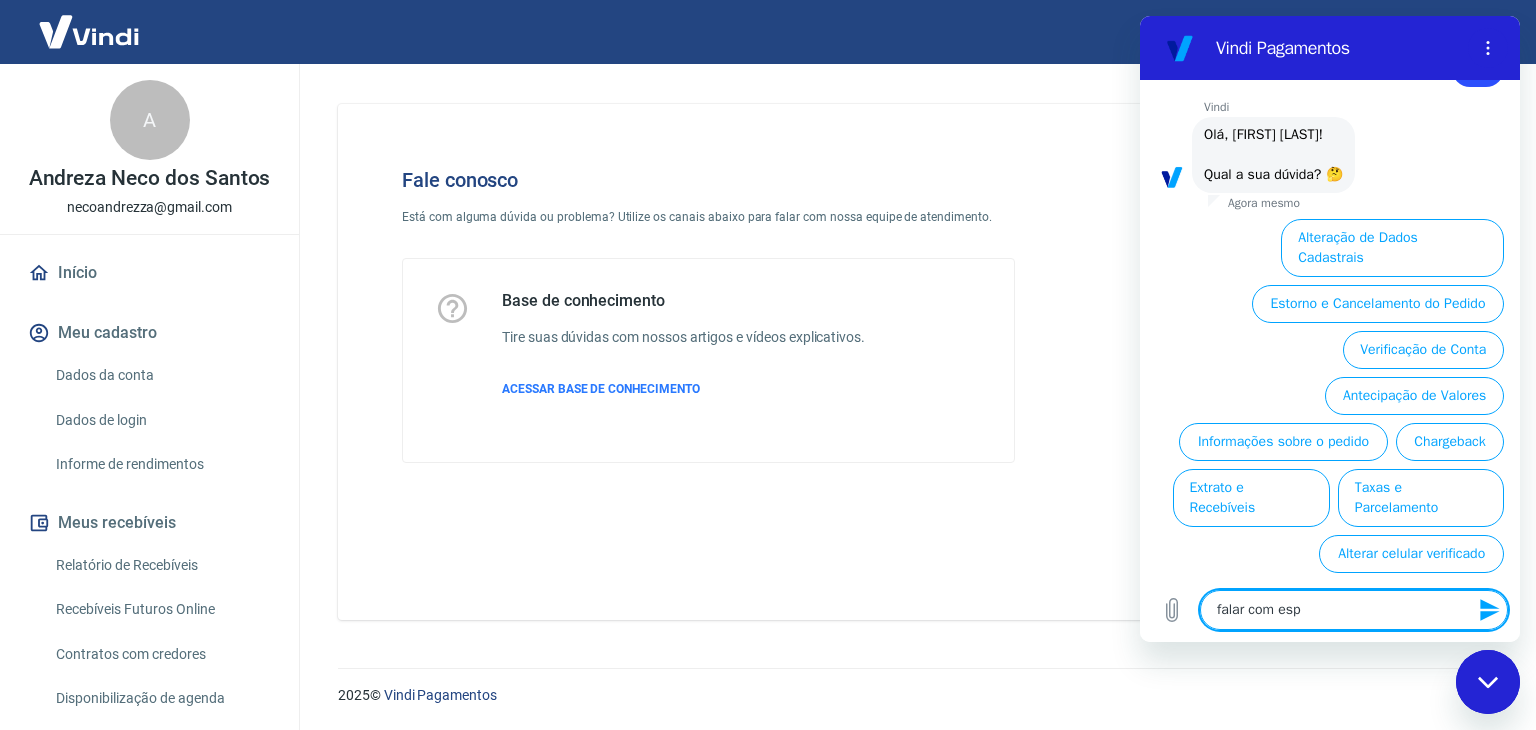 type on "falar com espe" 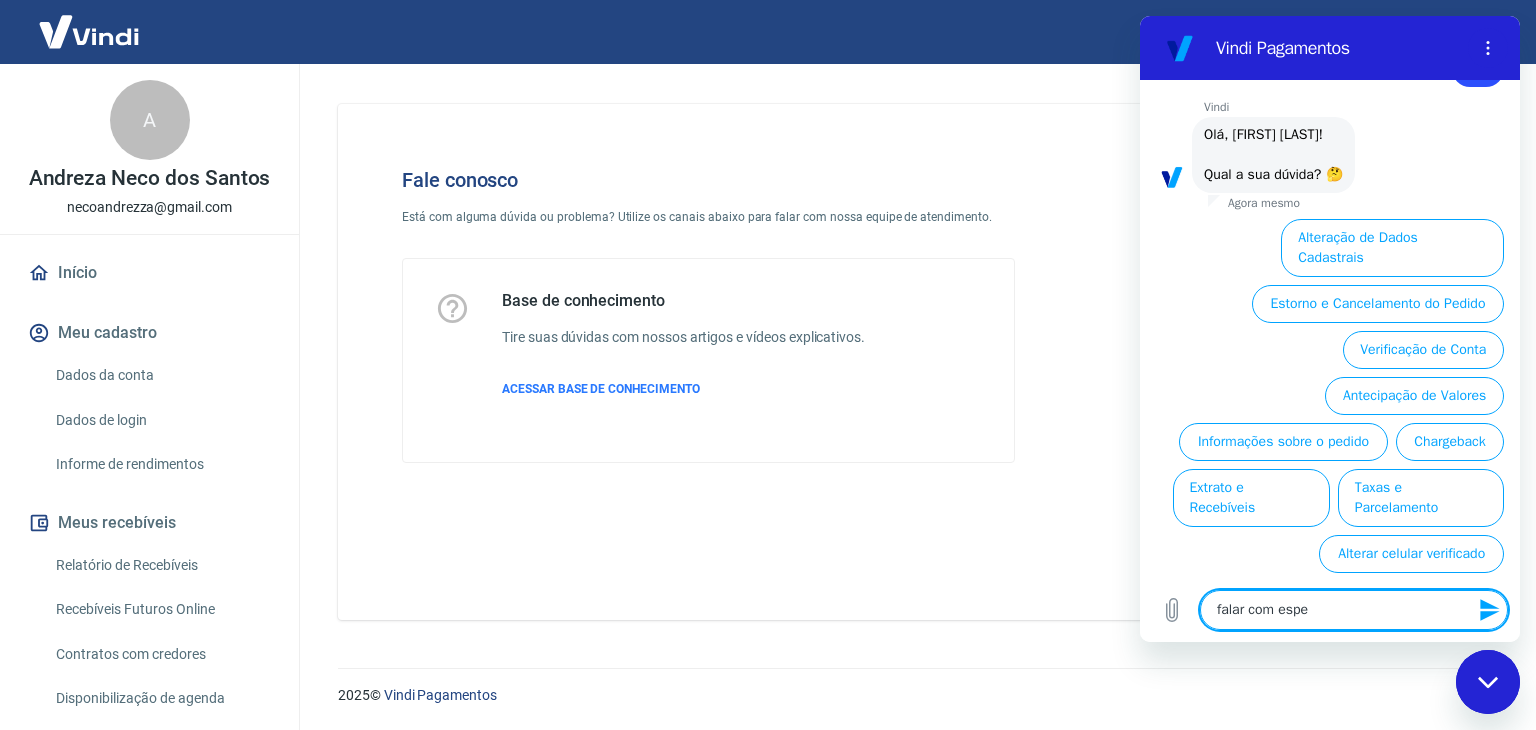 type on "falar com espec" 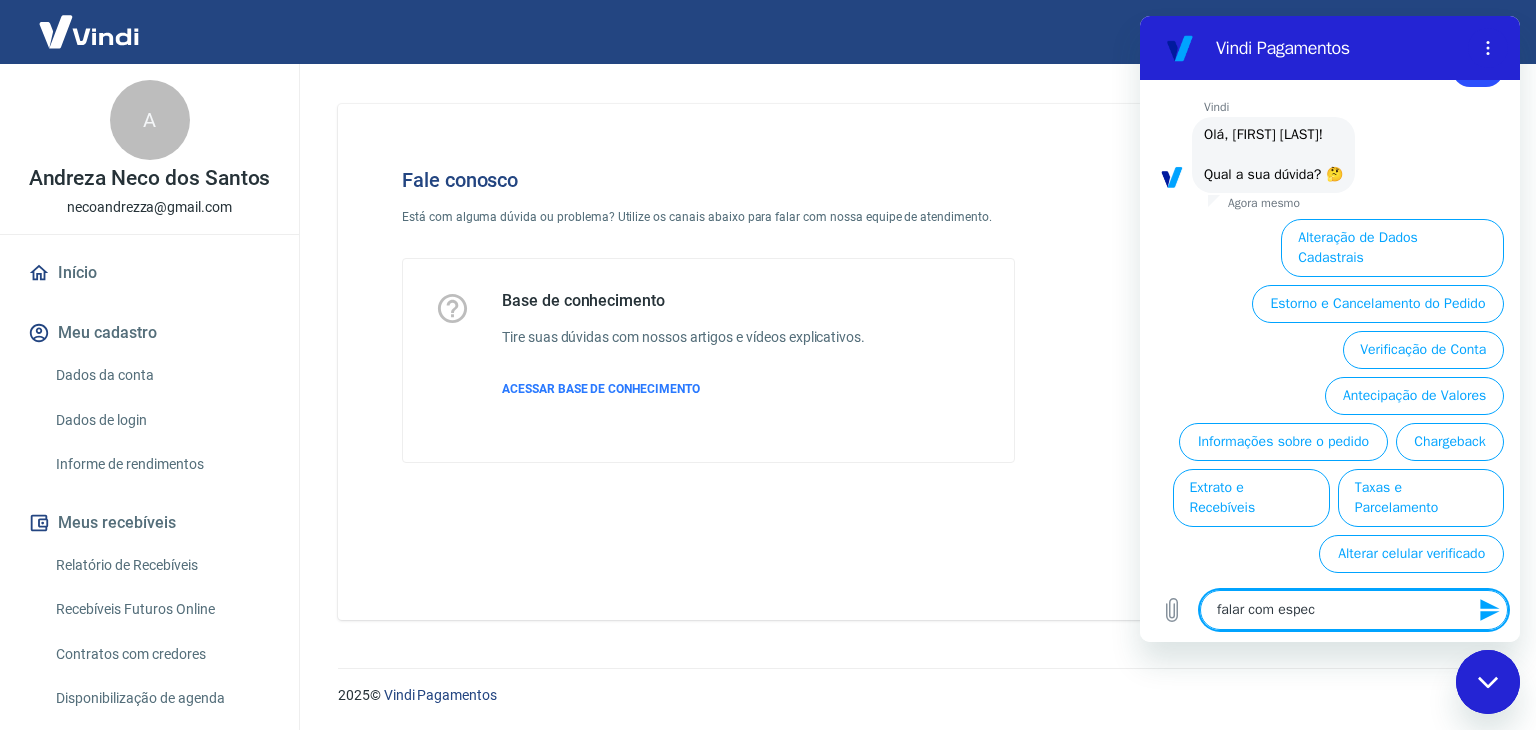 type on "falar com especi" 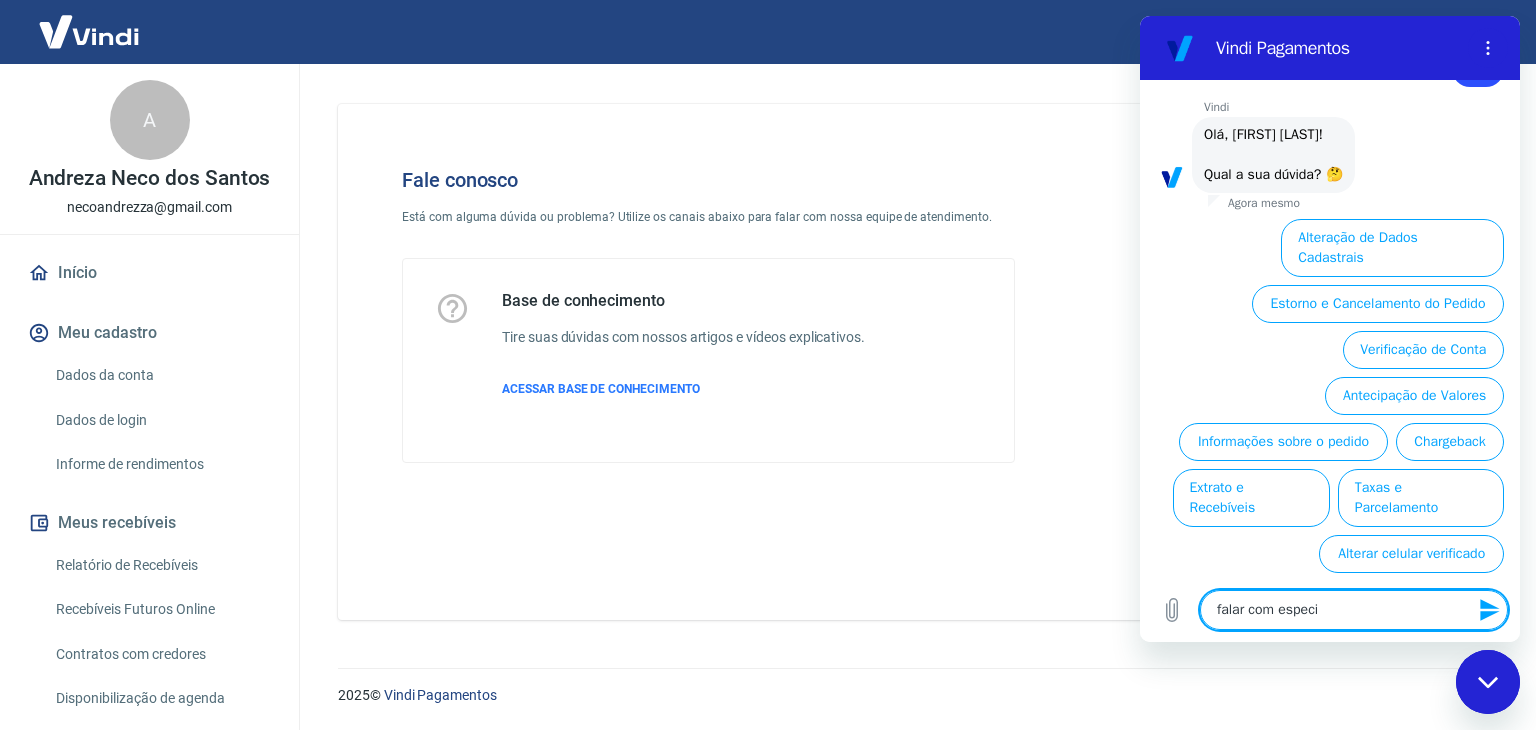 type on "falar com especia" 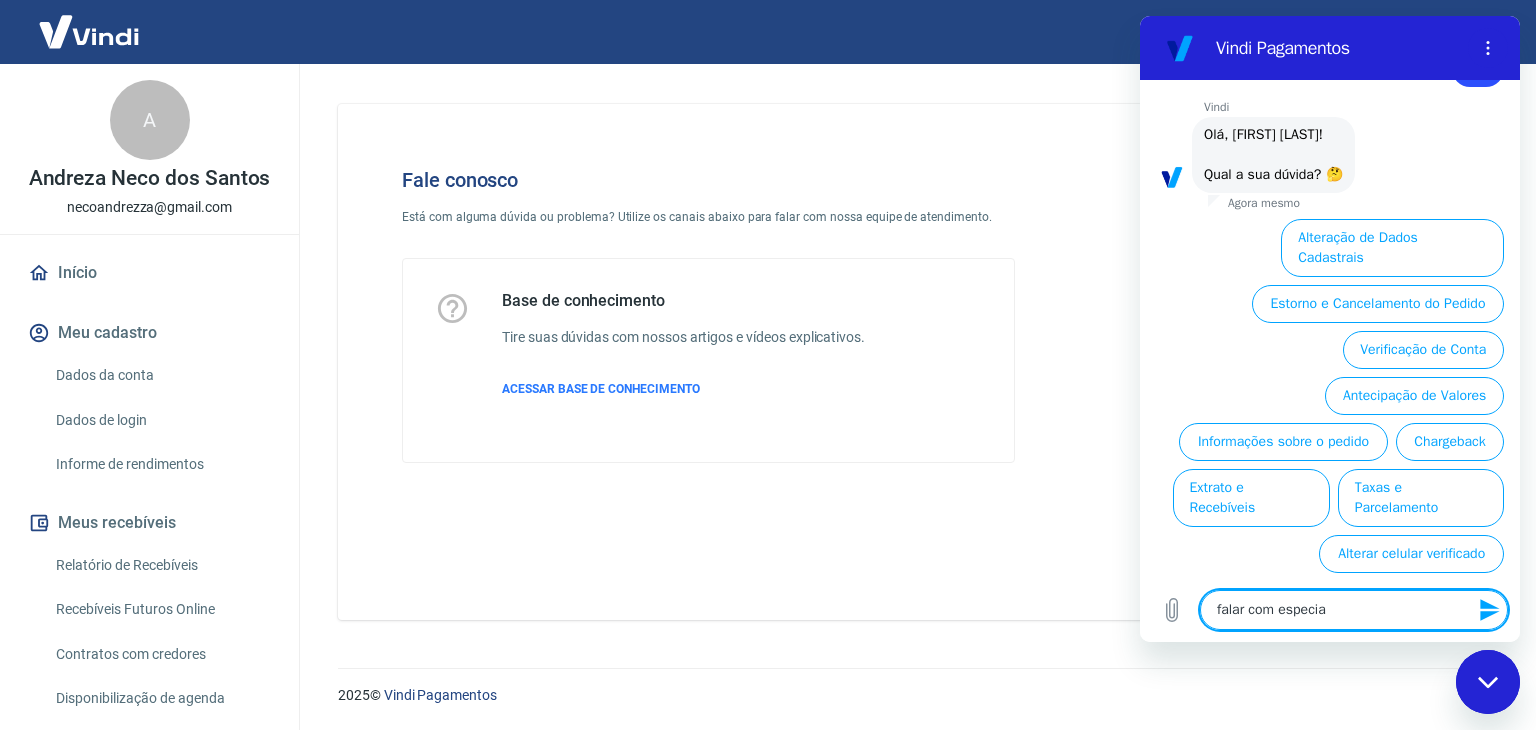 type on "falar com especial" 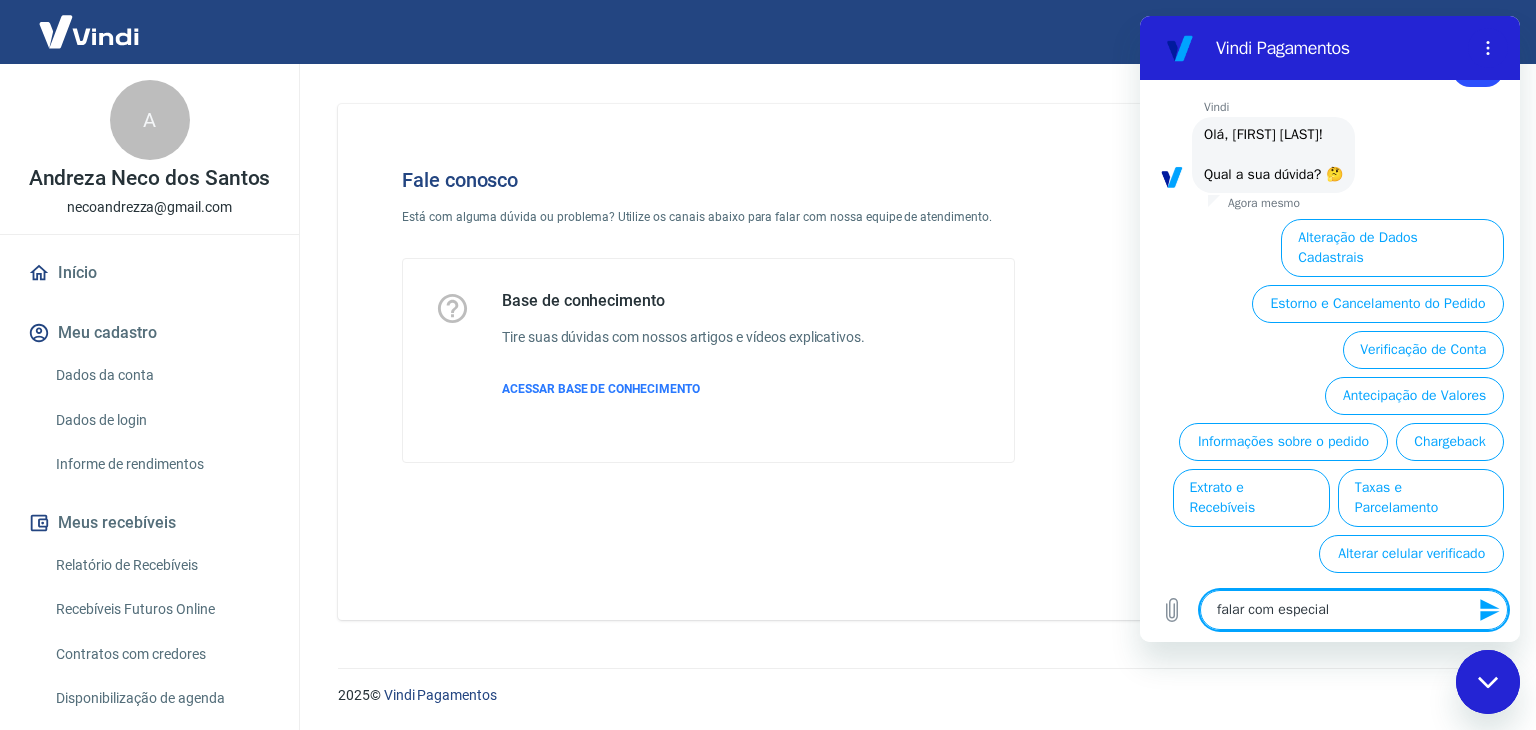 type on "falar com especiali" 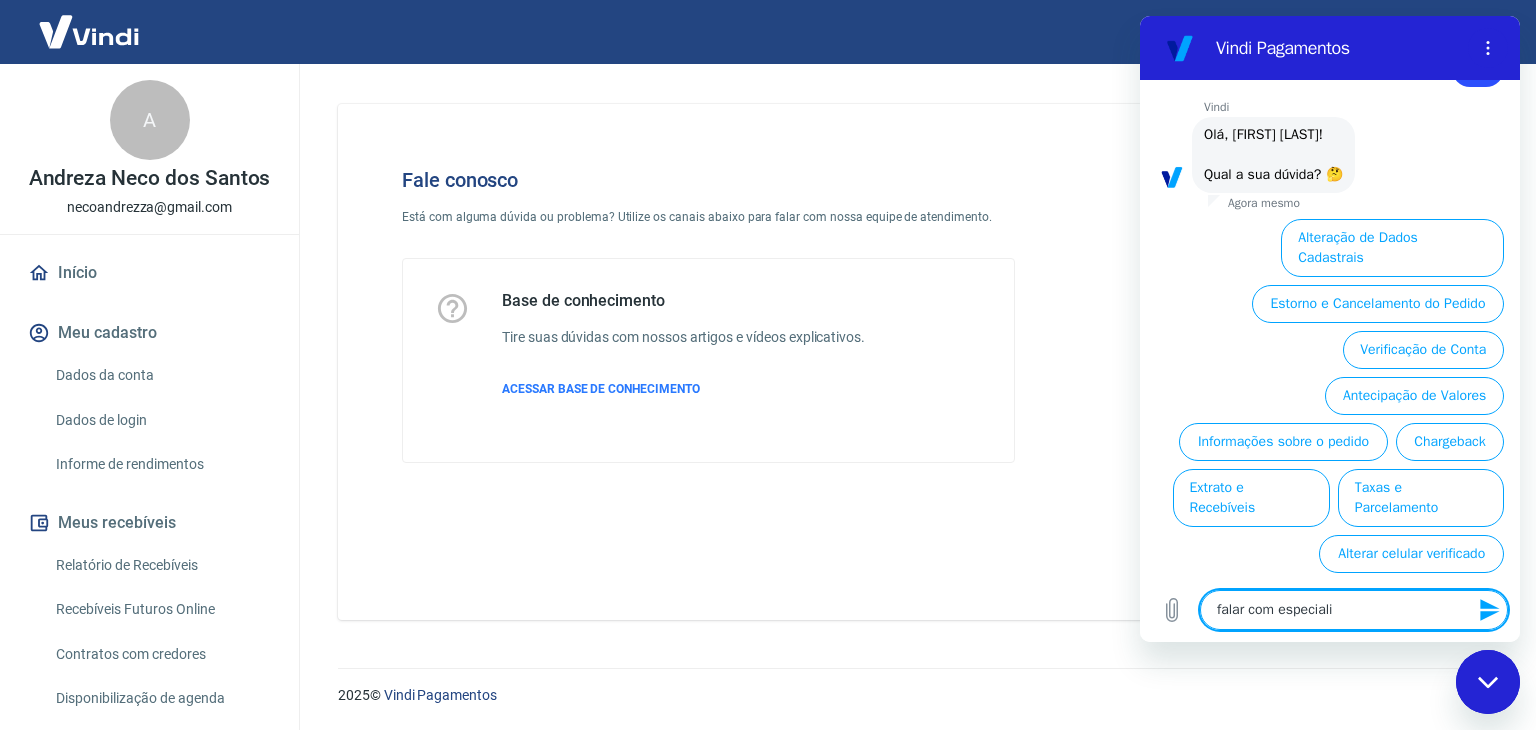 type on "falar com especialis" 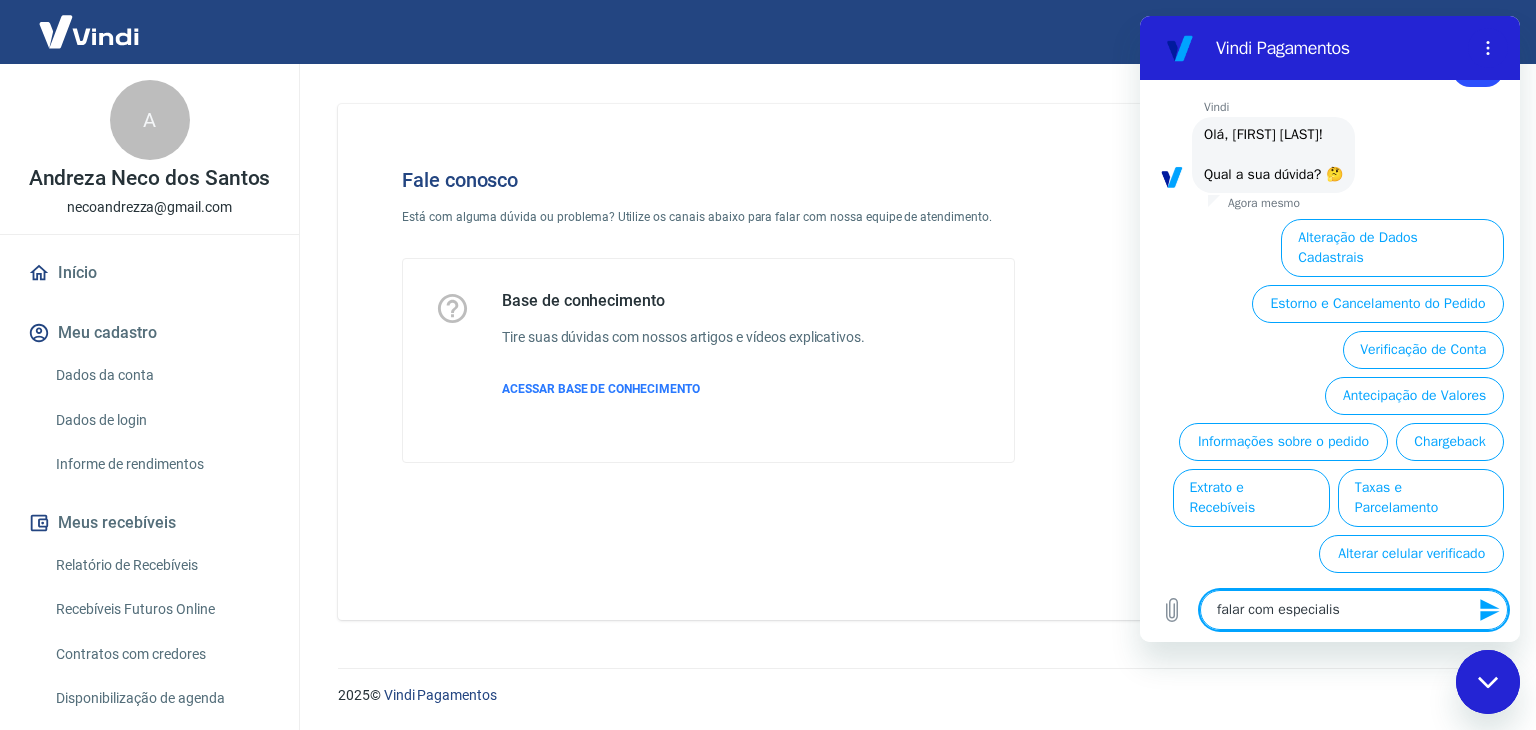 type on "falar com especialist" 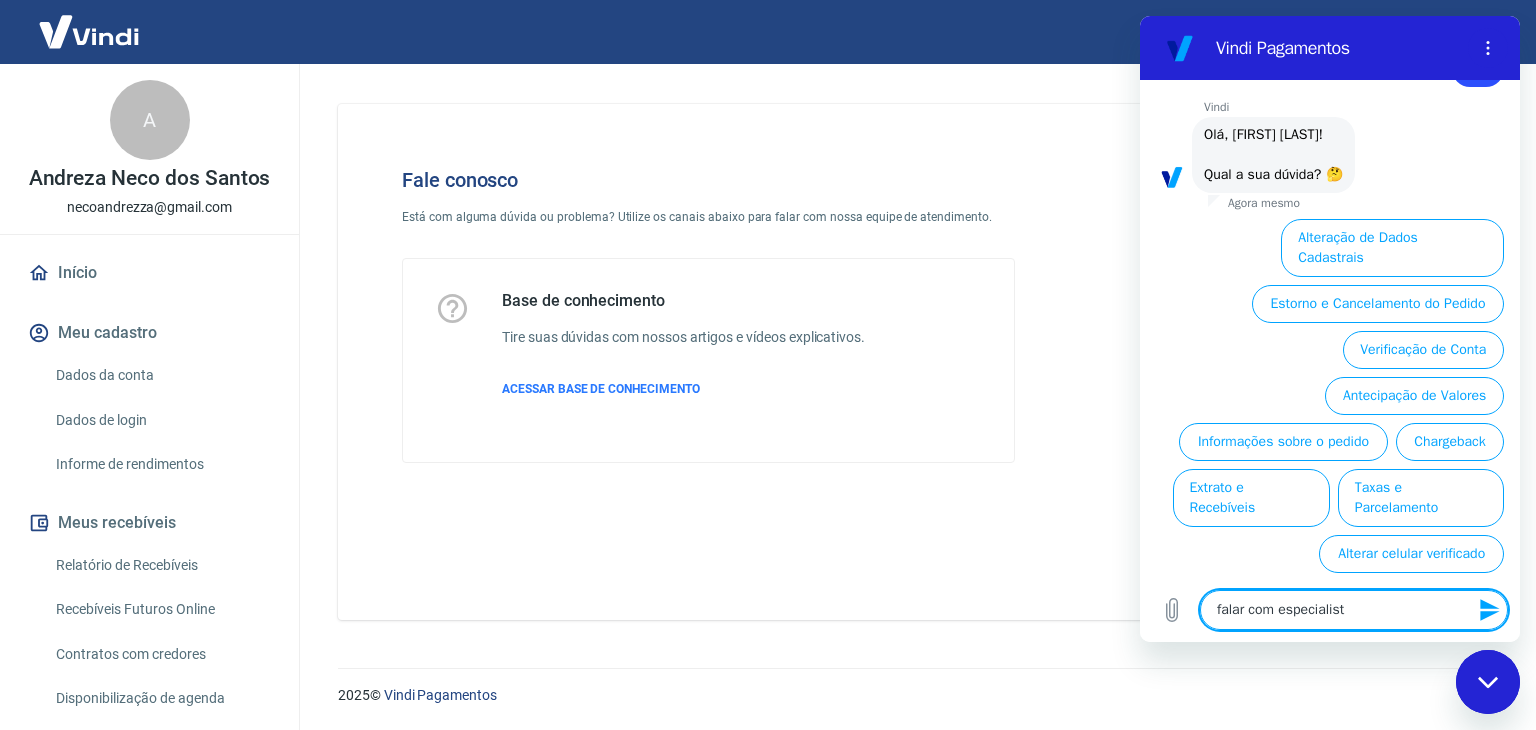 type on "falar com especialista" 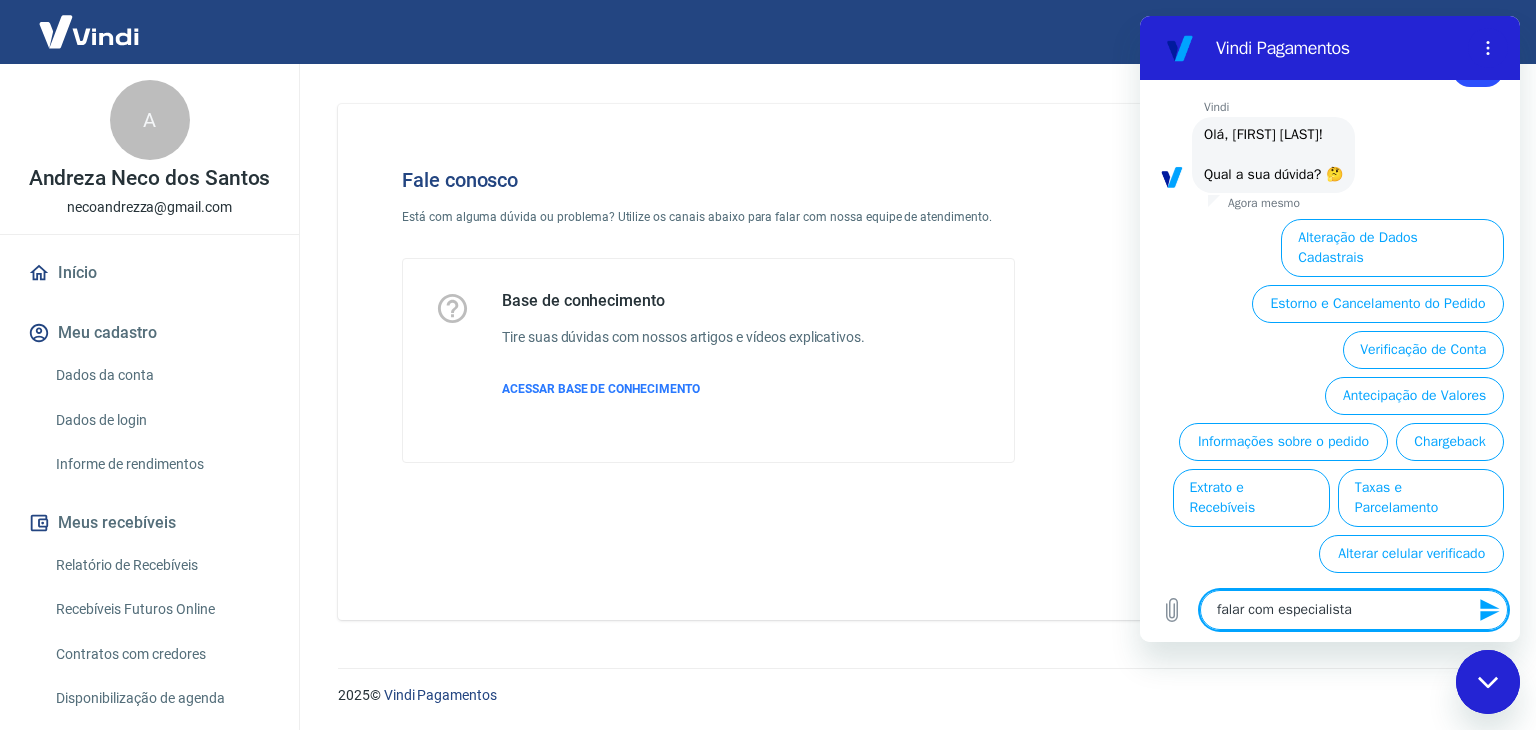 type 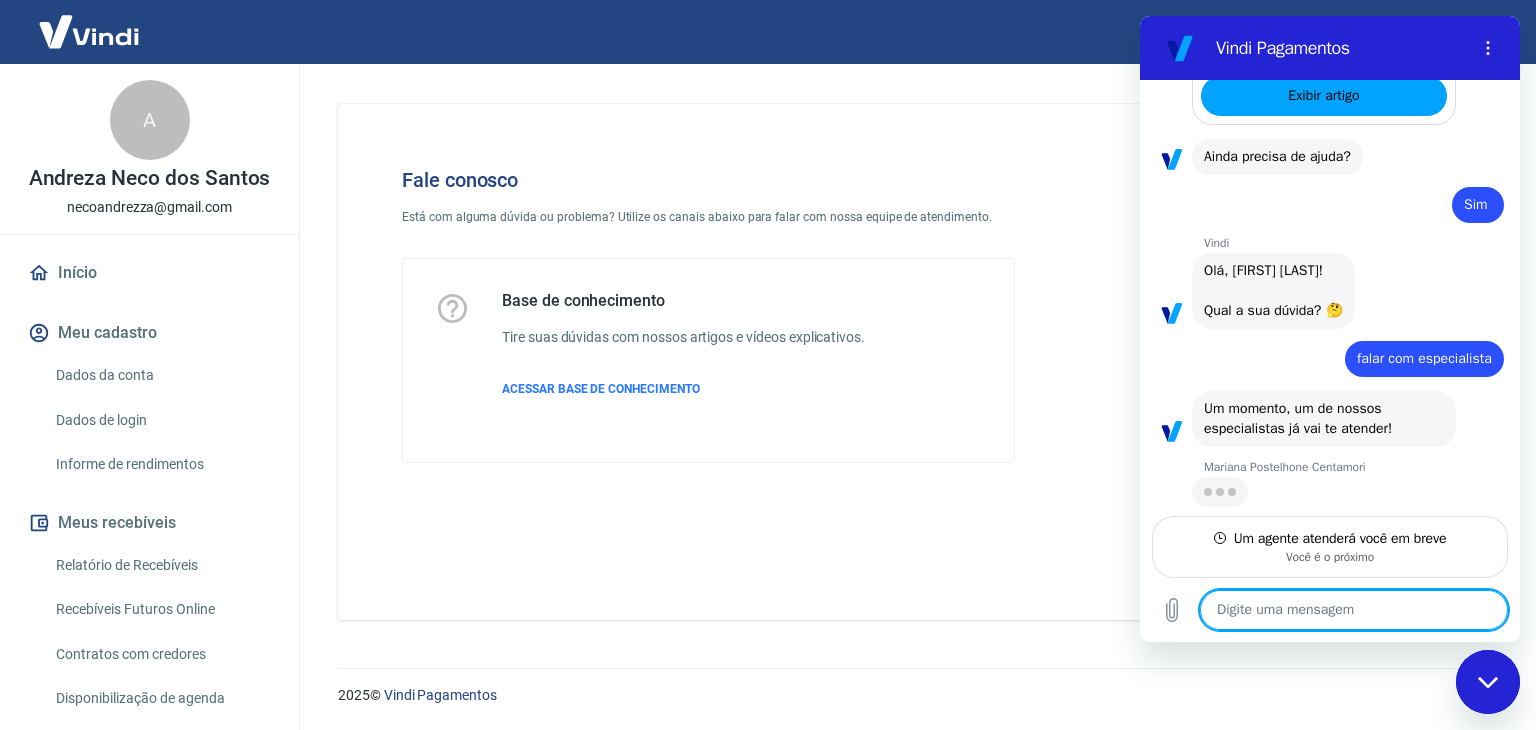 scroll, scrollTop: 2000, scrollLeft: 0, axis: vertical 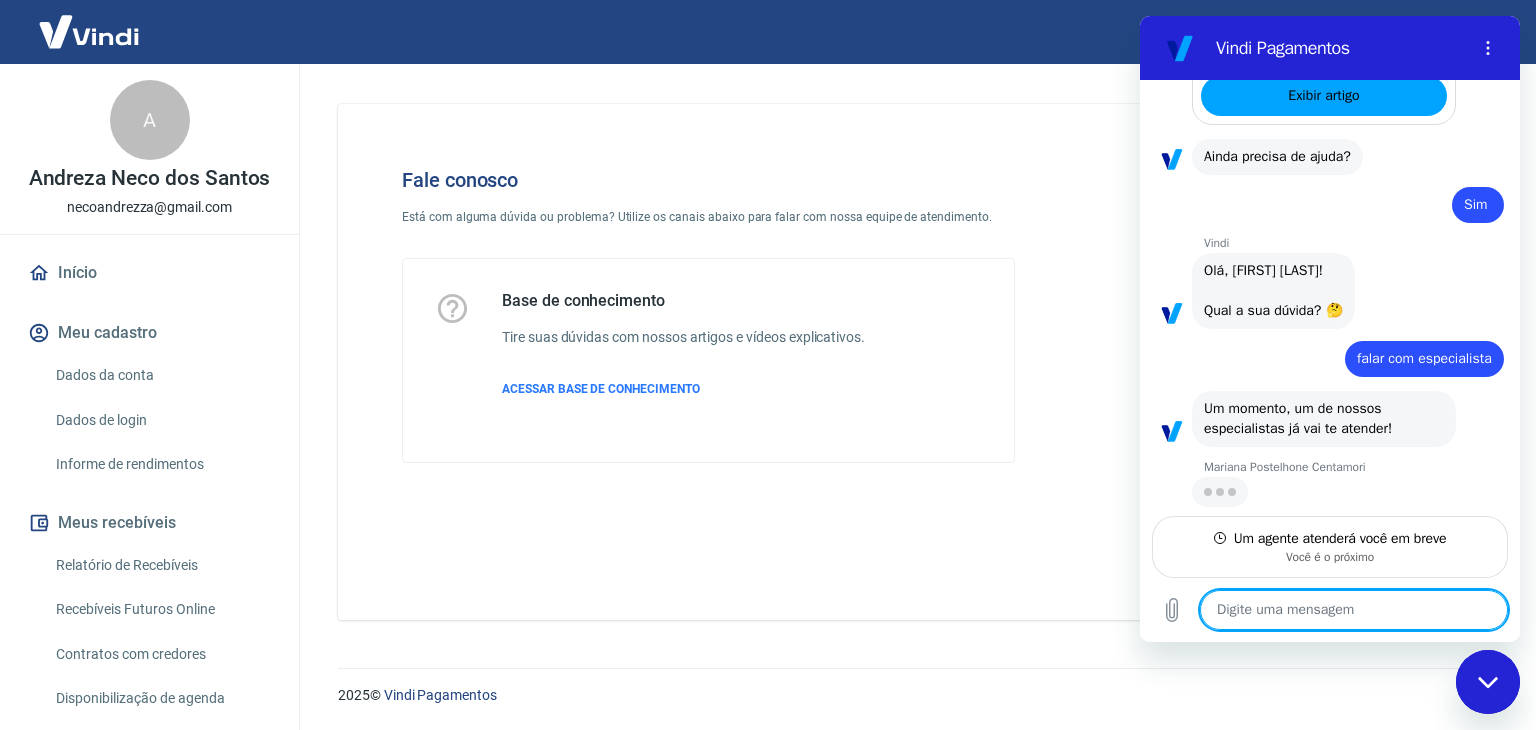 type on "x" 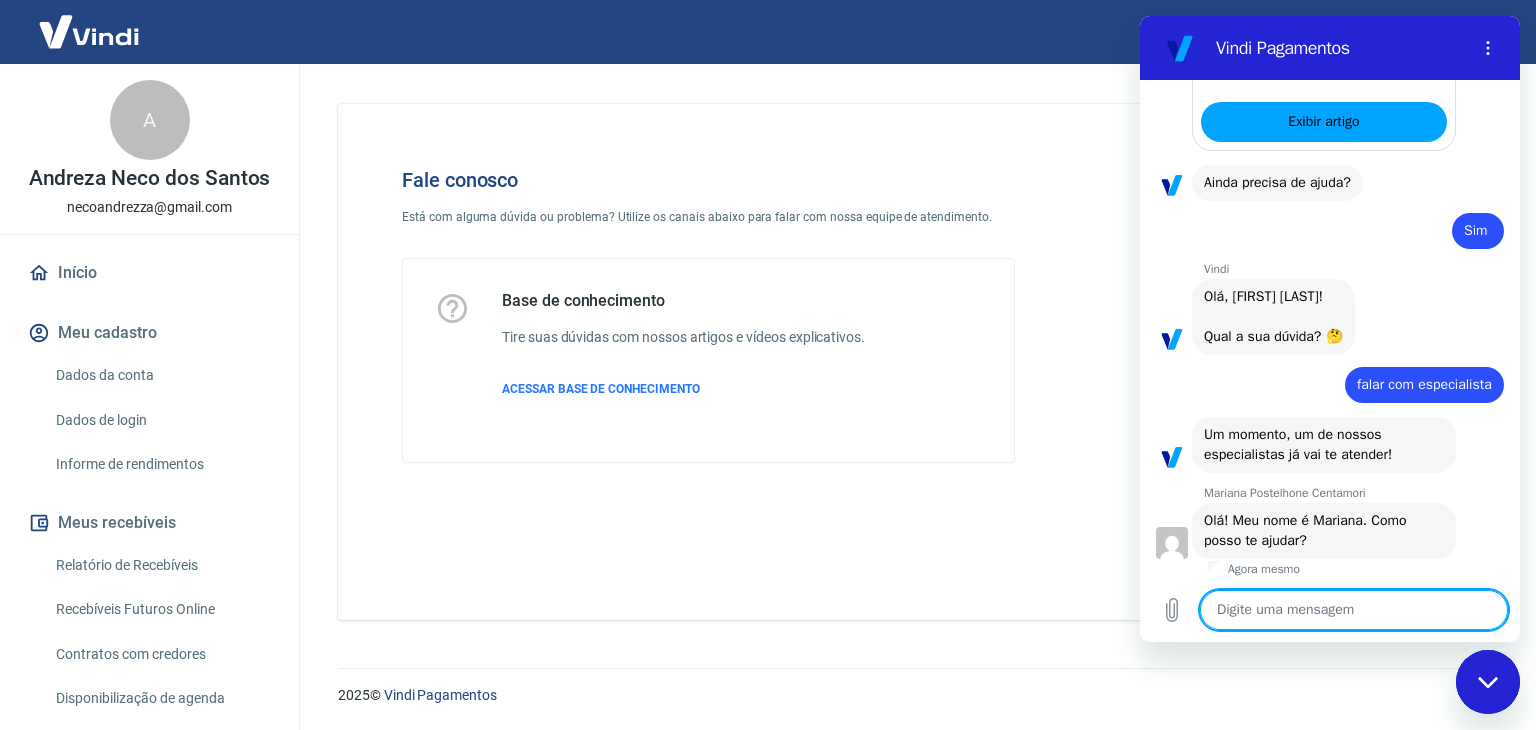 scroll, scrollTop: 1978, scrollLeft: 0, axis: vertical 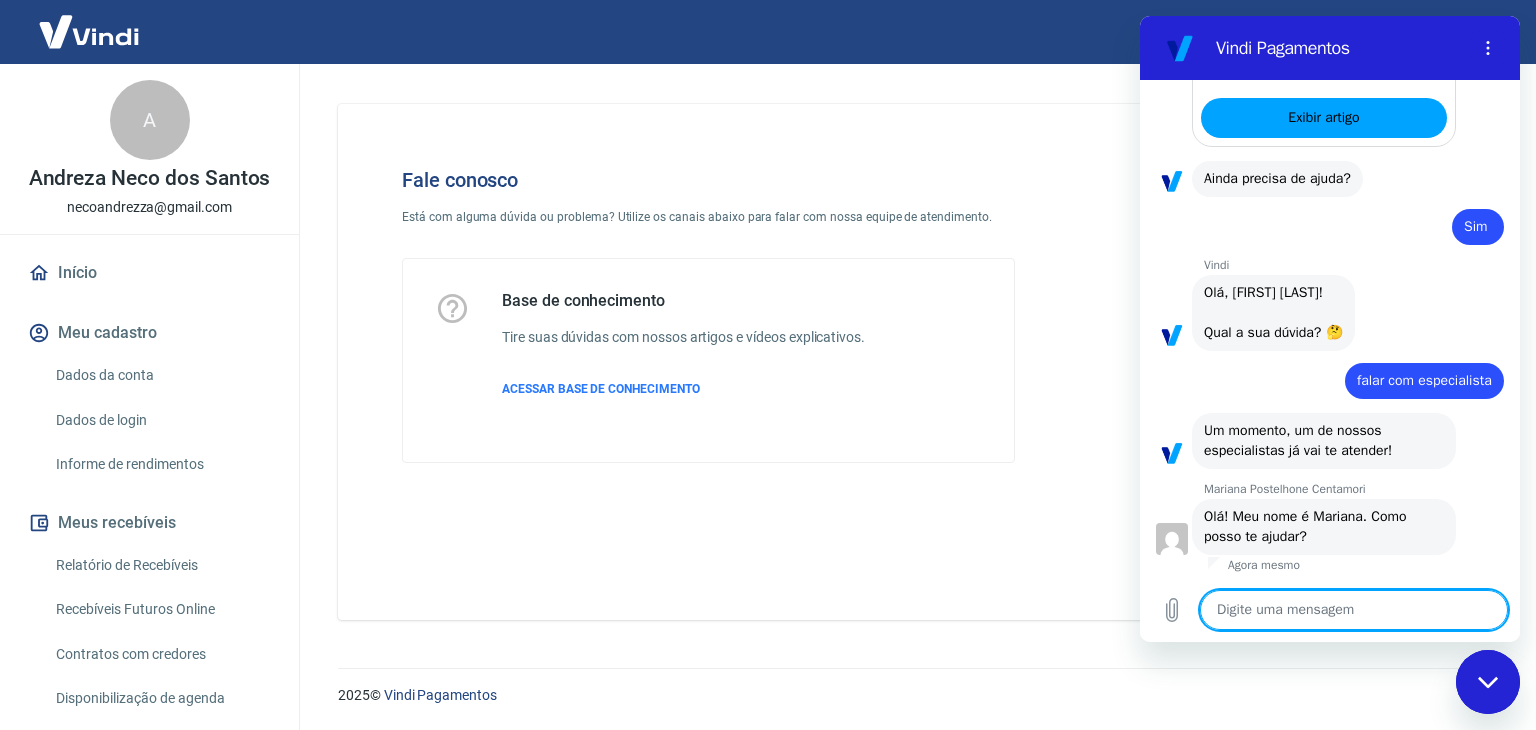 type on "o" 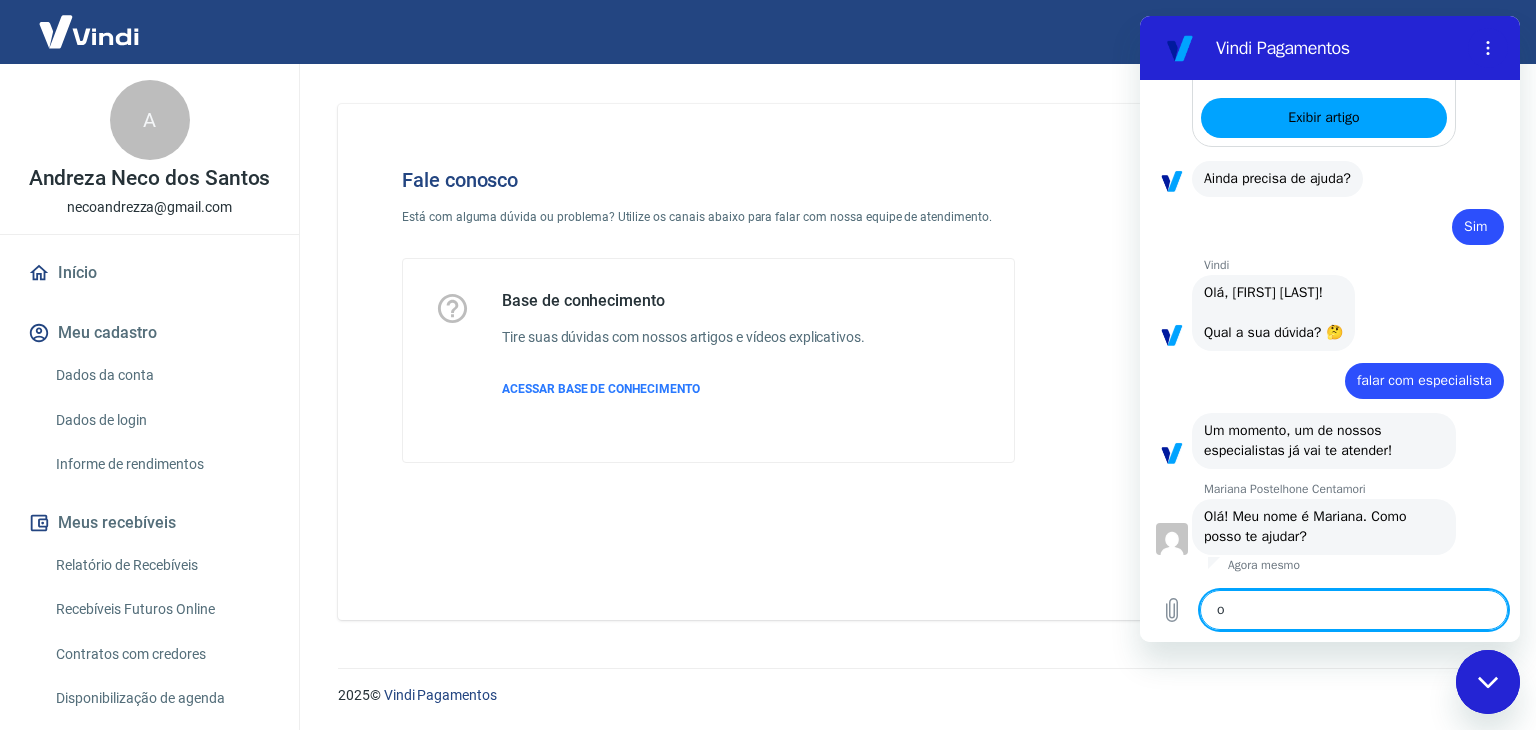 type on "oi" 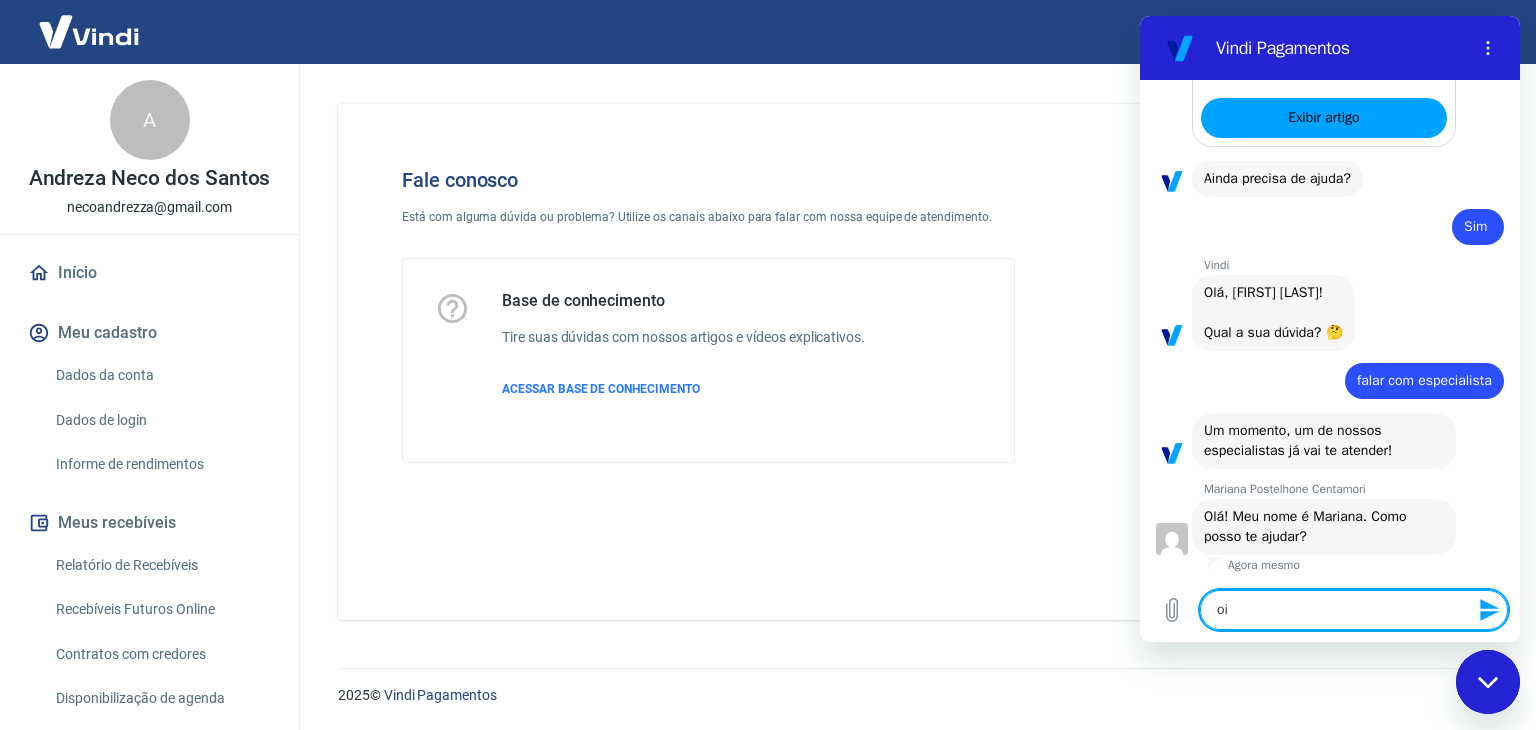 type on "oi" 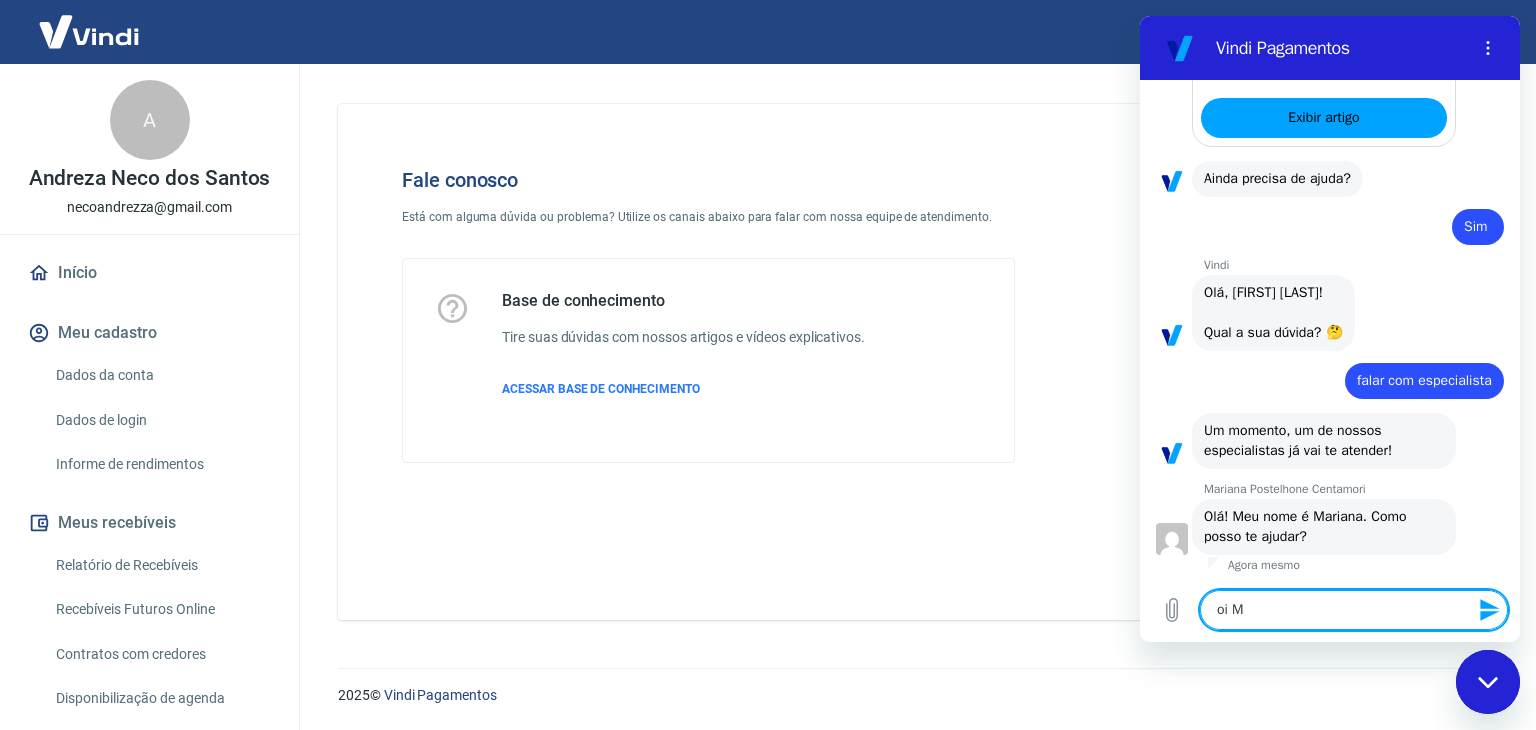 type on "oi Ma" 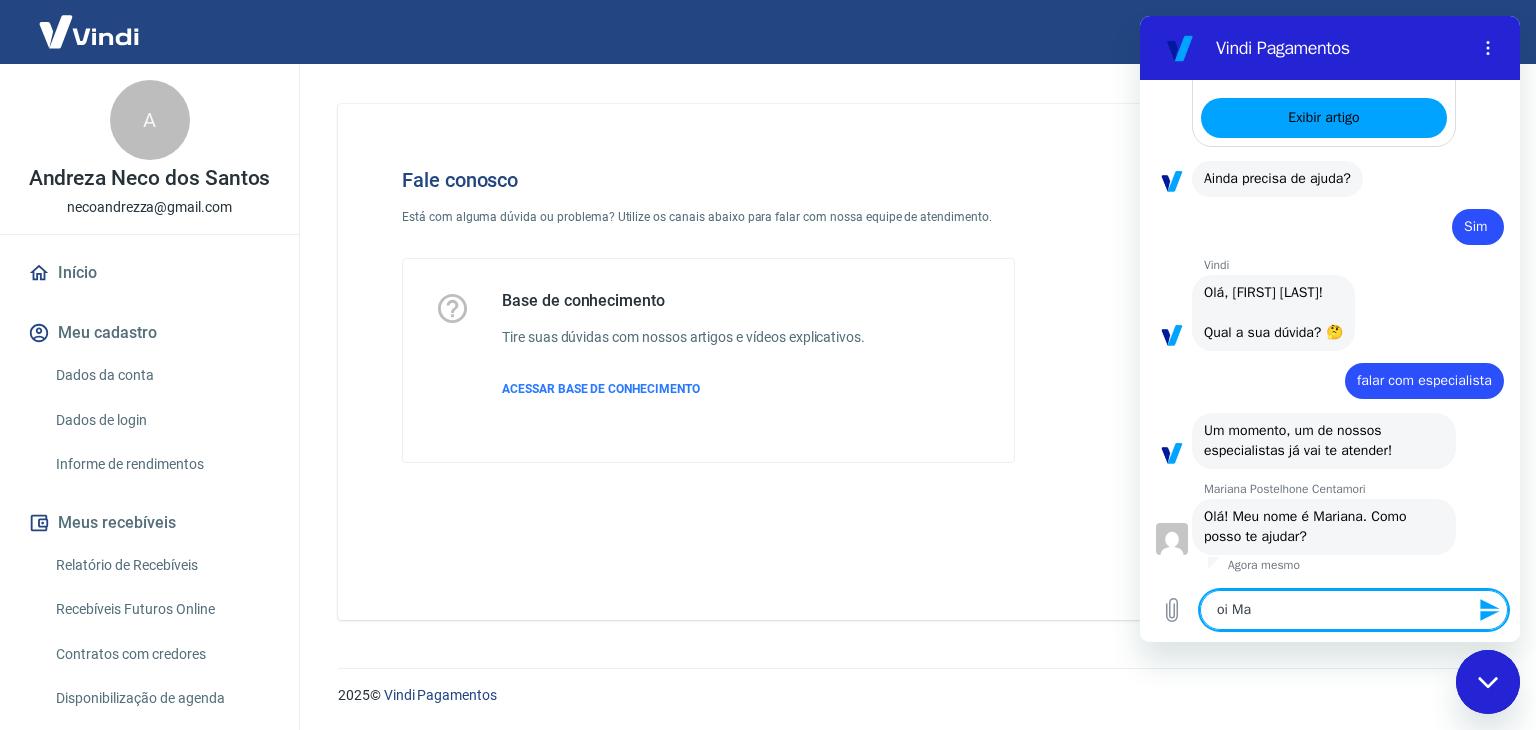 type on "oi Mar" 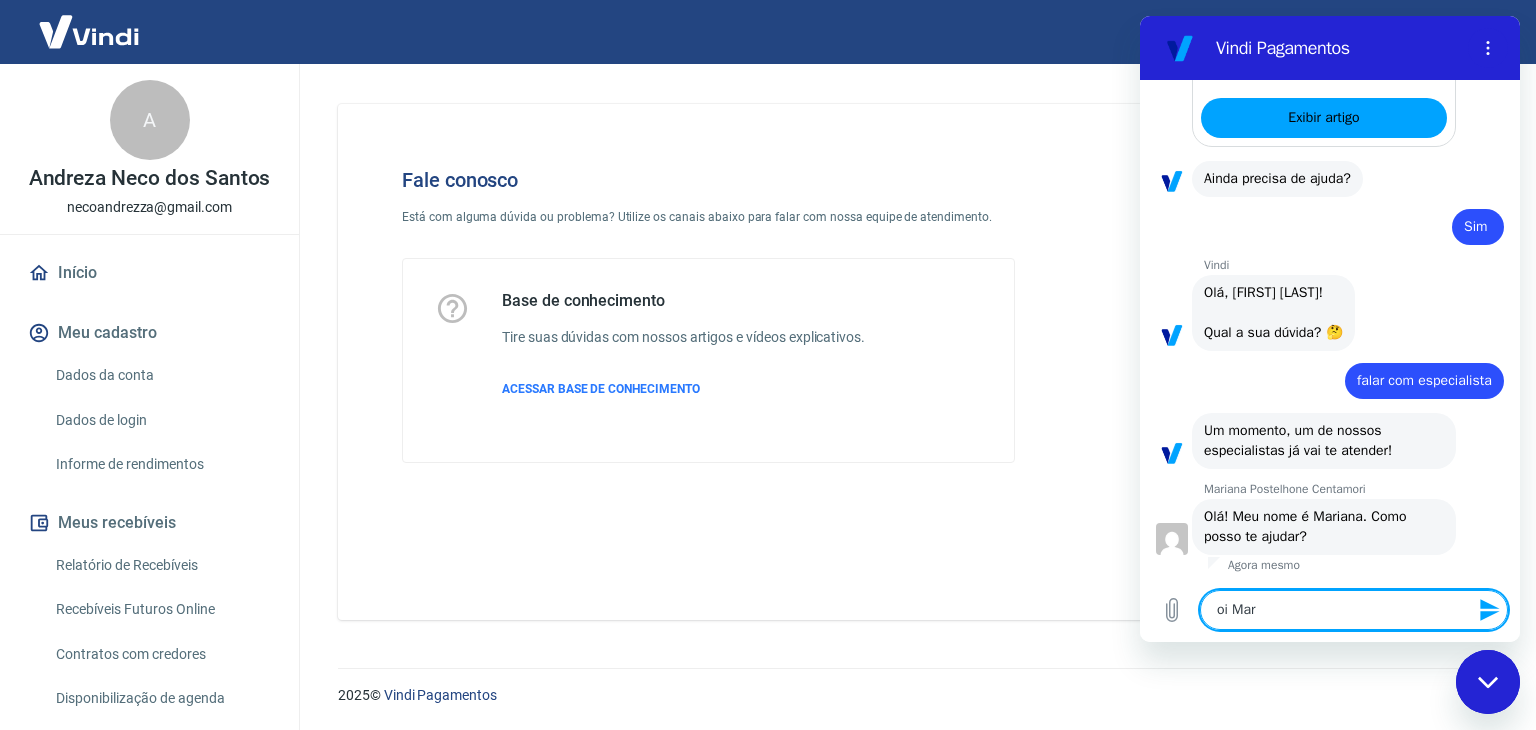 type on "oi Mari" 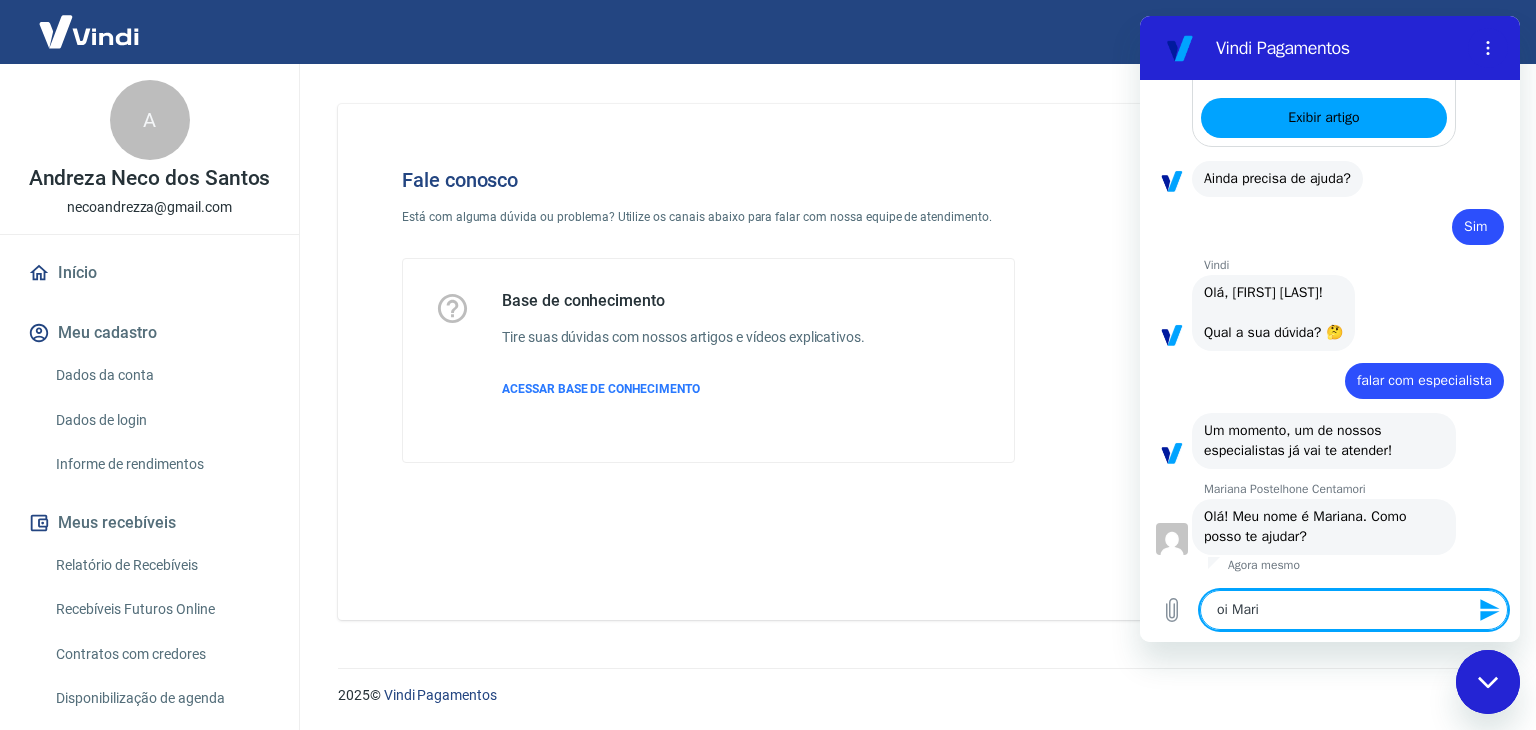 type on "oi Maria" 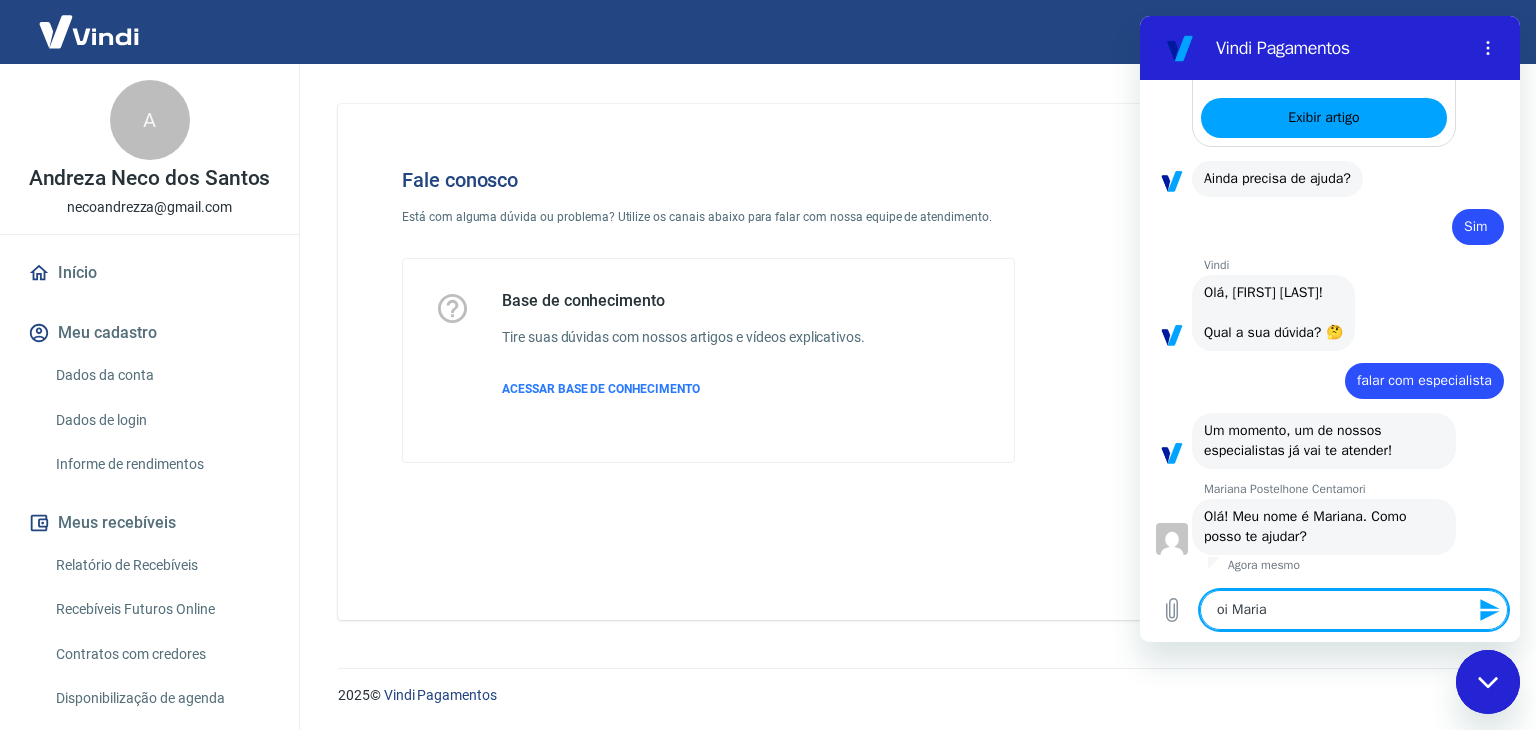 type on "oi Marian" 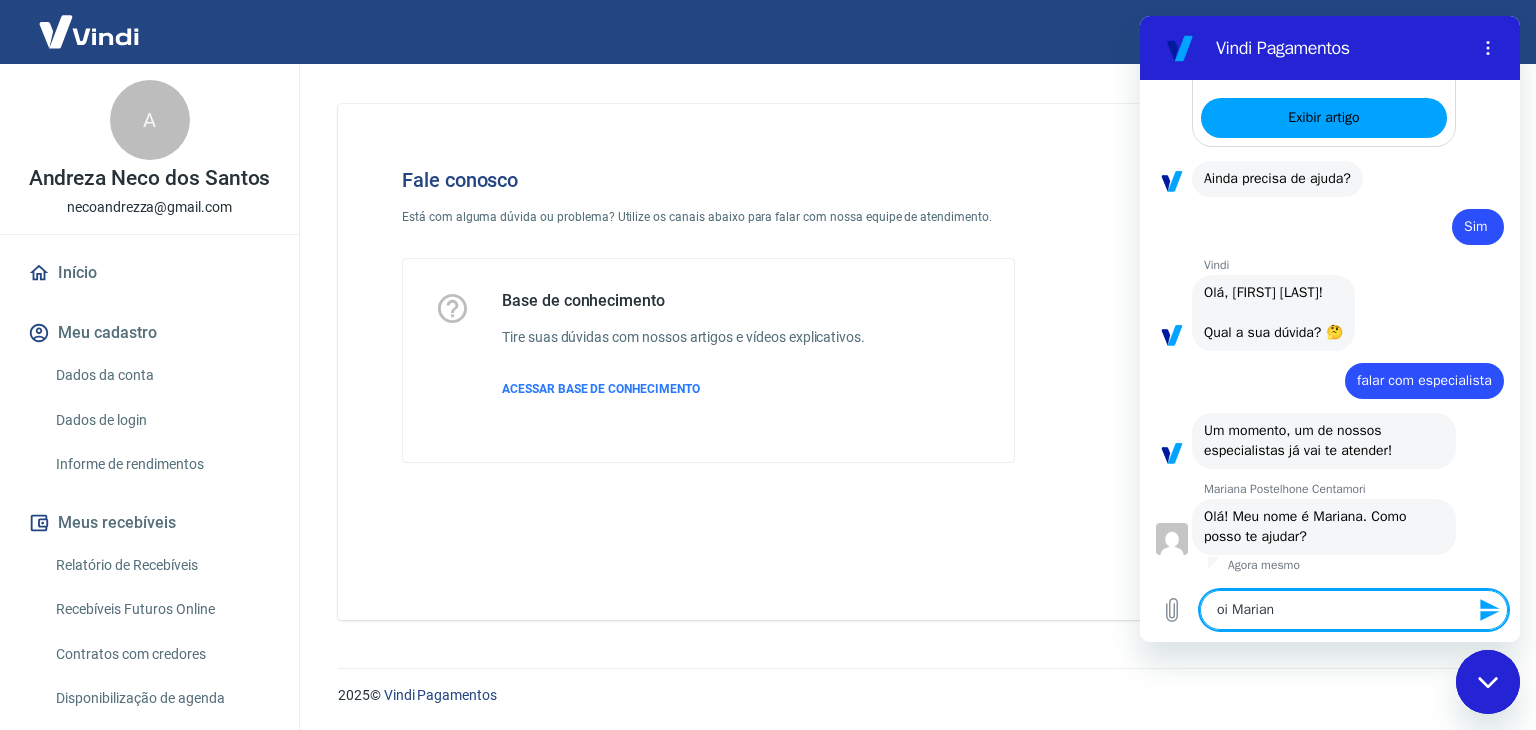 type on "oi Mariana" 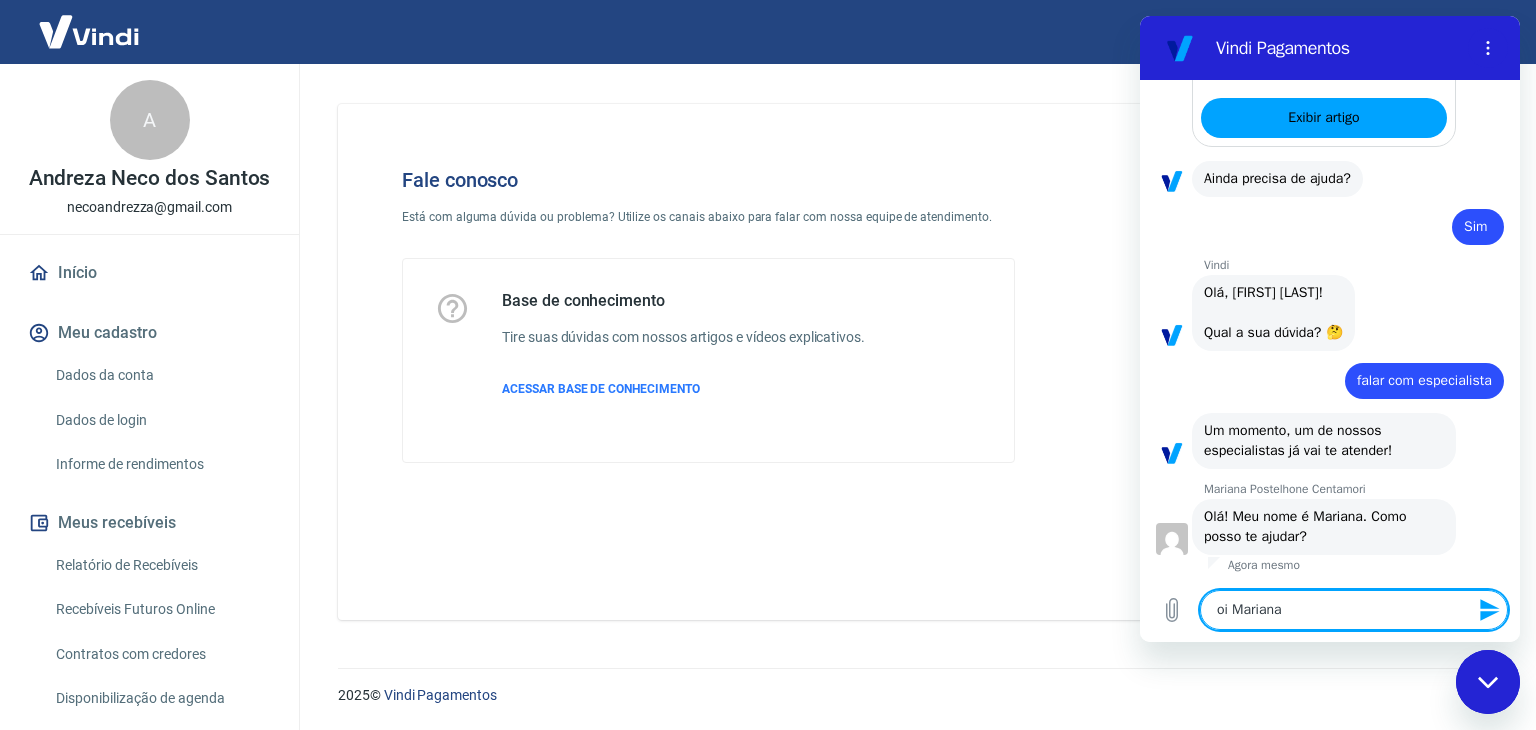 type on "oi Mariana," 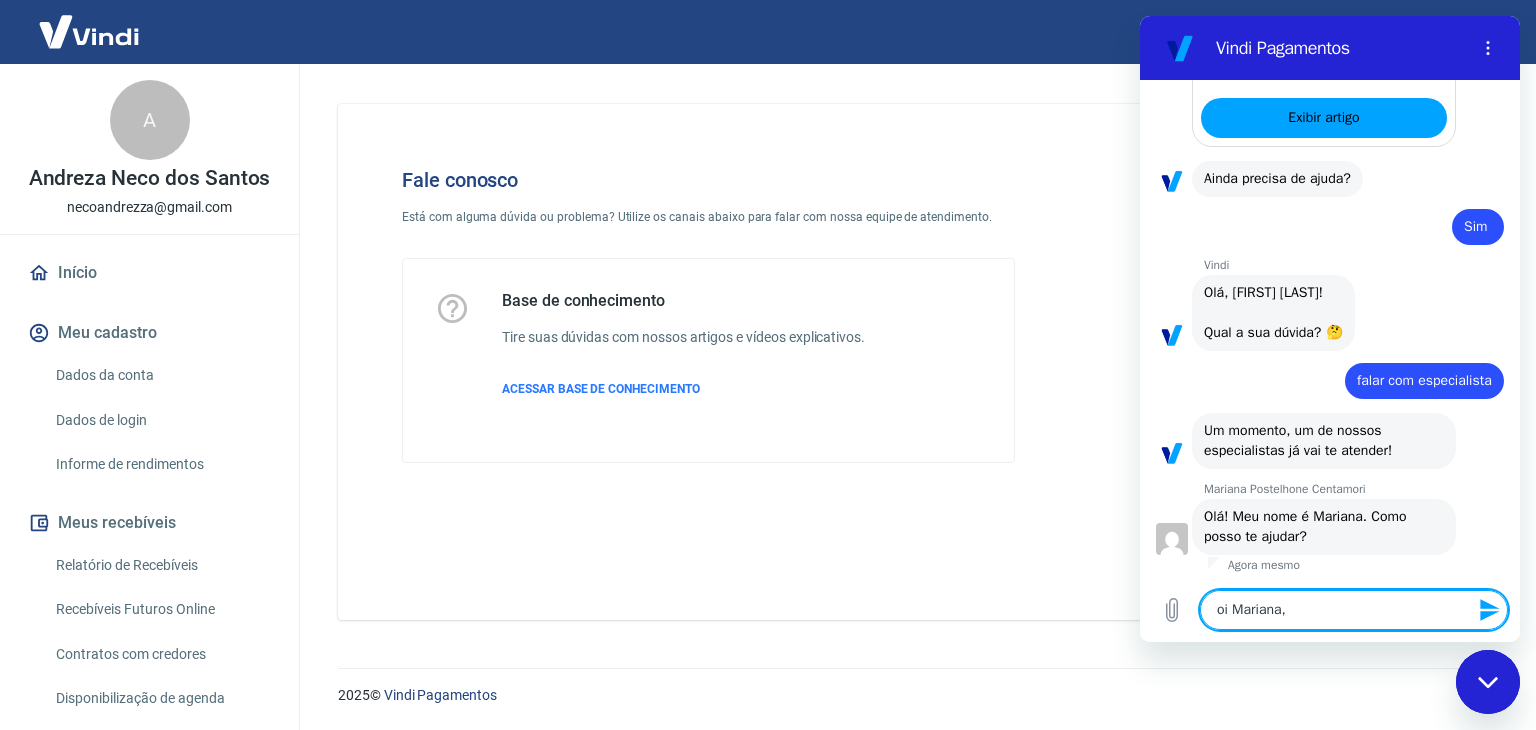 type on "oi Mariana," 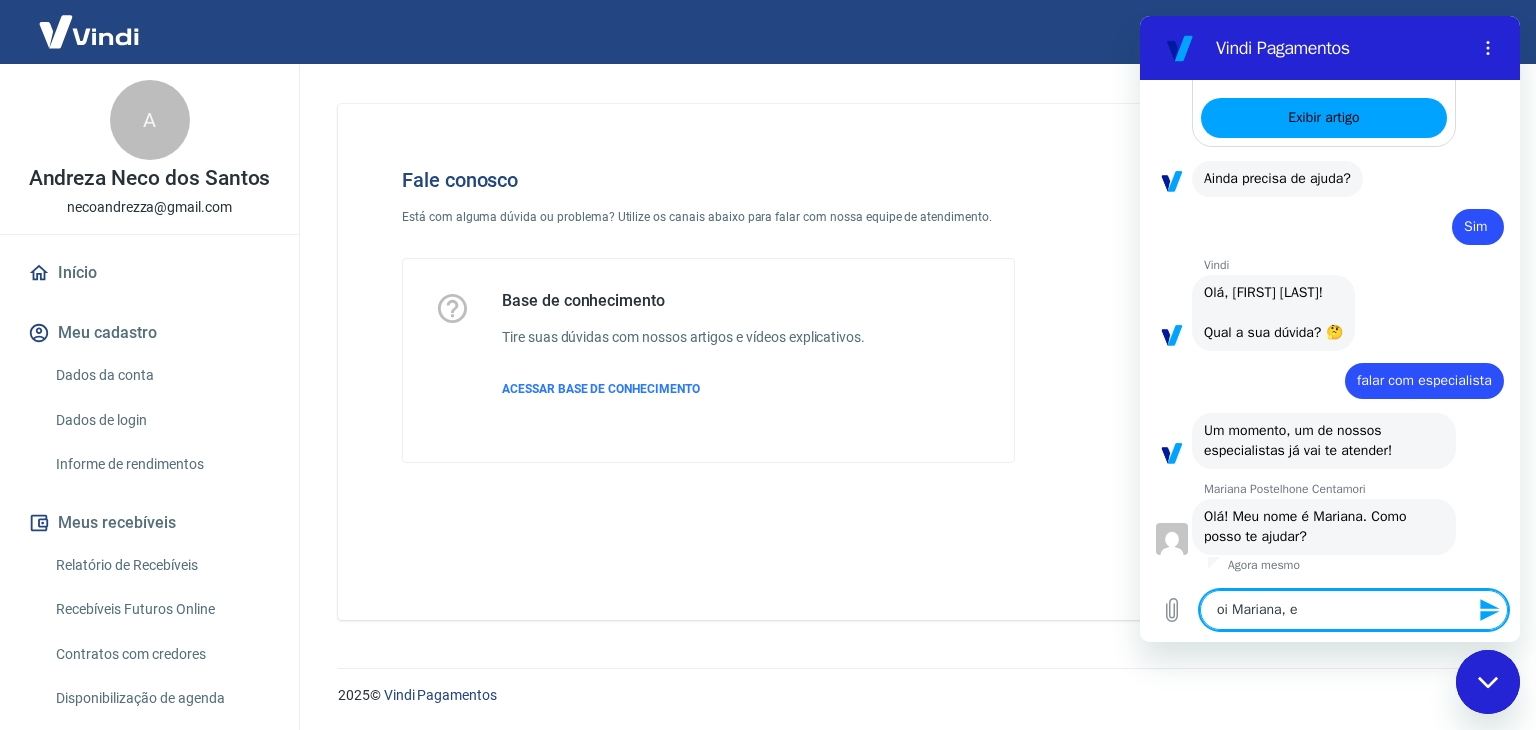 type on "oi [NAME], es" 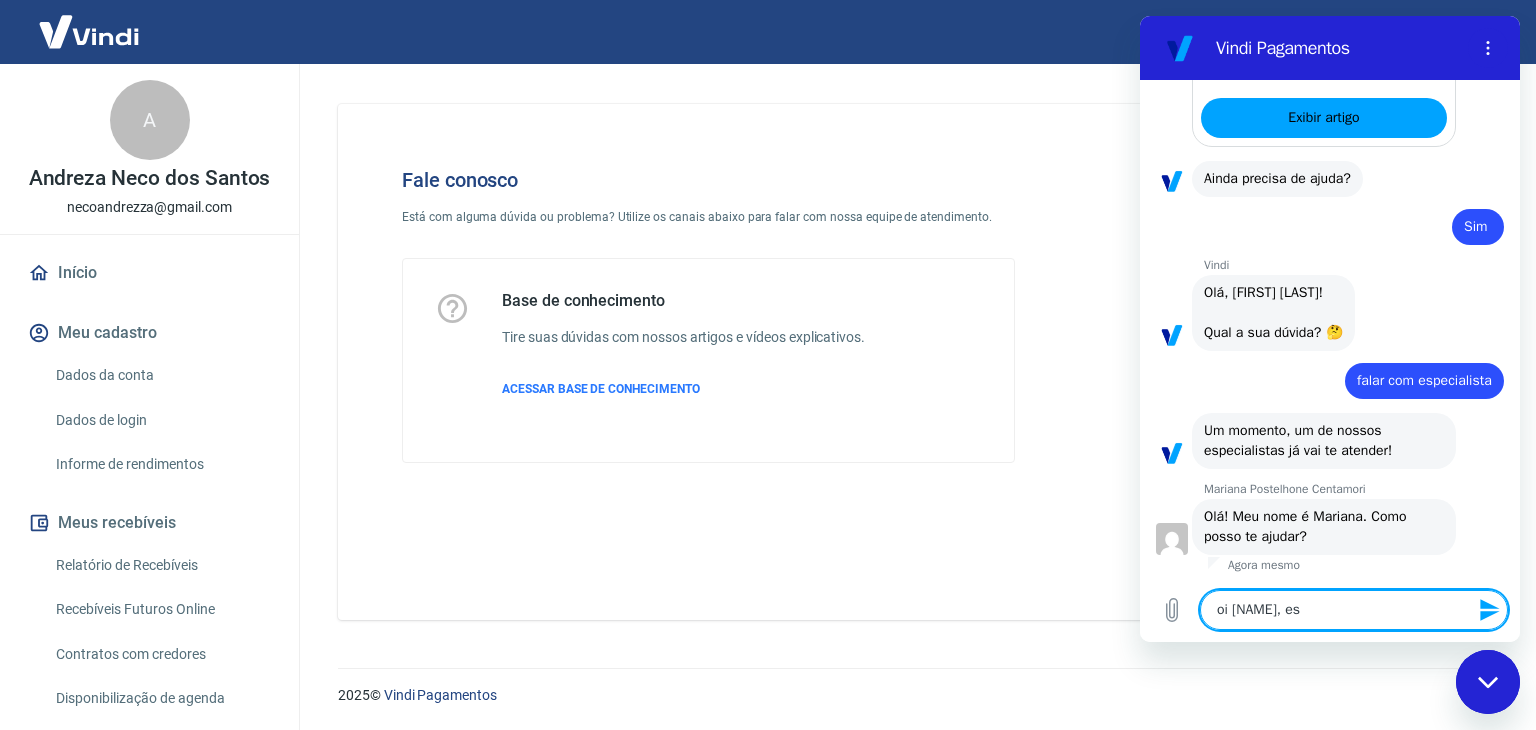 type on "oi Mariana, est" 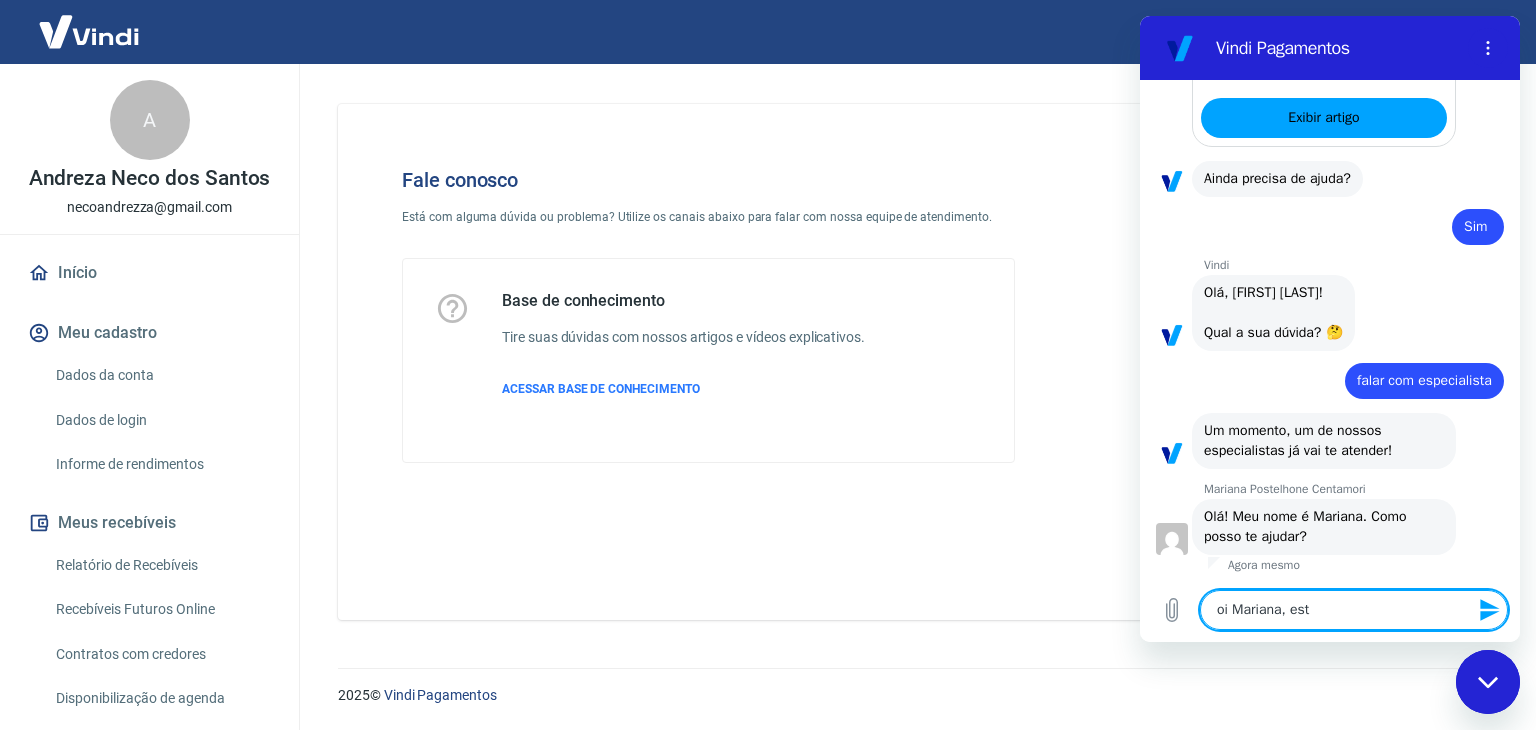 type on "oi Mariana, esto" 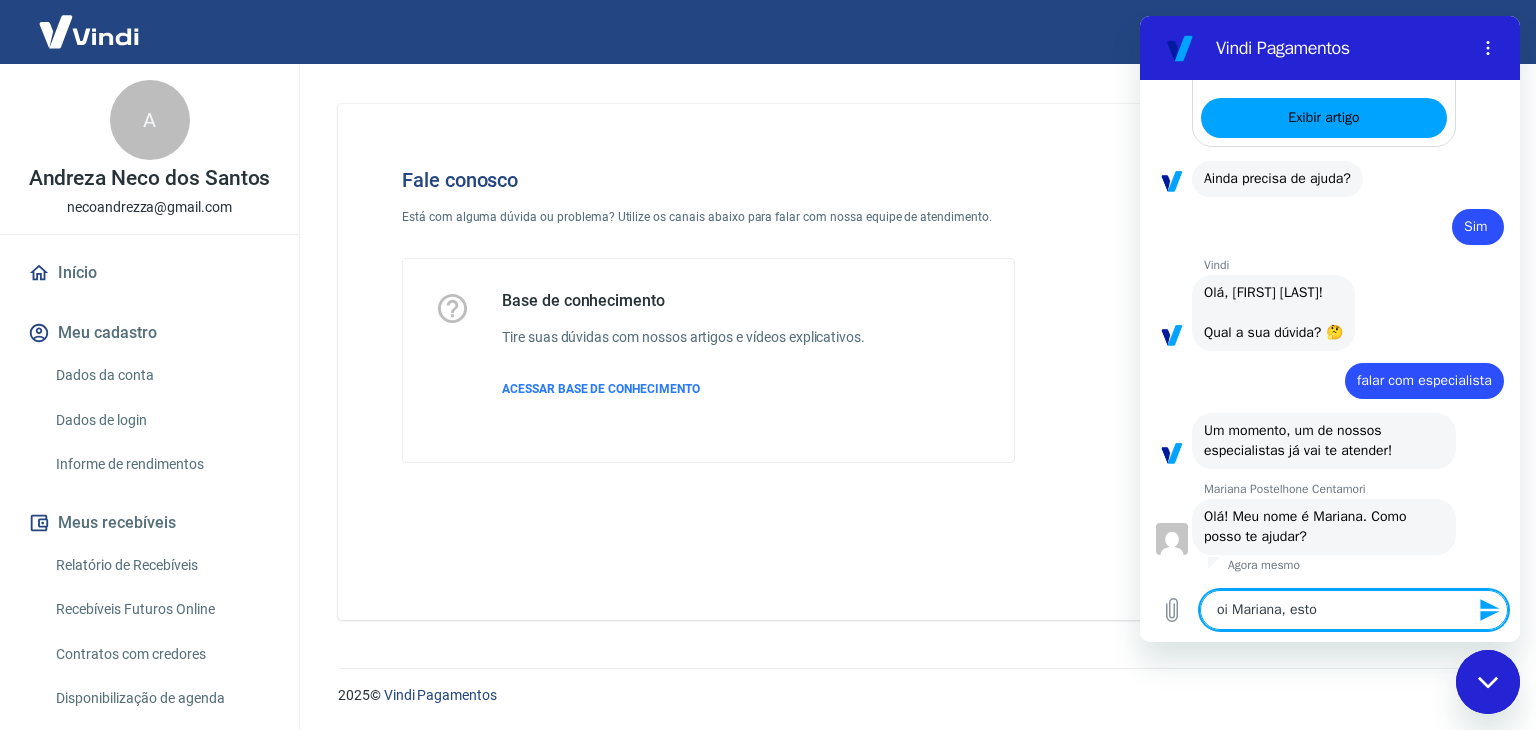 type on "oi Mariana, esto" 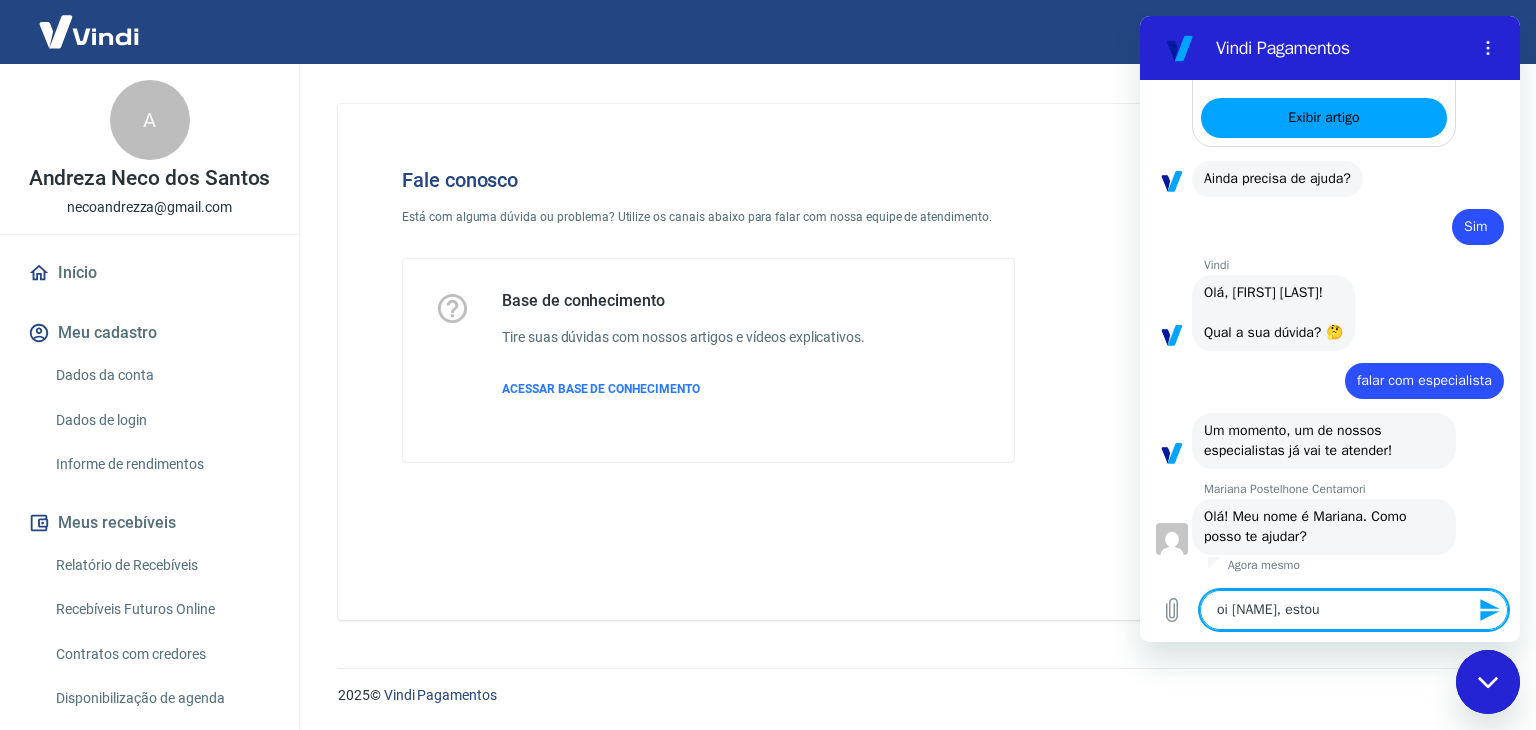 type on "oi [NAME], estou" 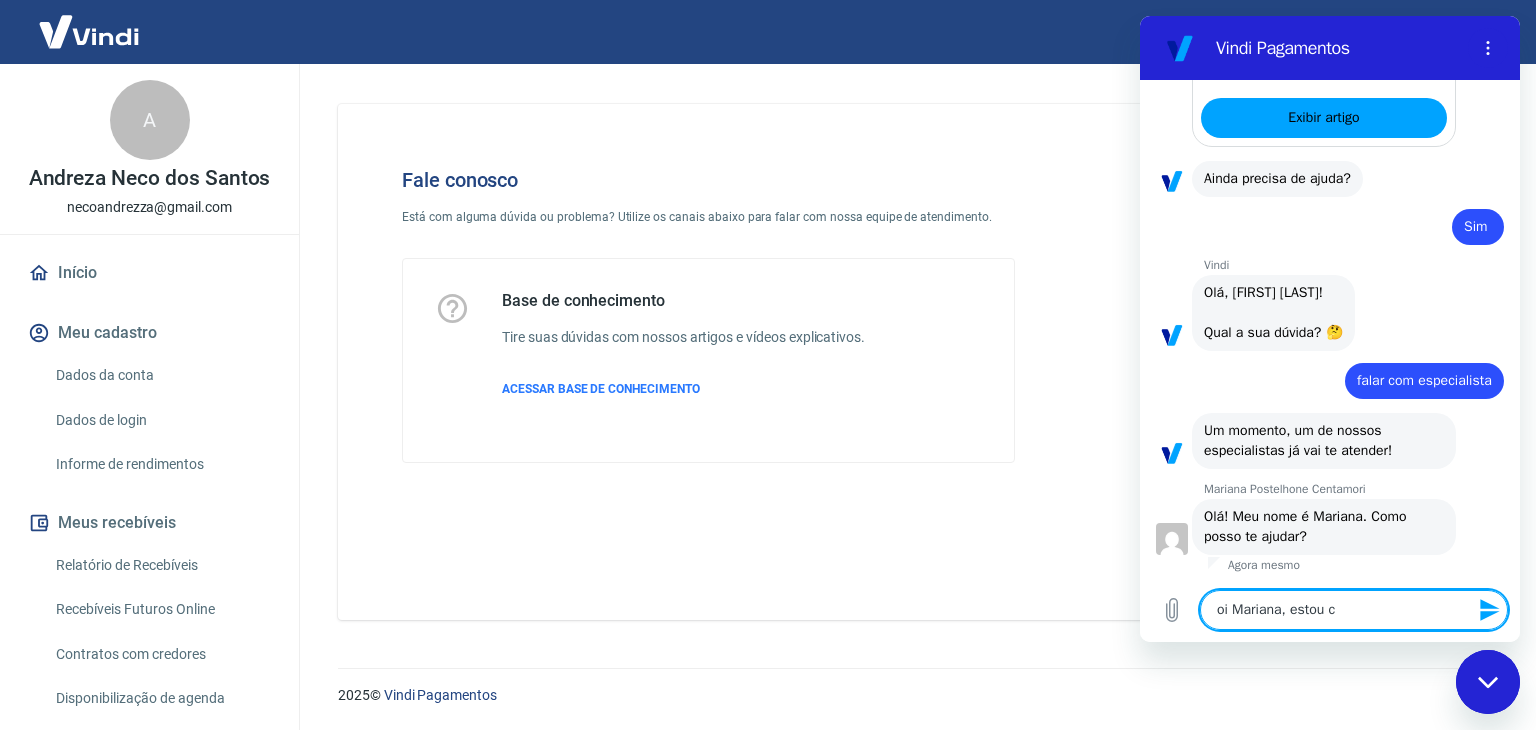 type on "oi Mariana, estou co" 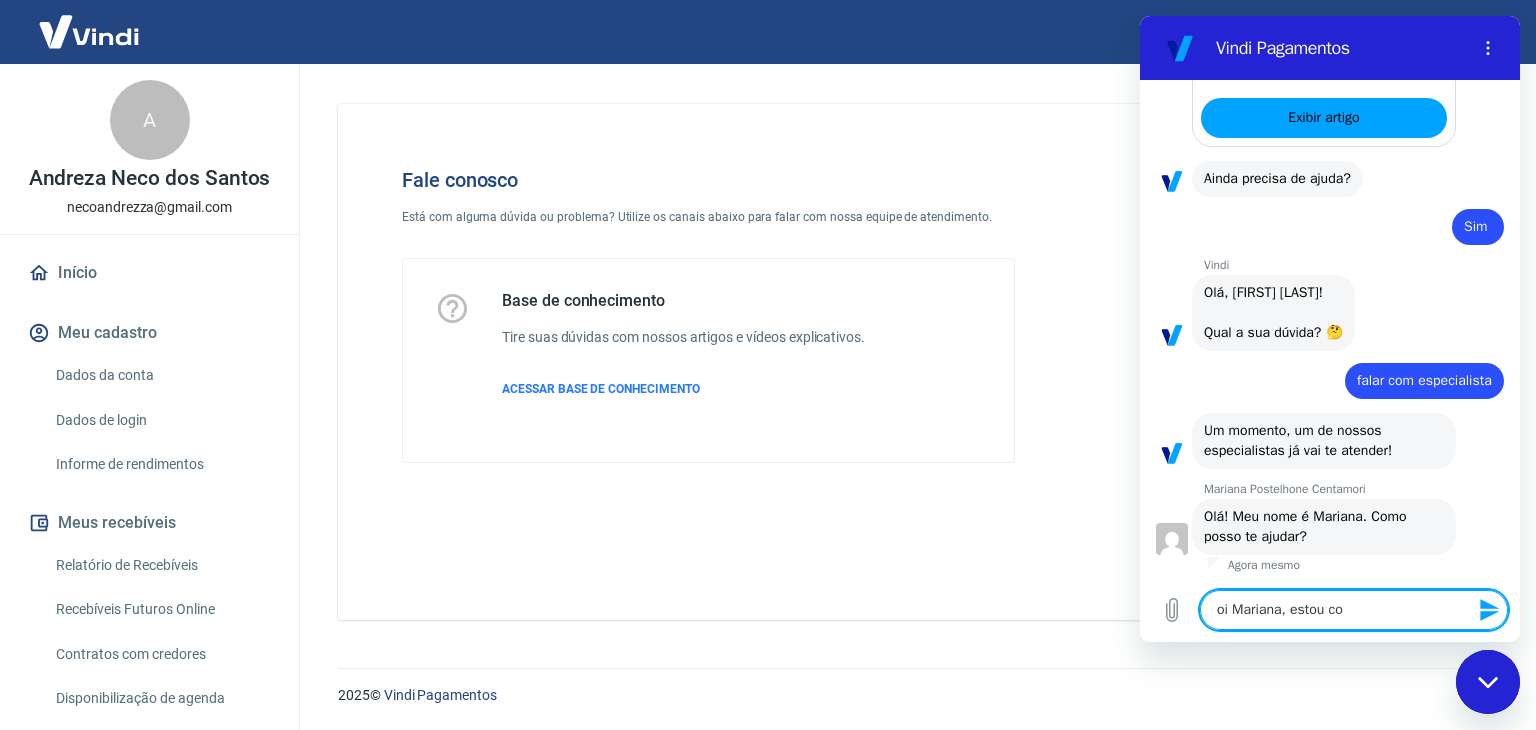 type on "oi [NAME], estou com" 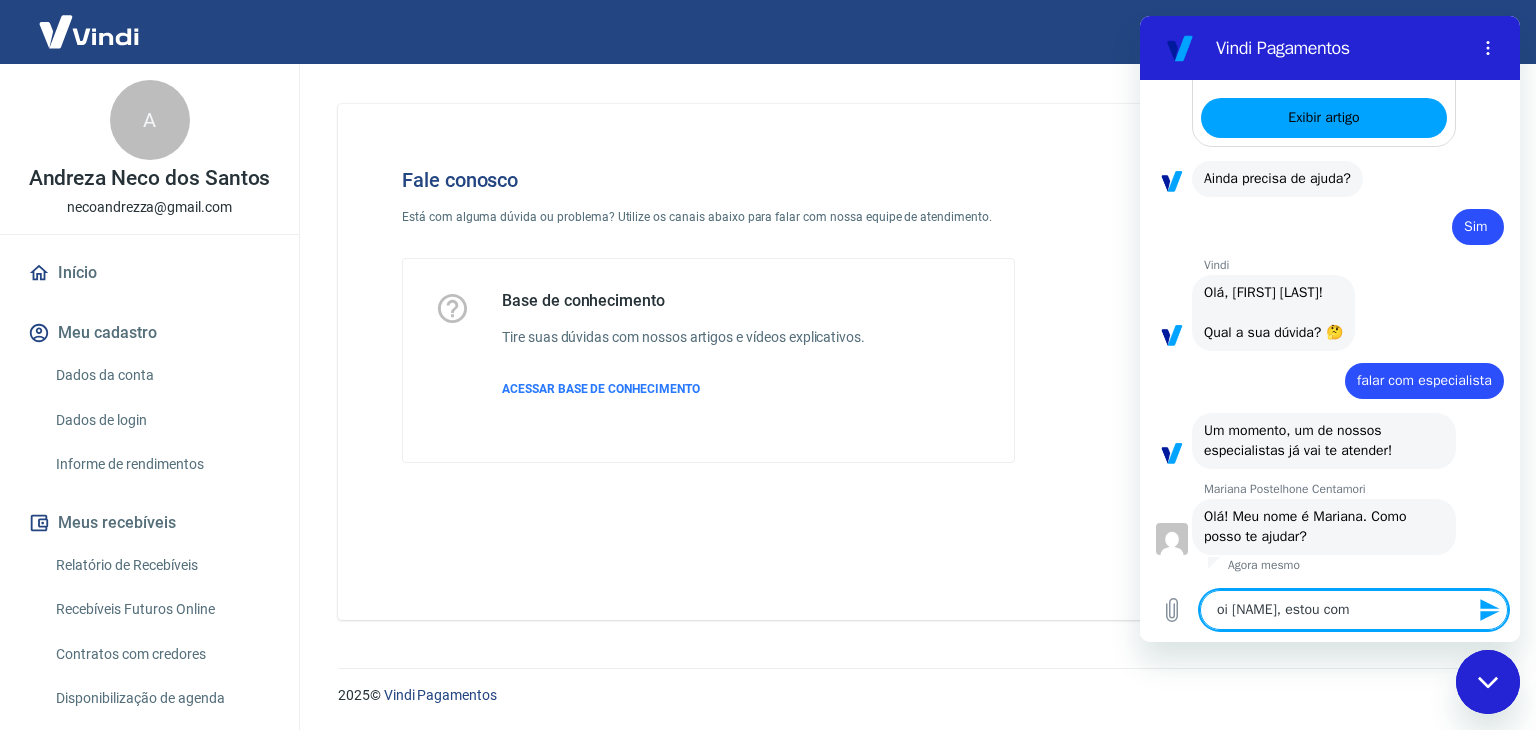 type on "oi [NAME], estou com" 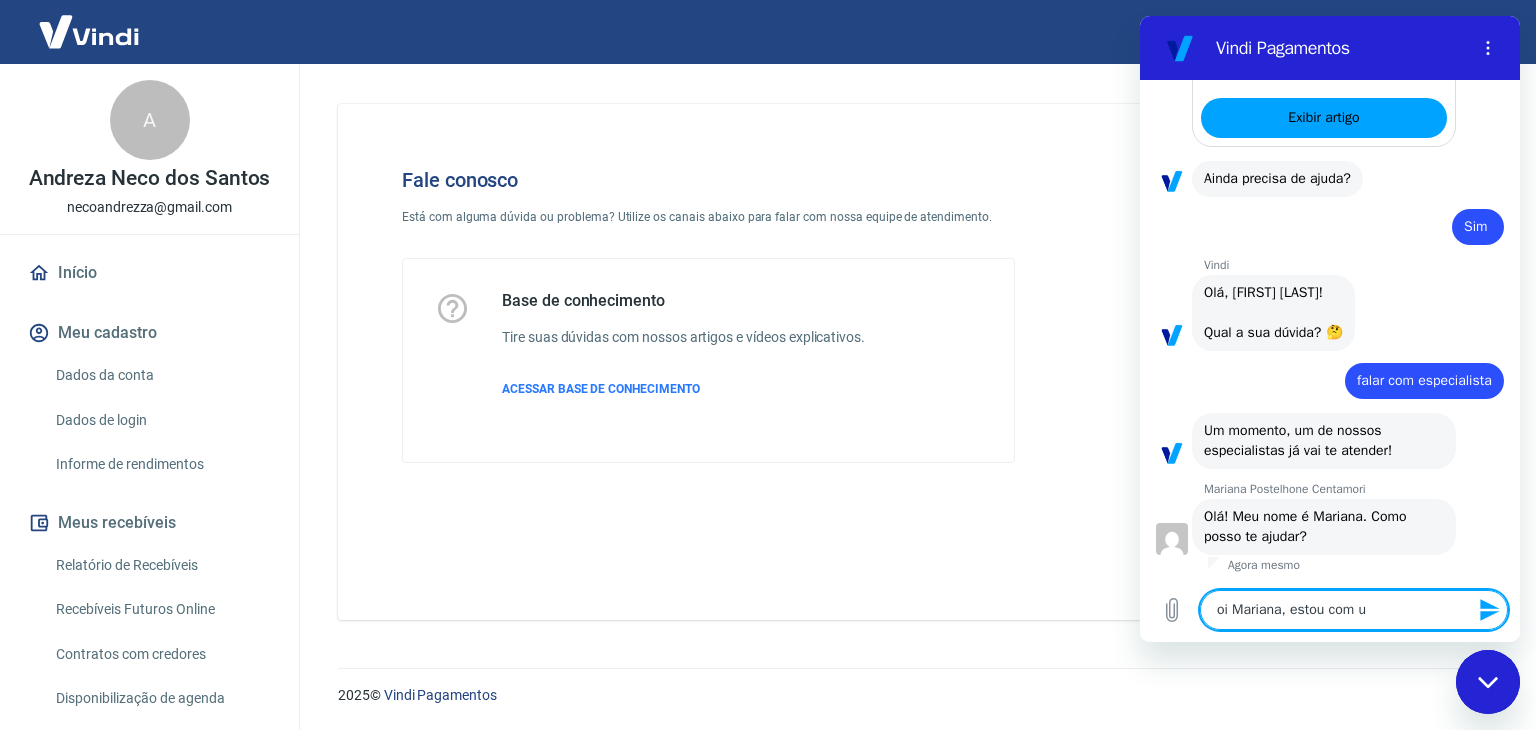 type on "oi Mariana, estou com um" 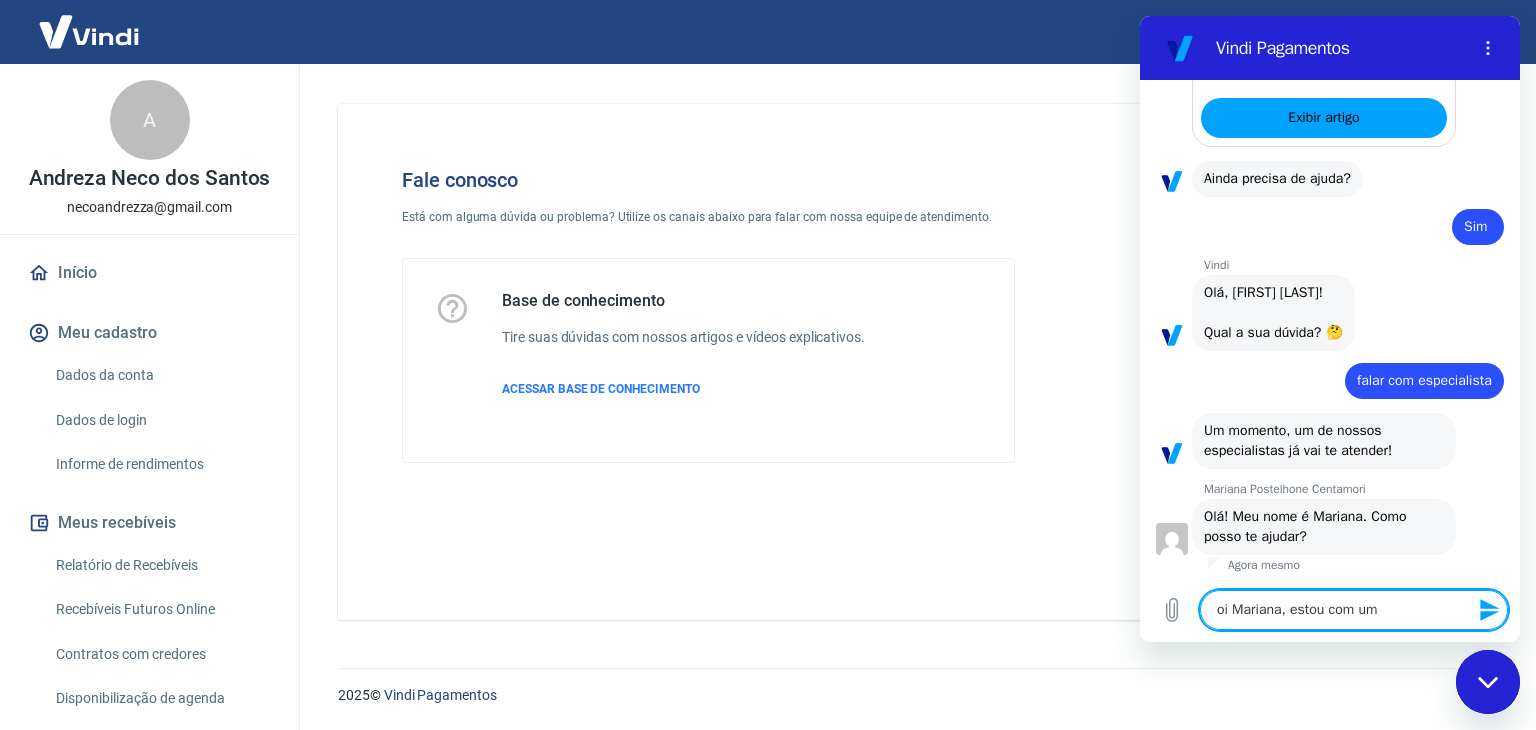 type on "oi [NAME], estou com uma" 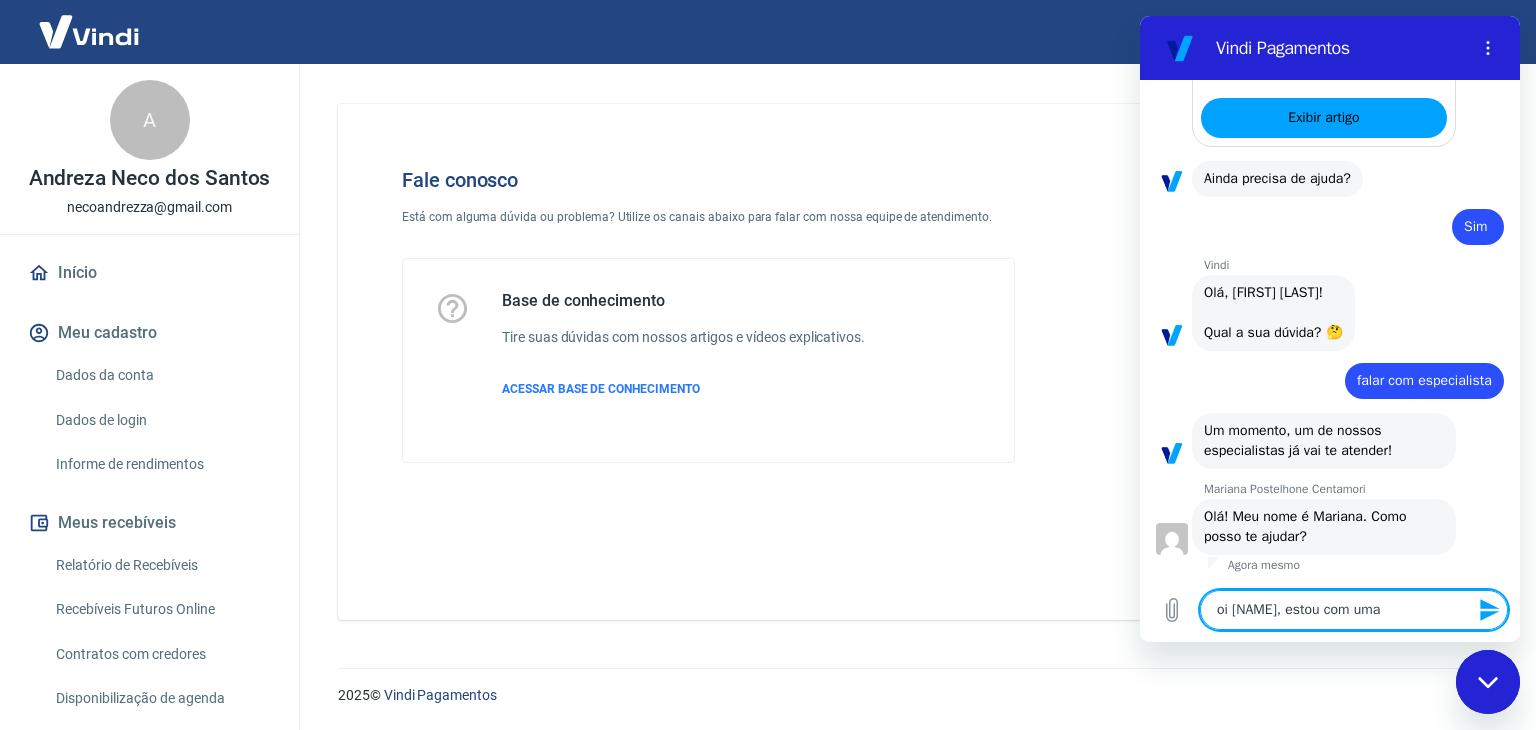type on "oi [NAME], estou com uma" 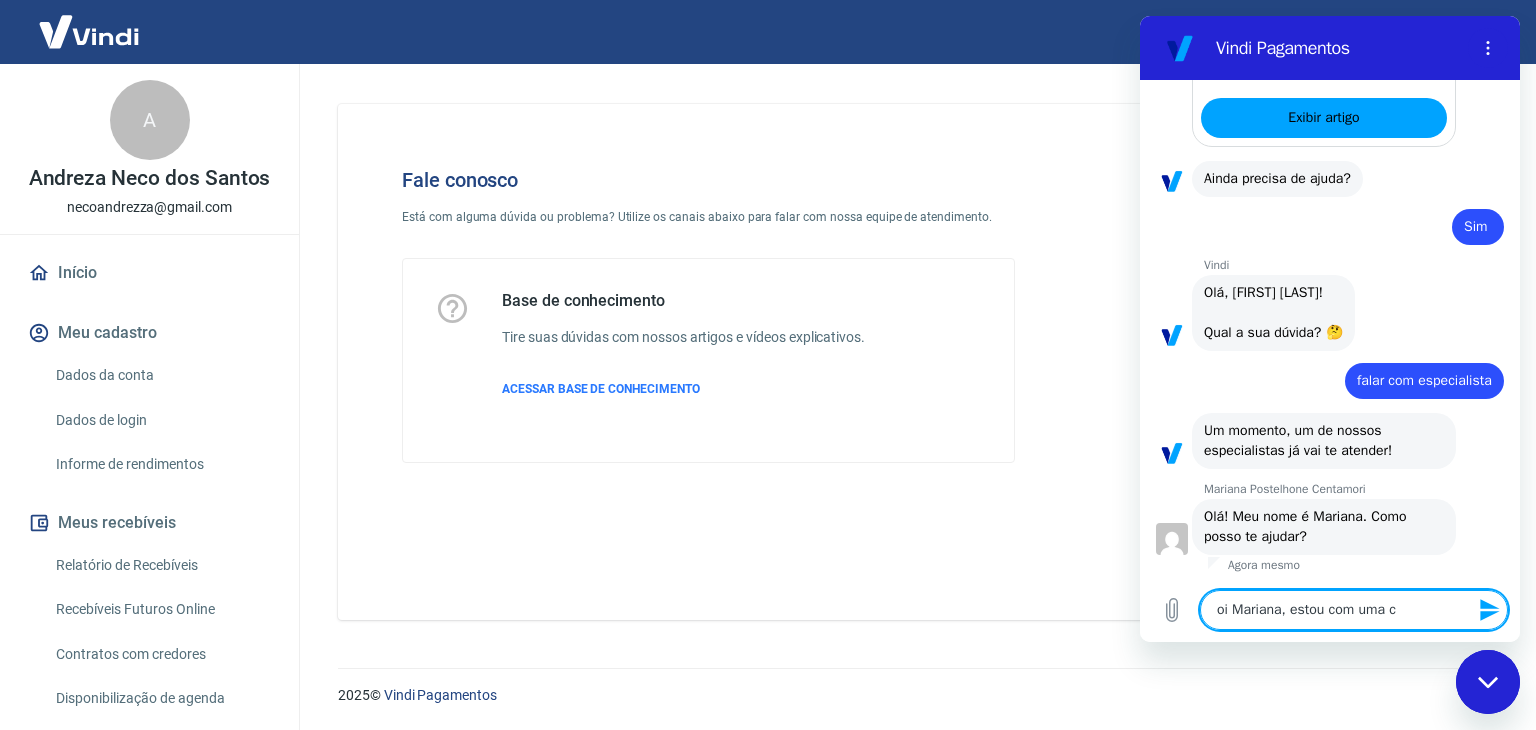 type on "oi Mariana, estou com uma cl" 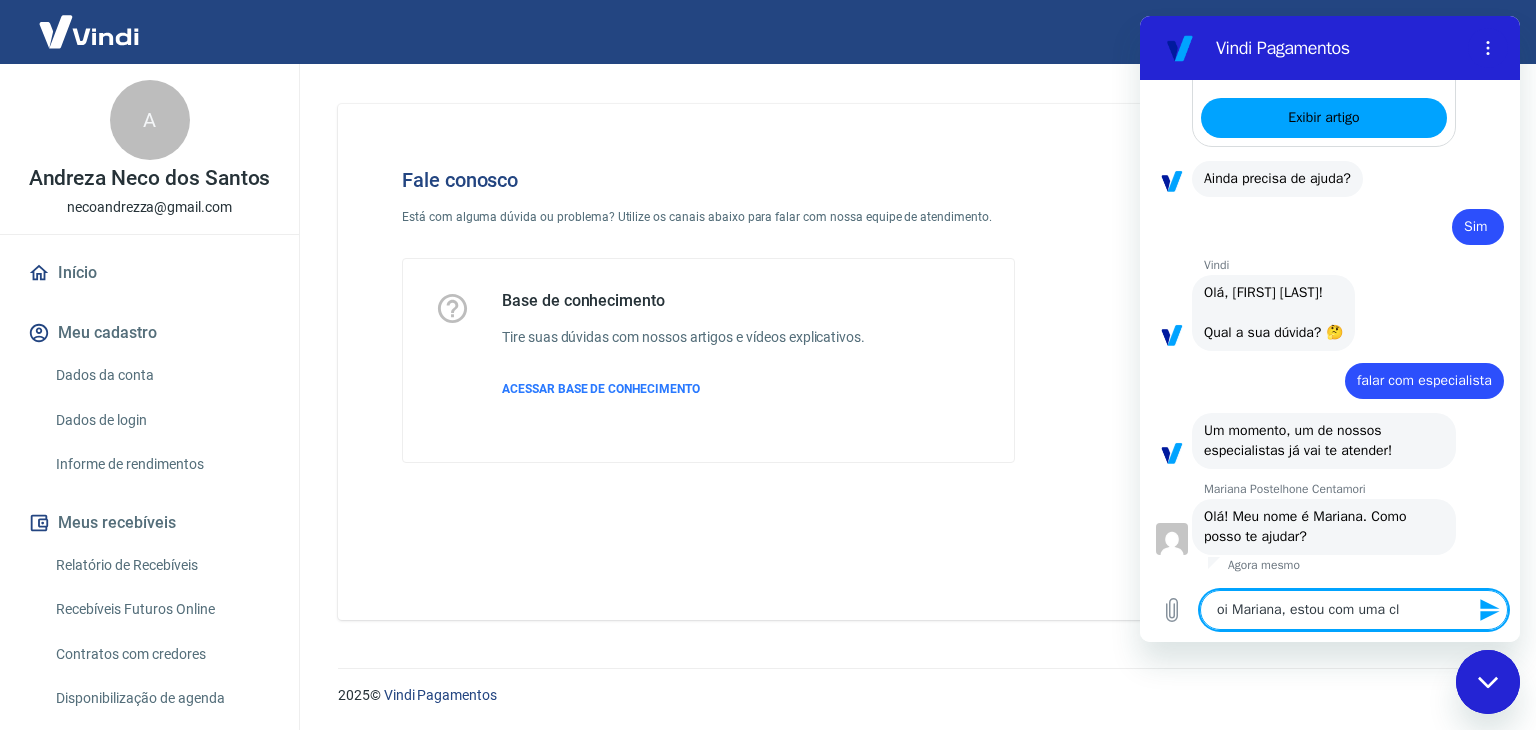 type on "oi Mariana, estou com uma cli" 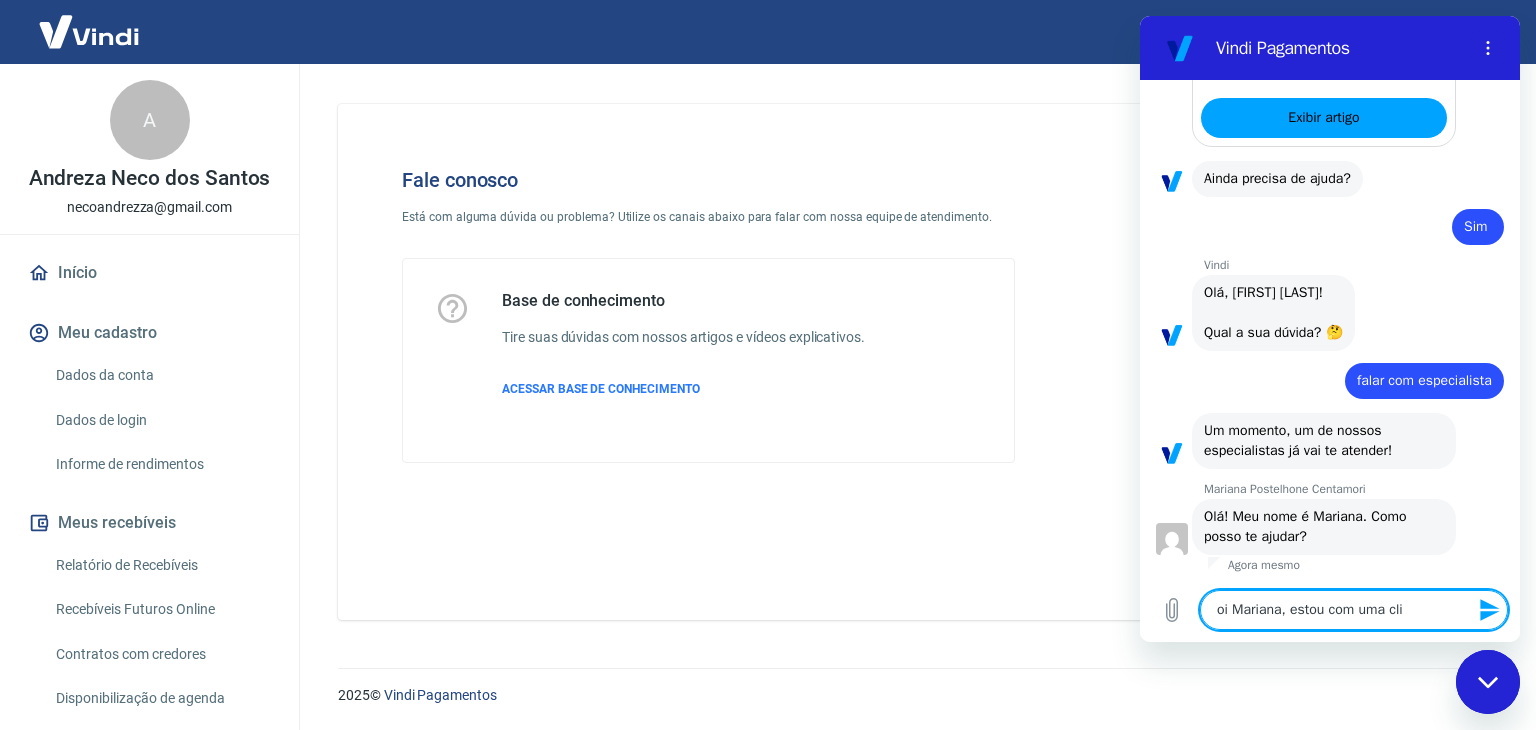 type on "oi Mariana, estou com uma clie" 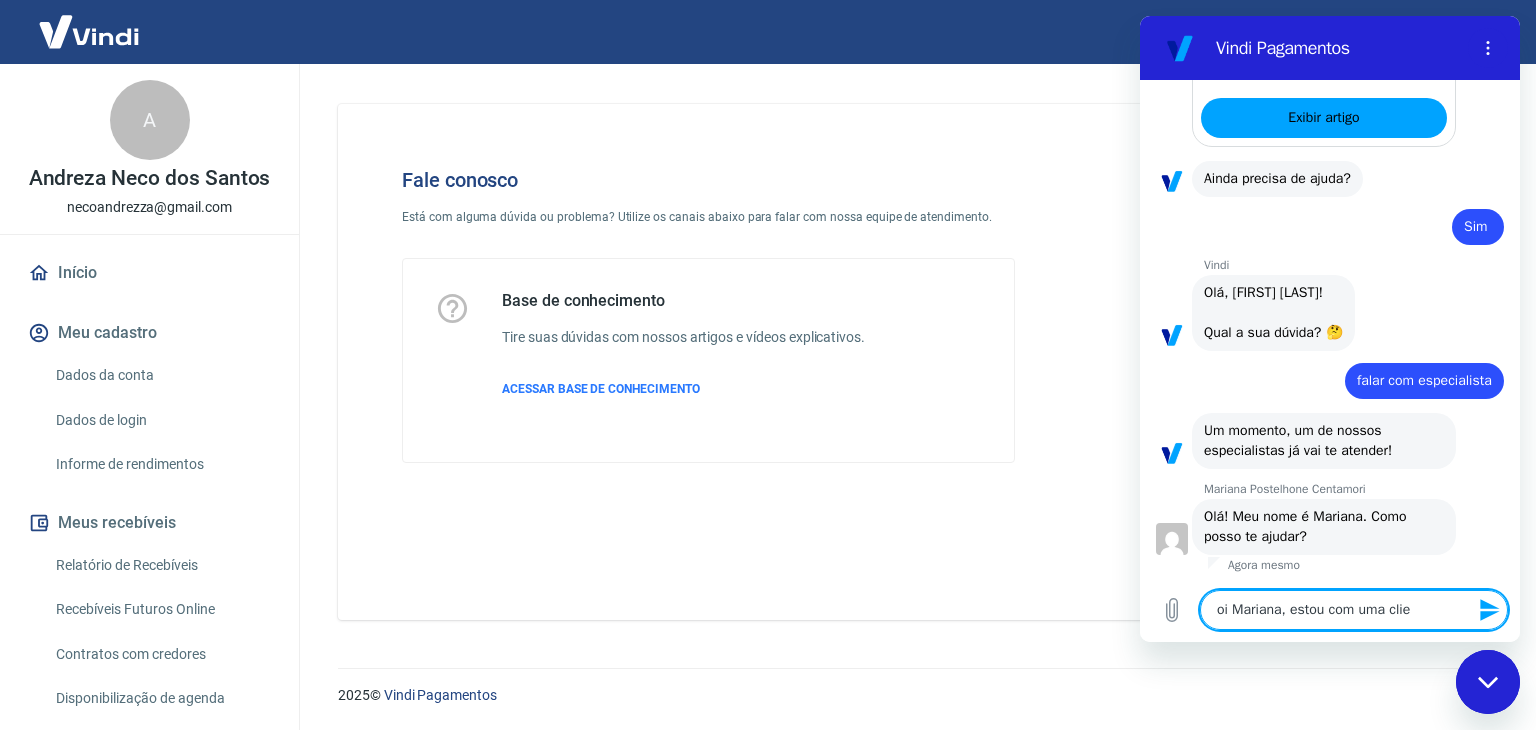 type on "oi Mariana, estou com uma clien" 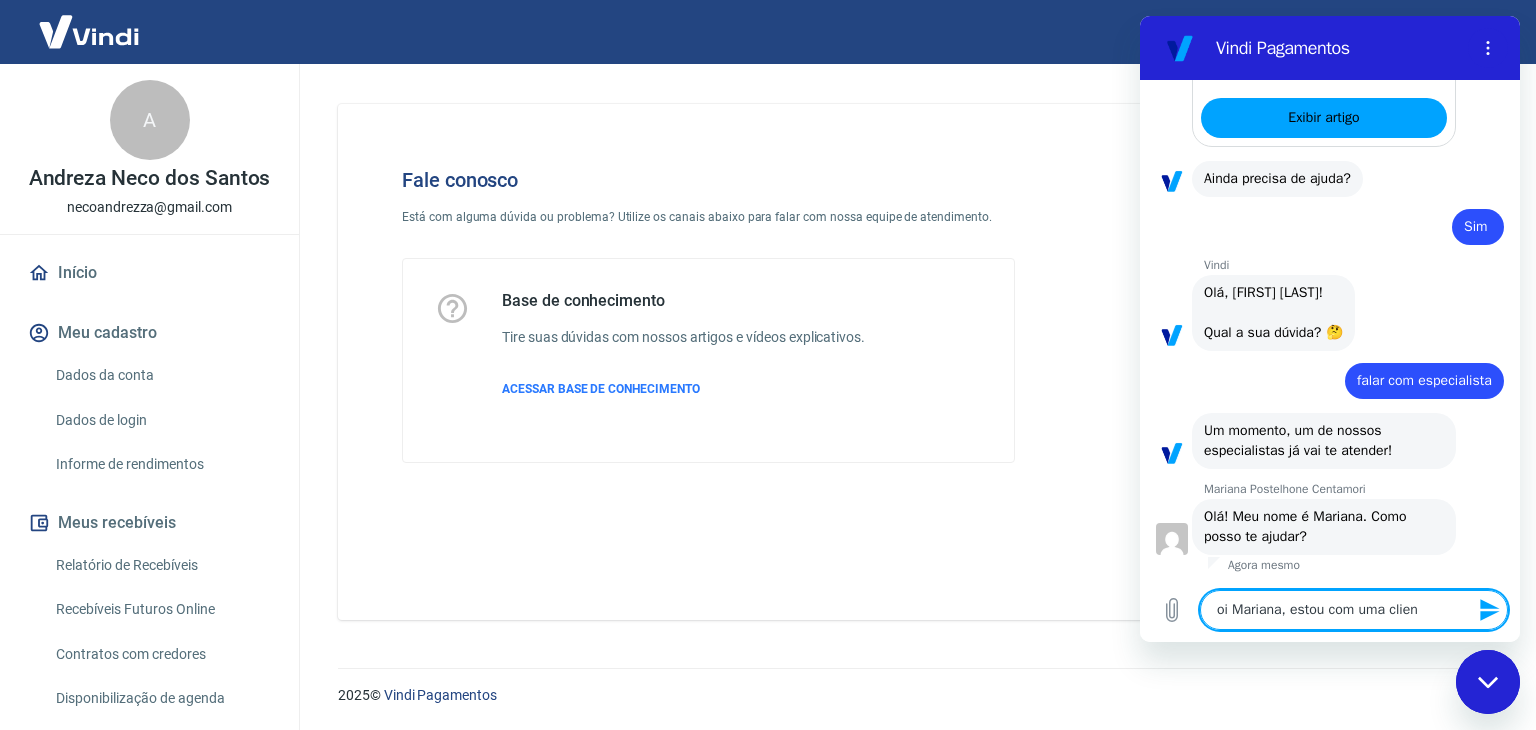type on "oi [NAME], estou com uma client" 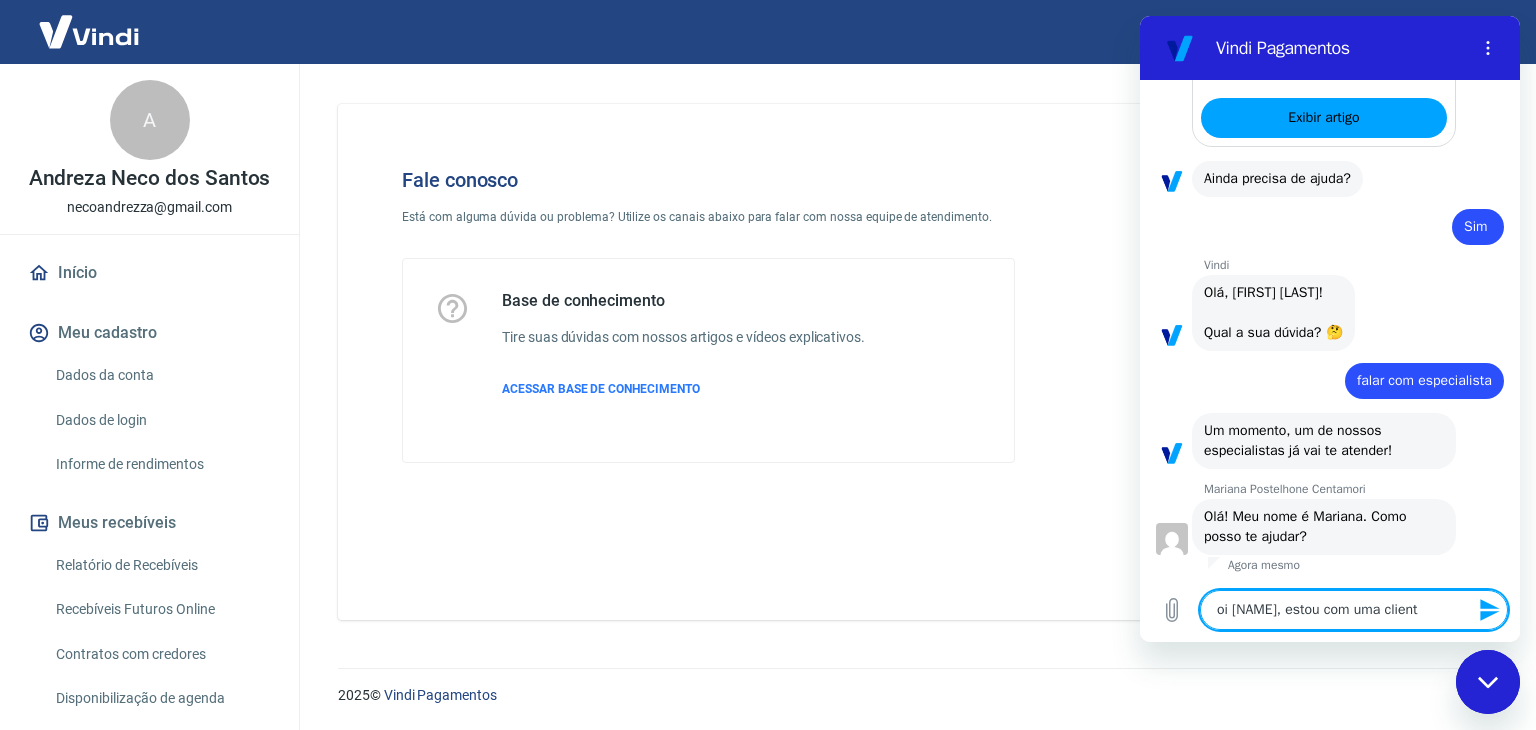 type on "oi Mariana, estou com uma cliente" 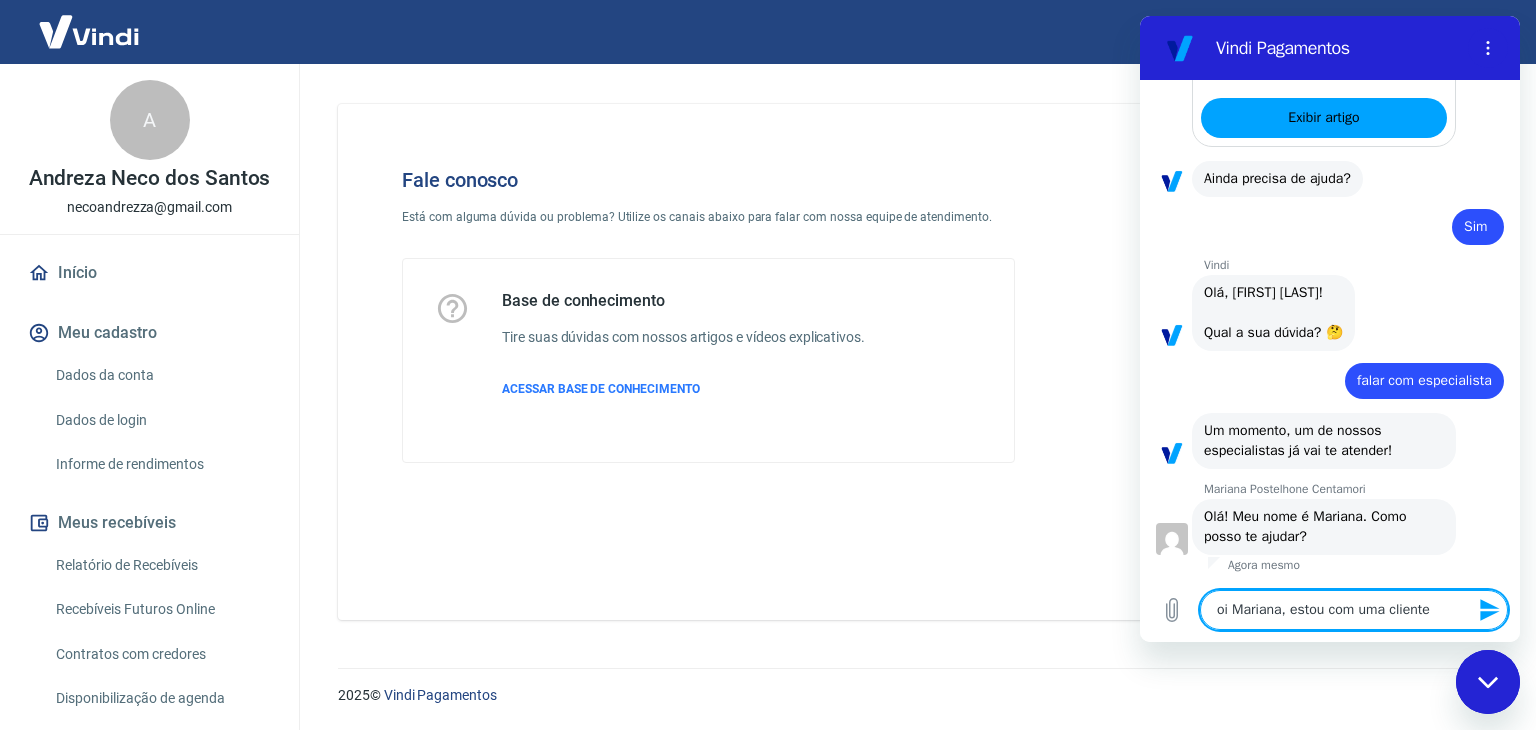 type on "oi Mariana, estou com uma cliente" 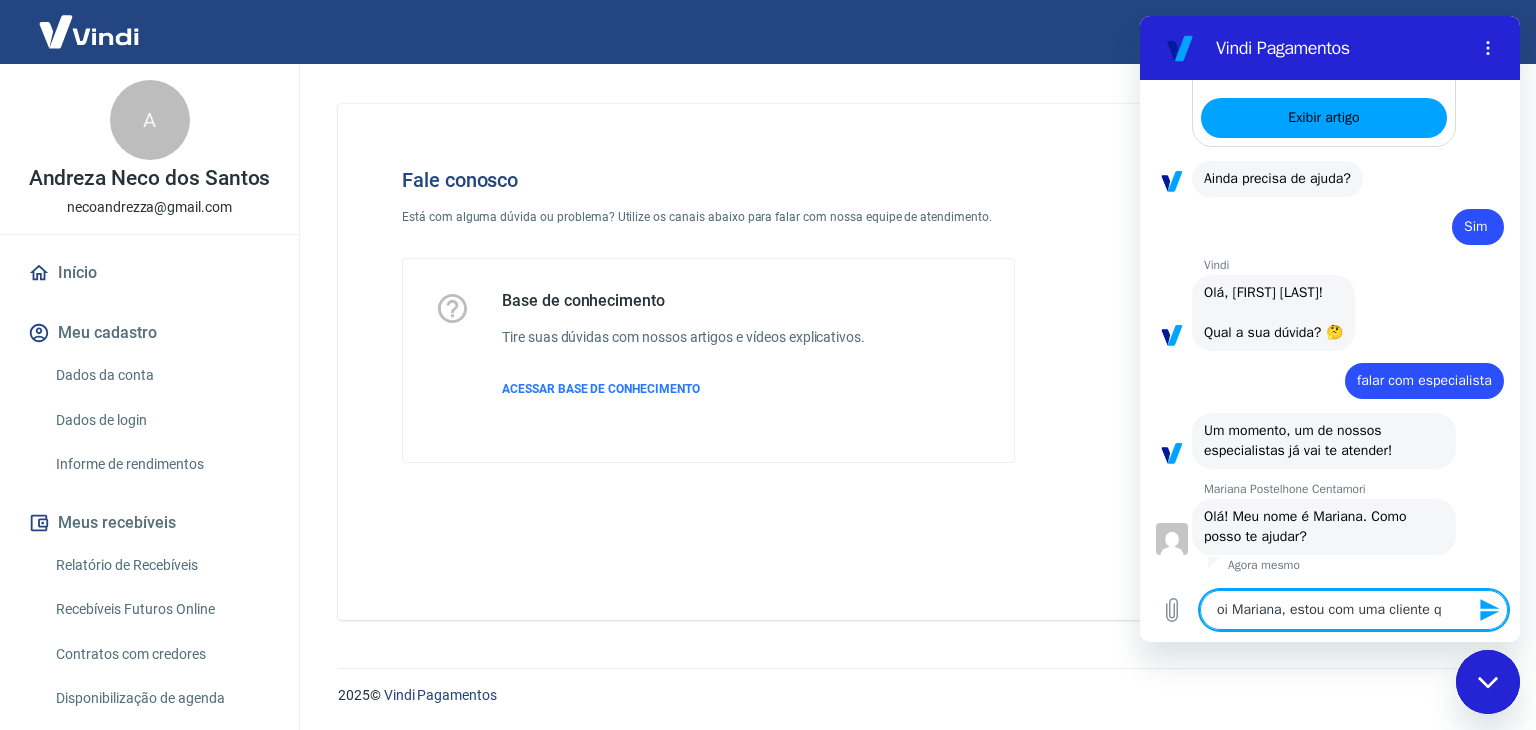 type on "oi [NAME], estou com uma cliente qu" 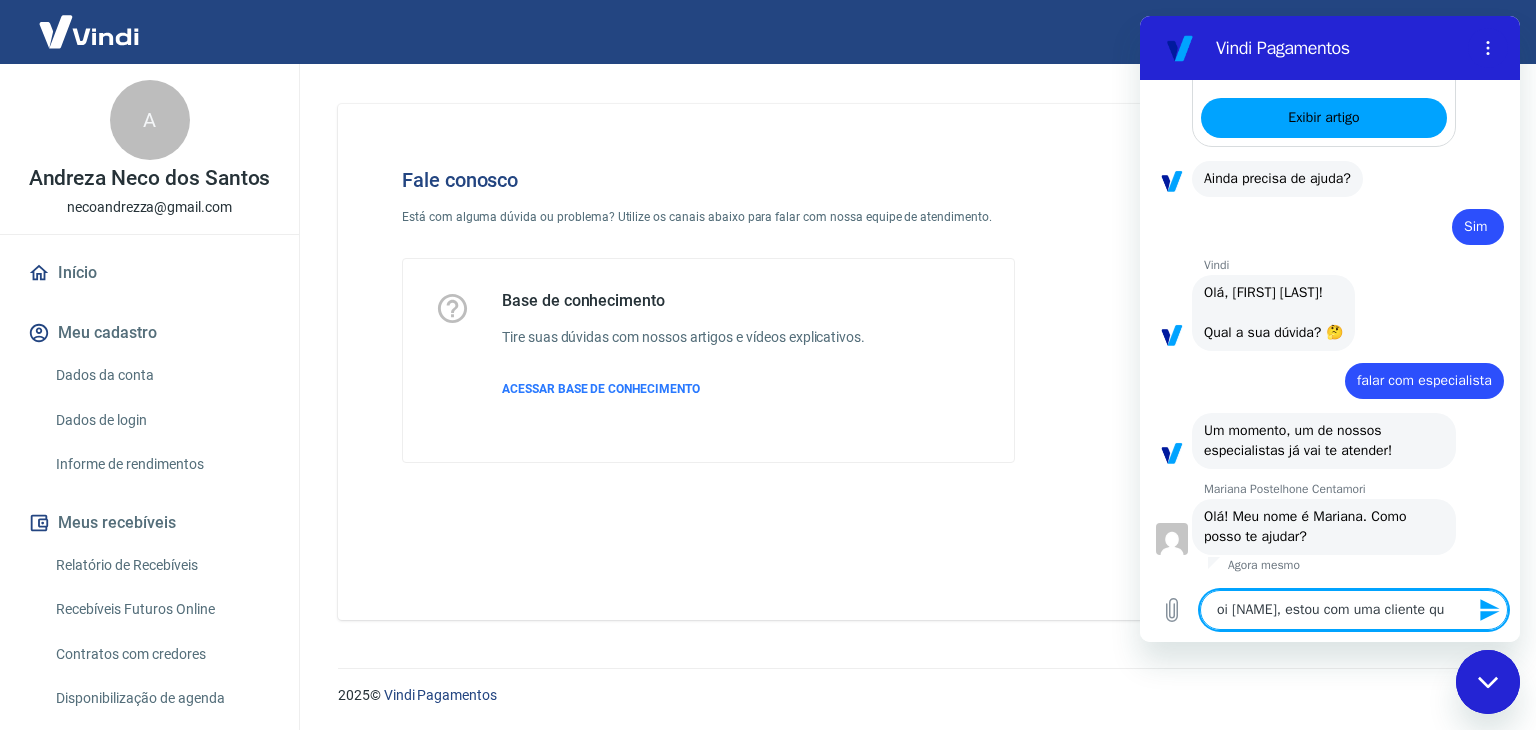 type on "oi Mariana, estou com uma cliente que" 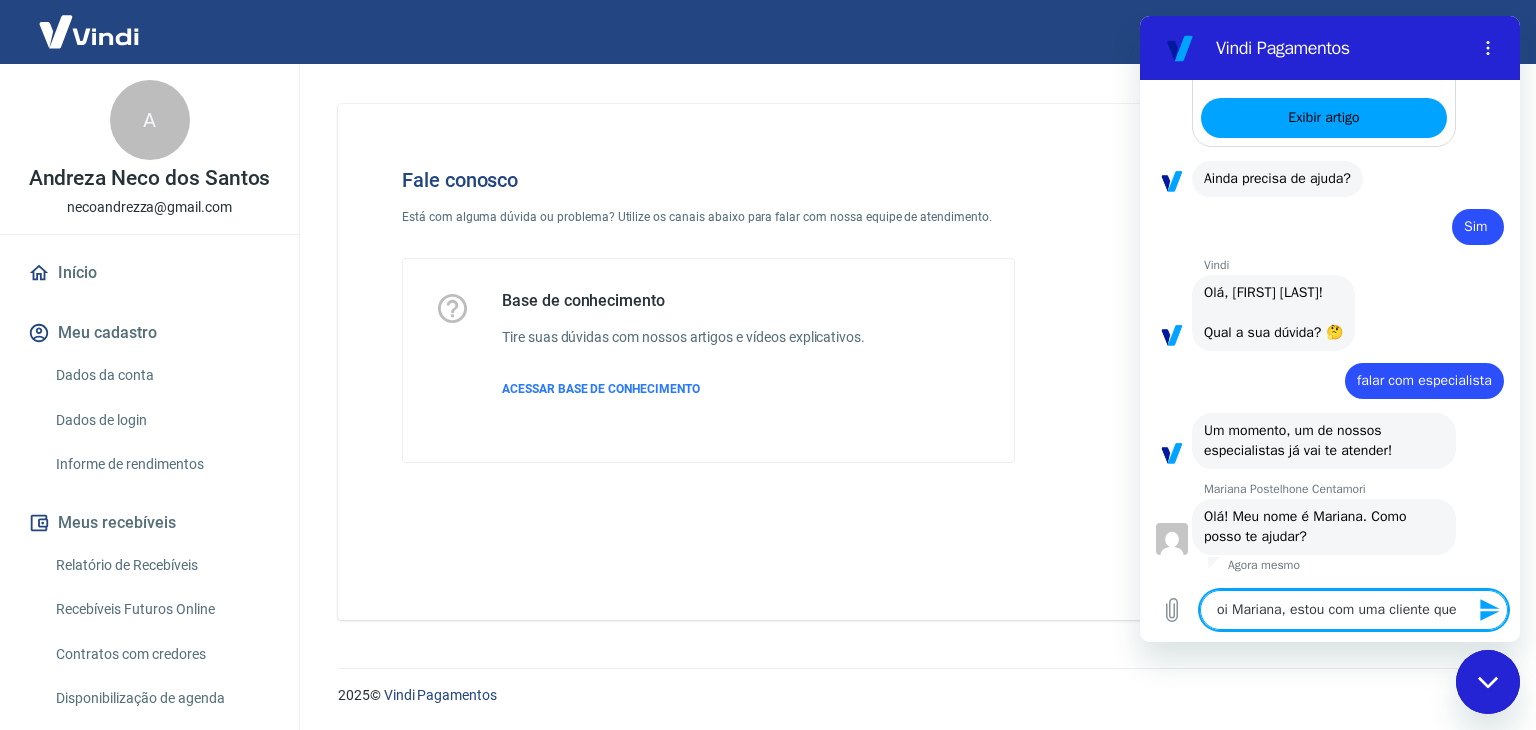type on "oi Mariana, estou com uma cliente que" 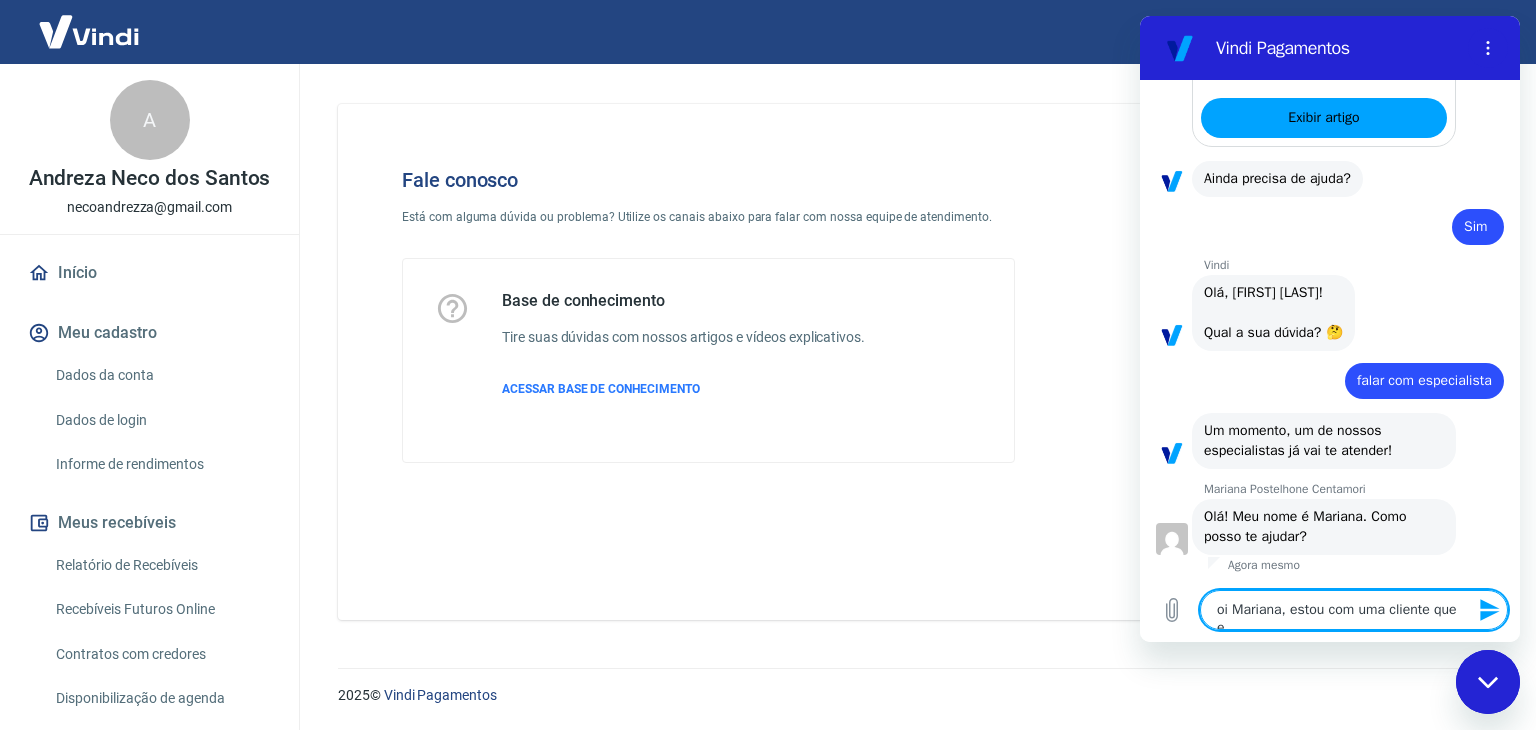 scroll, scrollTop: 1994, scrollLeft: 0, axis: vertical 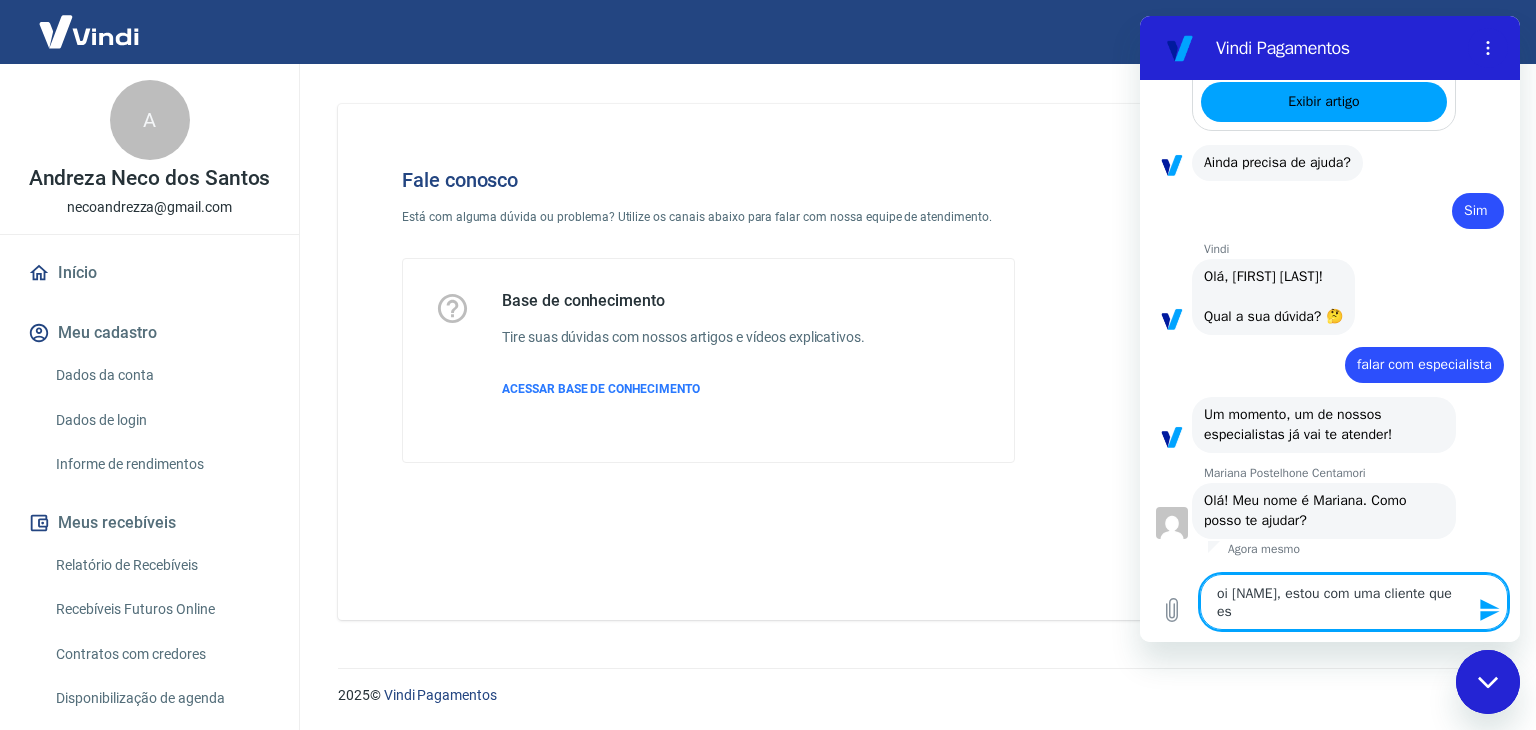 type on "oi Mariana, estou com uma cliente que est" 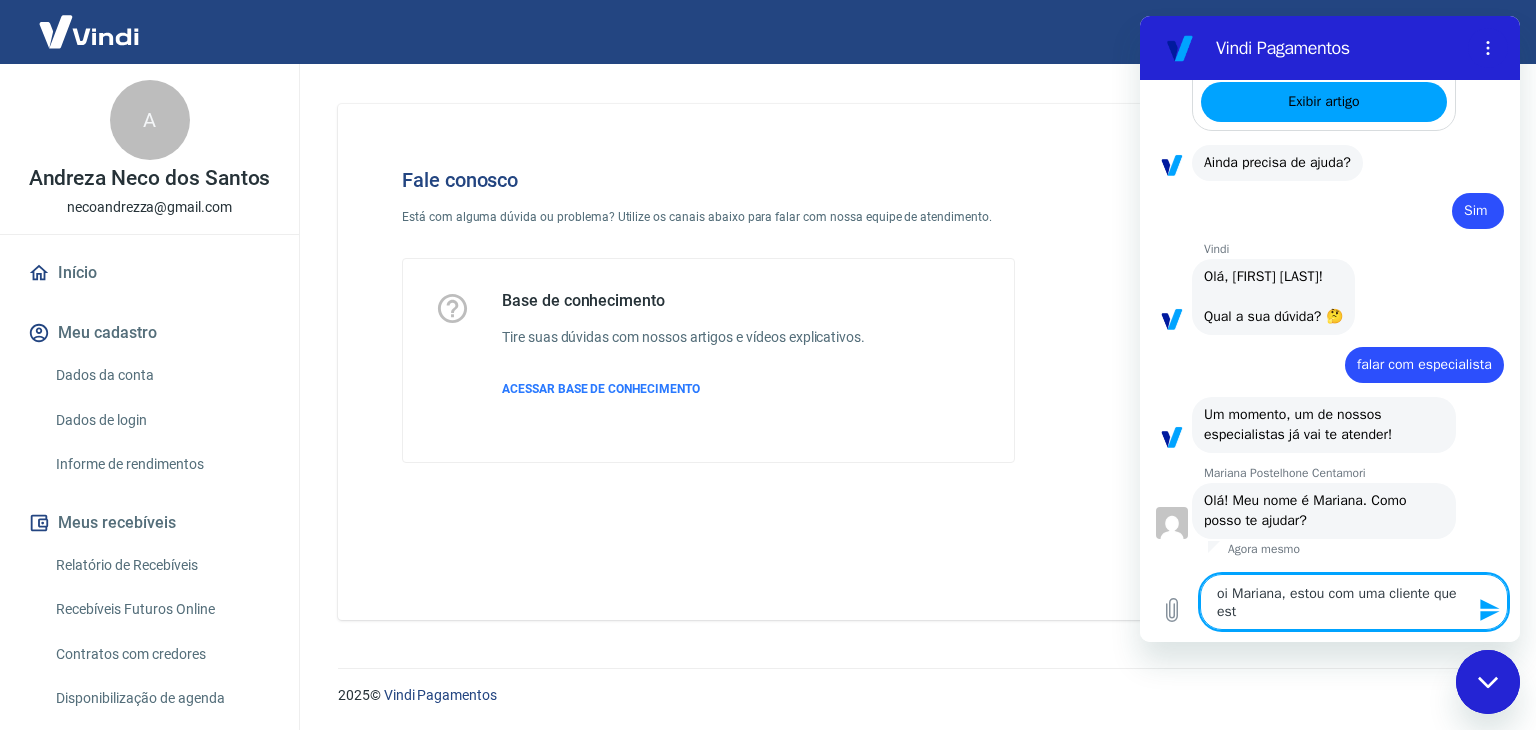 type on "oi Mariana, estou com uma cliente que esta" 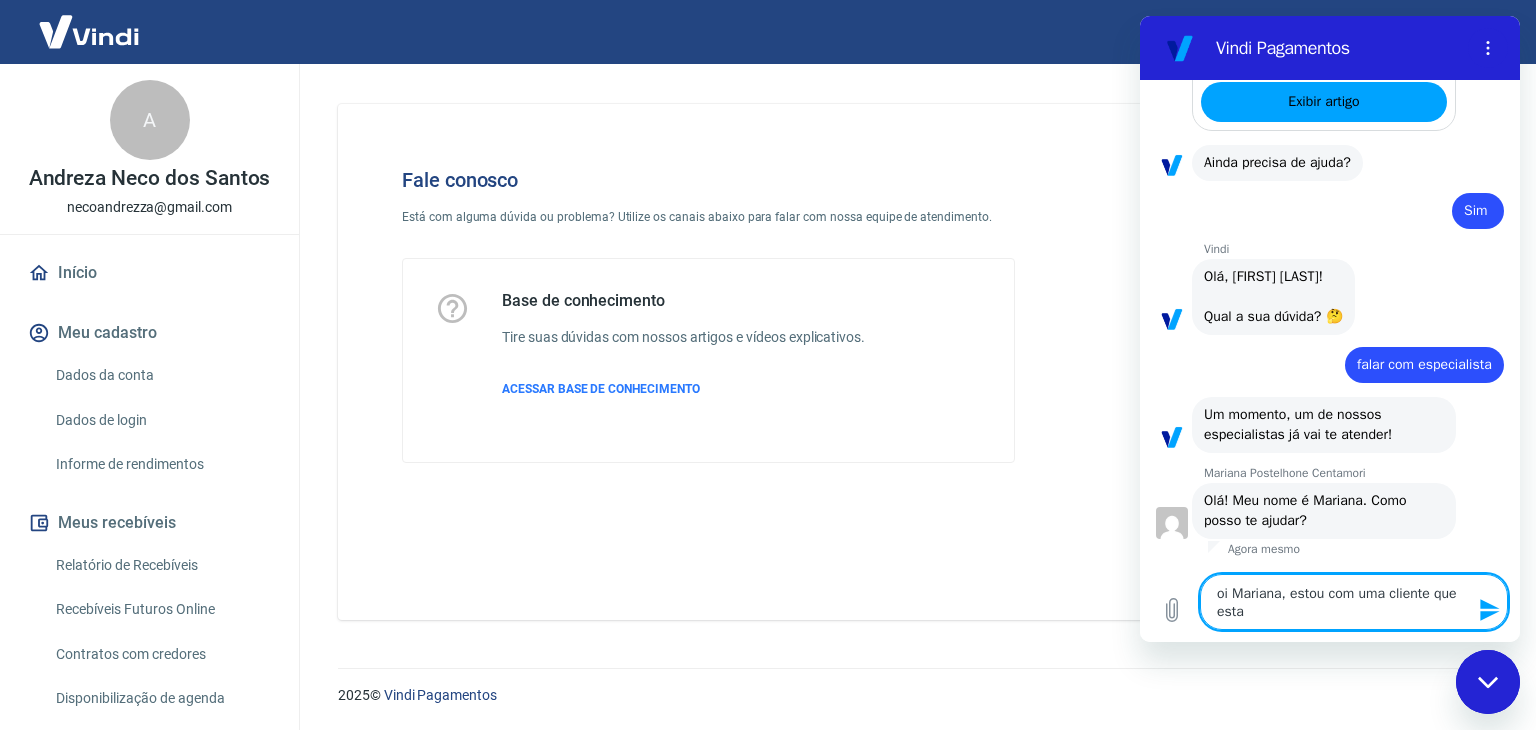 type on "oi Mariana, estou com uma cliente que esta" 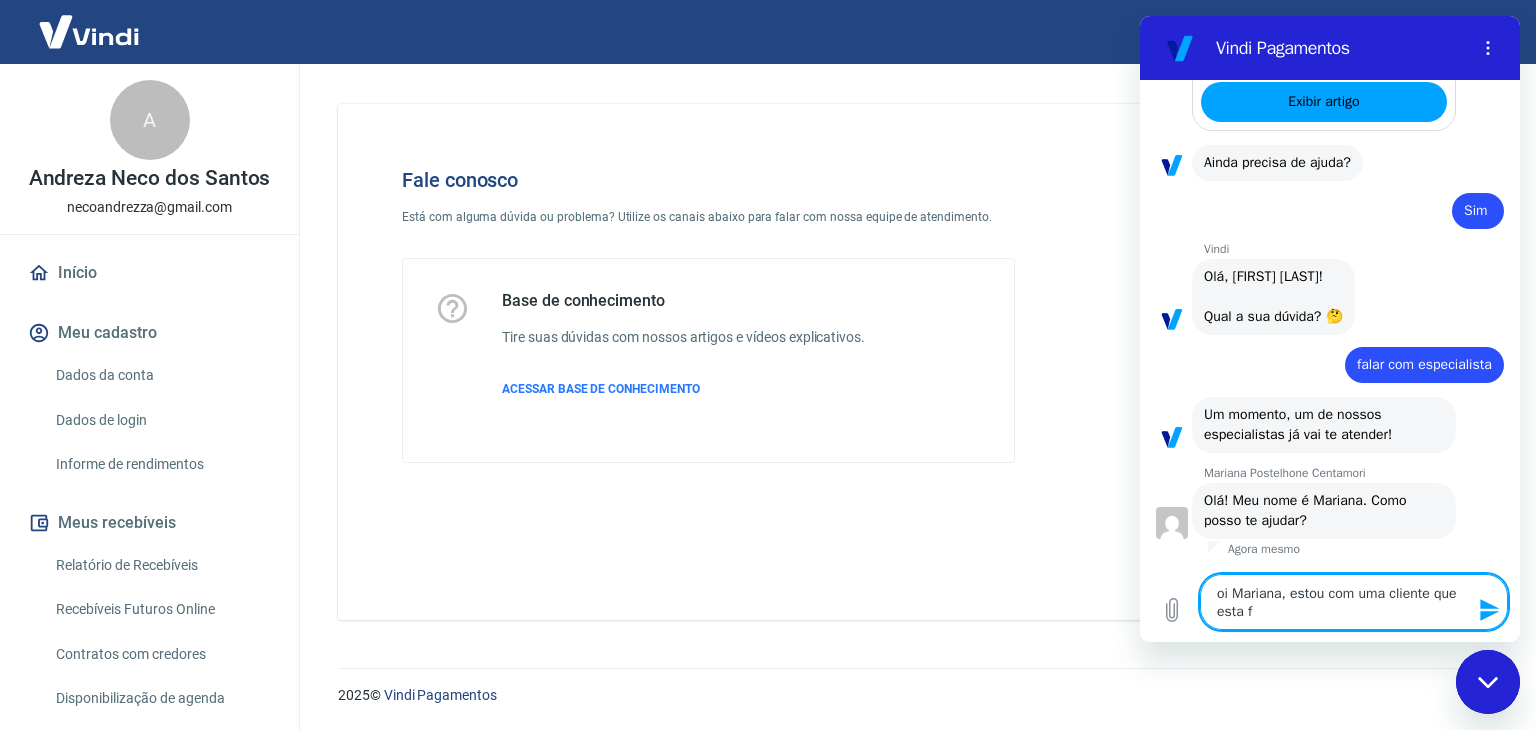 type on "oi [NAME], estou com uma cliente que esta fa" 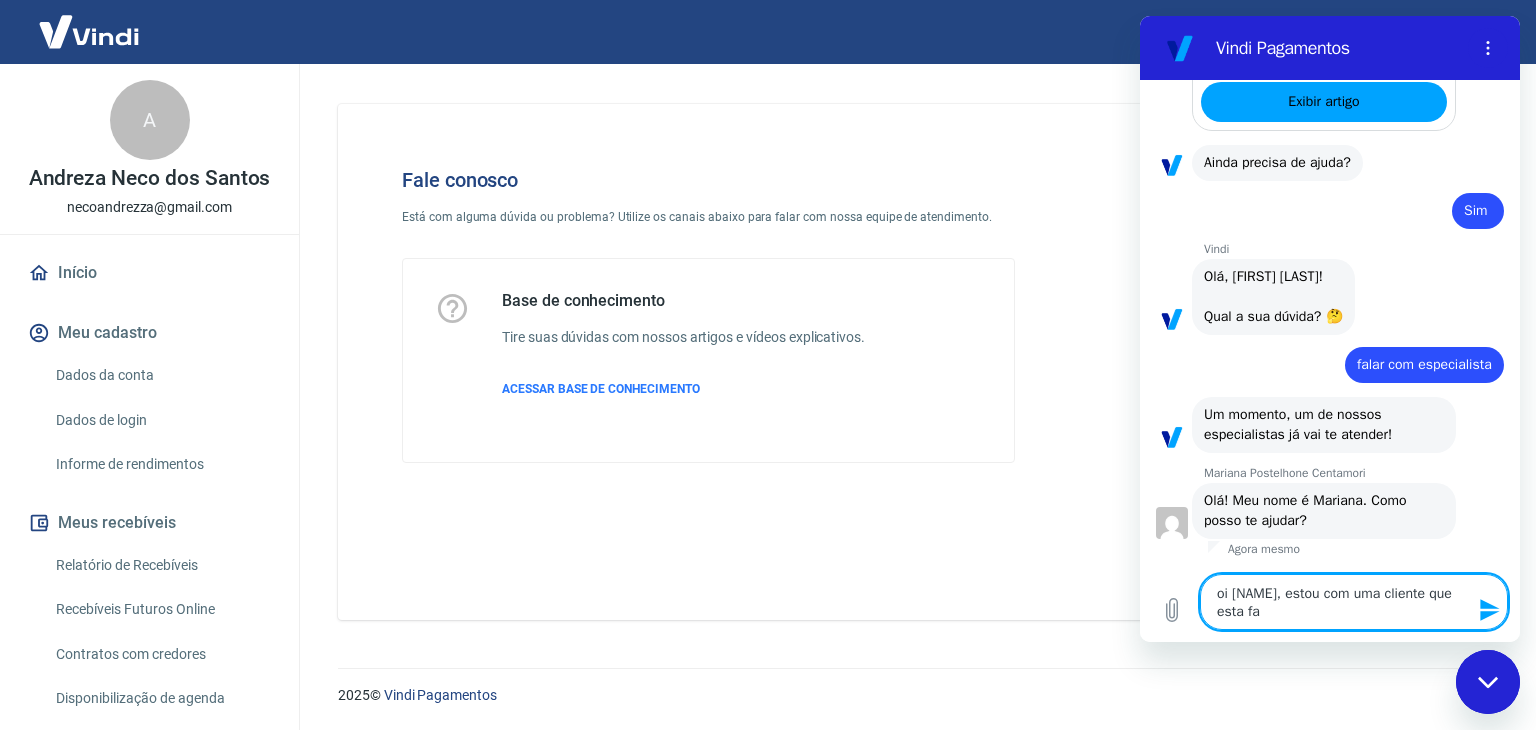 type on "oi Mariana, estou com uma cliente que esta fal" 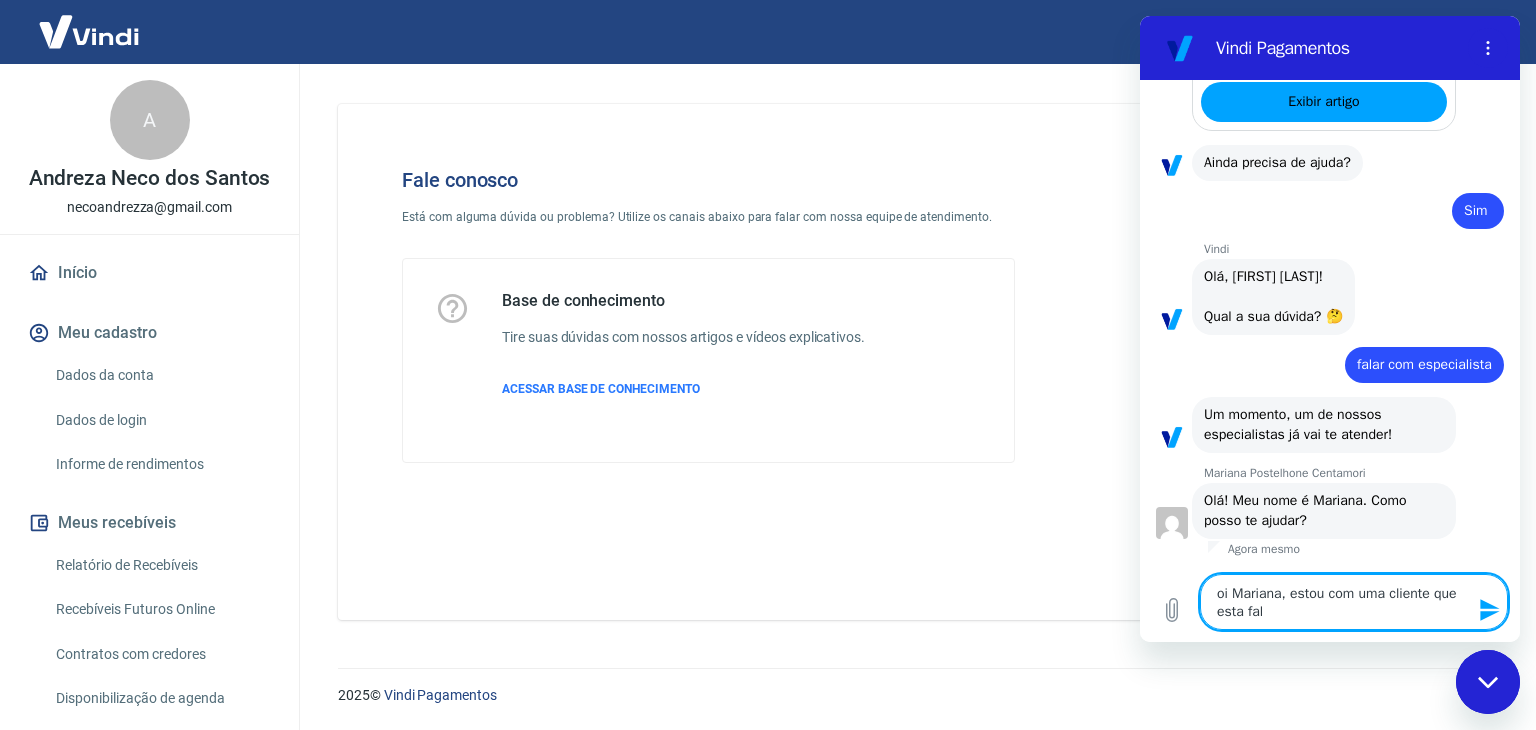 type on "x" 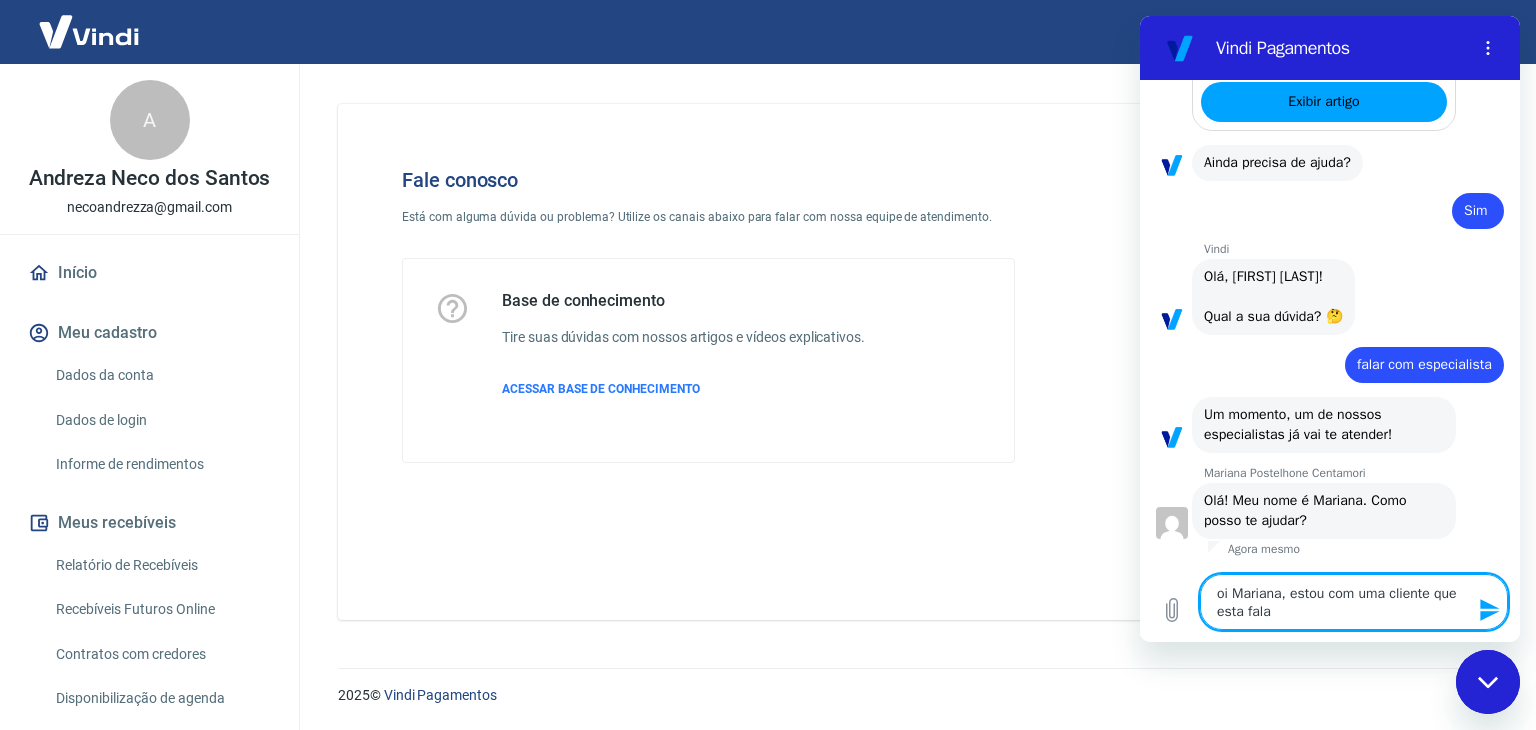 type on "oi Mariana, estou com uma cliente que esta falan" 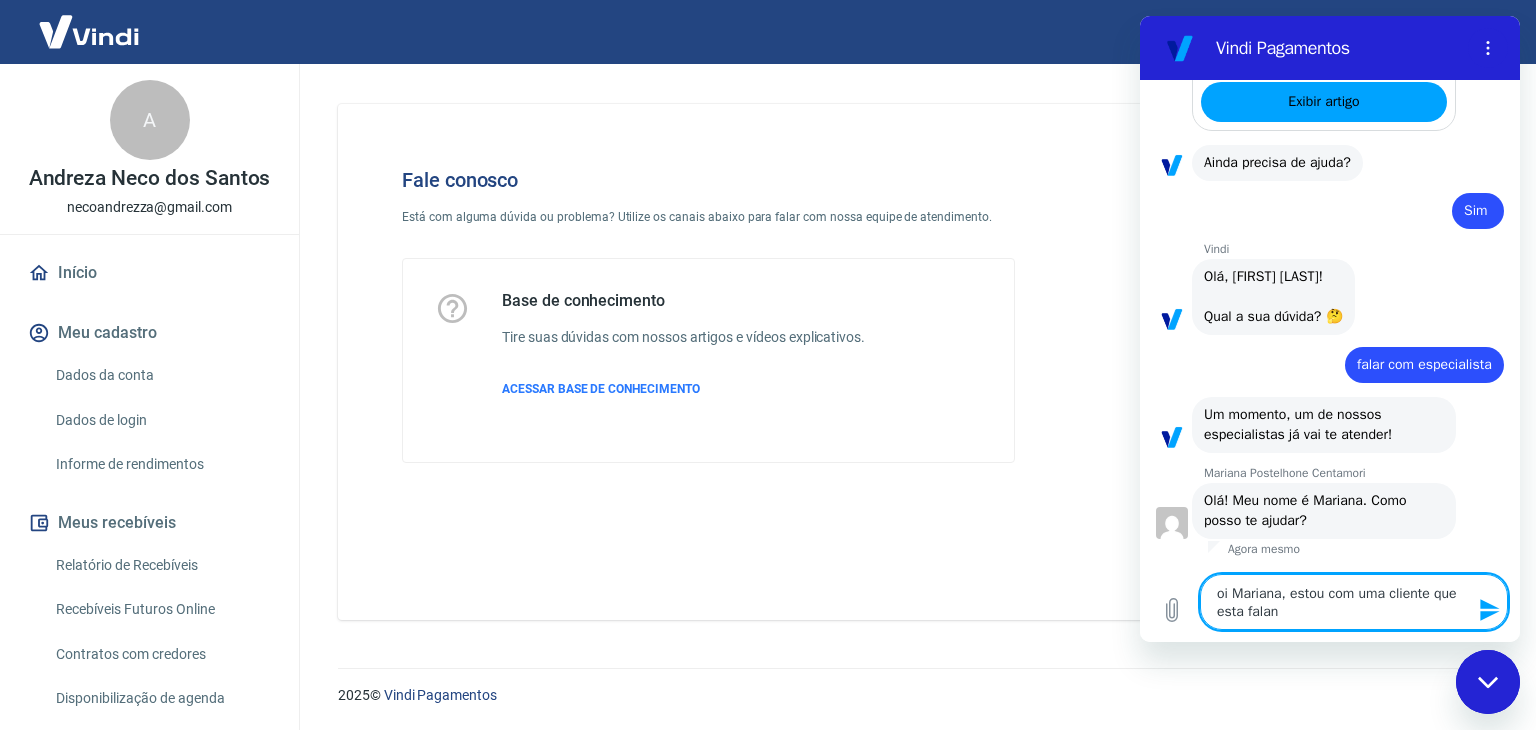 type on "oi Mariana, estou com uma cliente que esta faland" 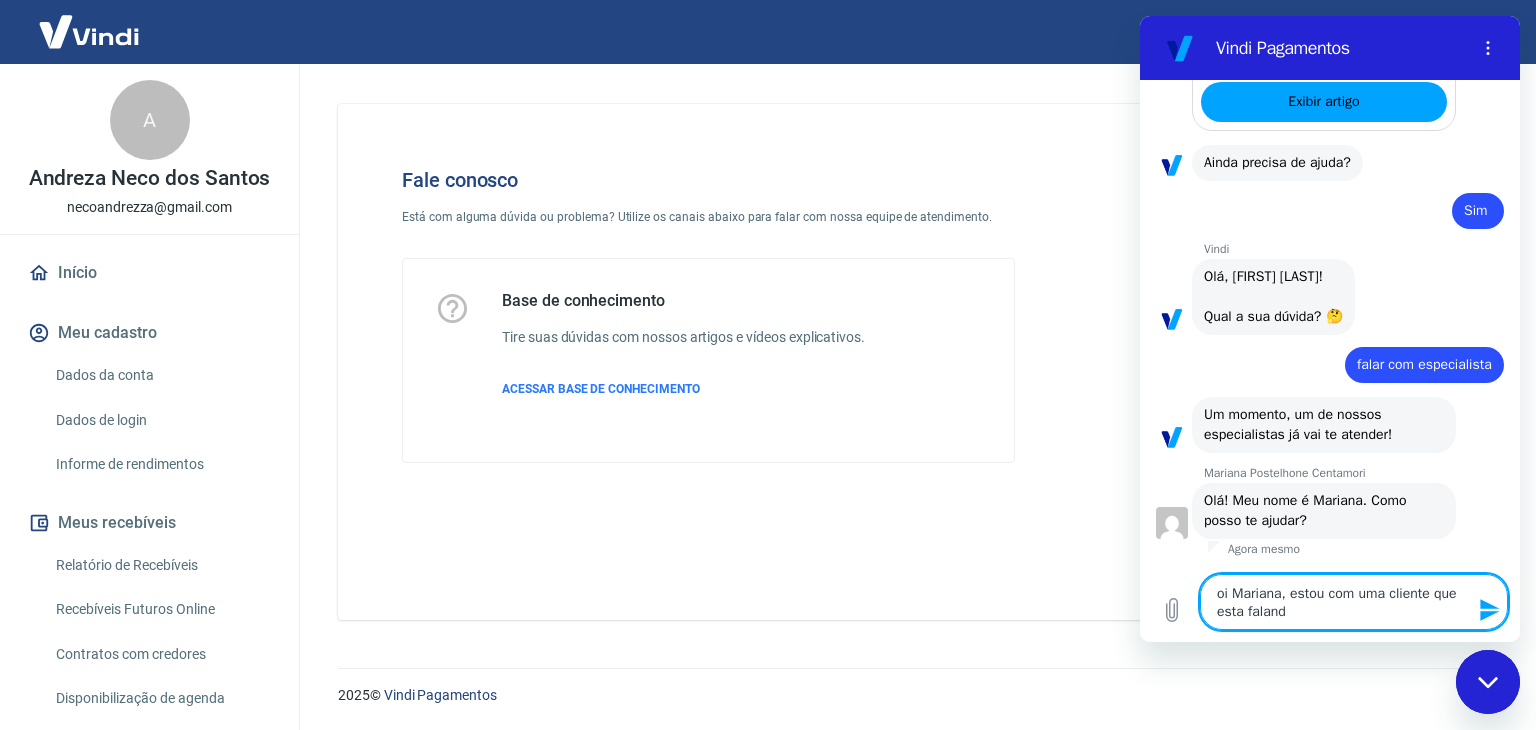 type on "oi [NAME], estou com uma cliente que esta falando" 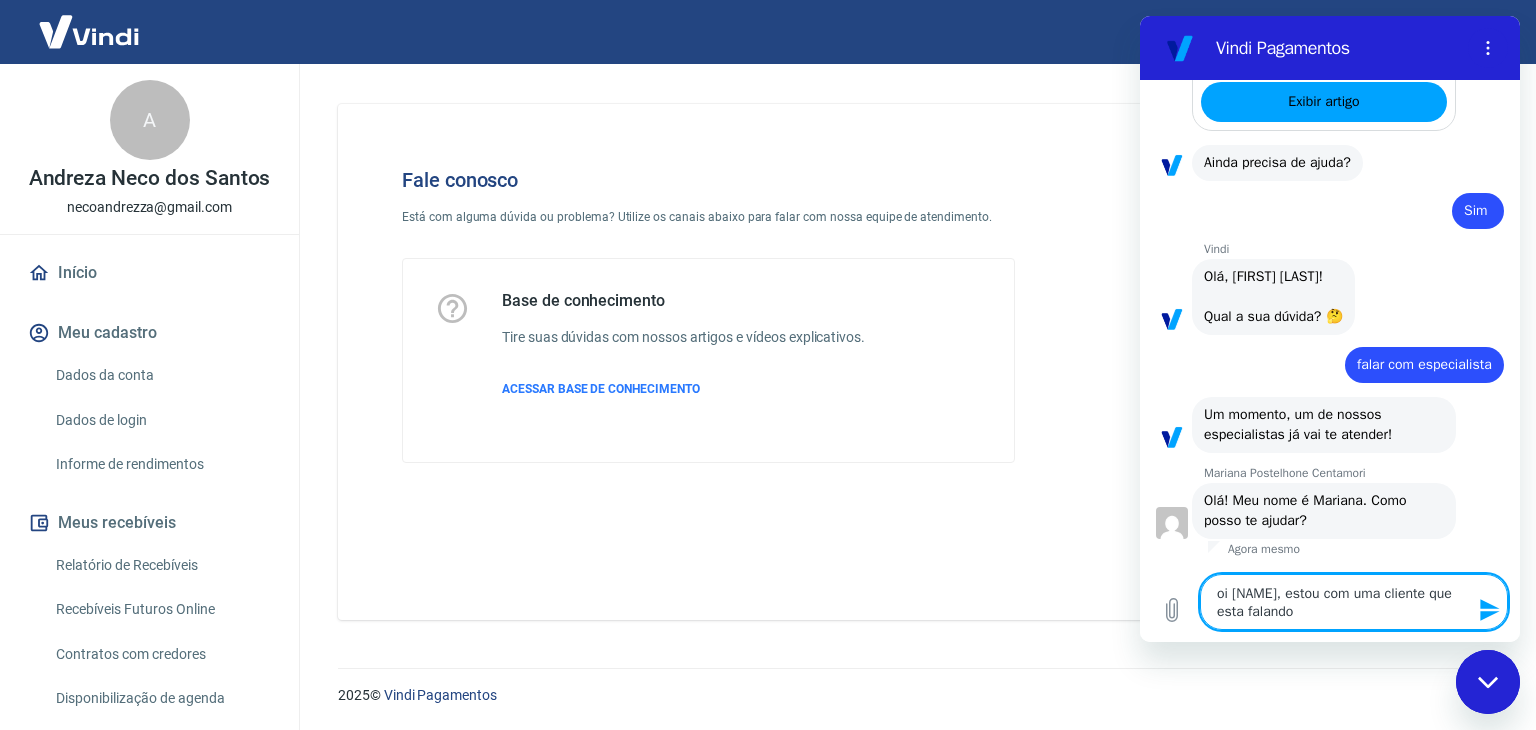 type on "x" 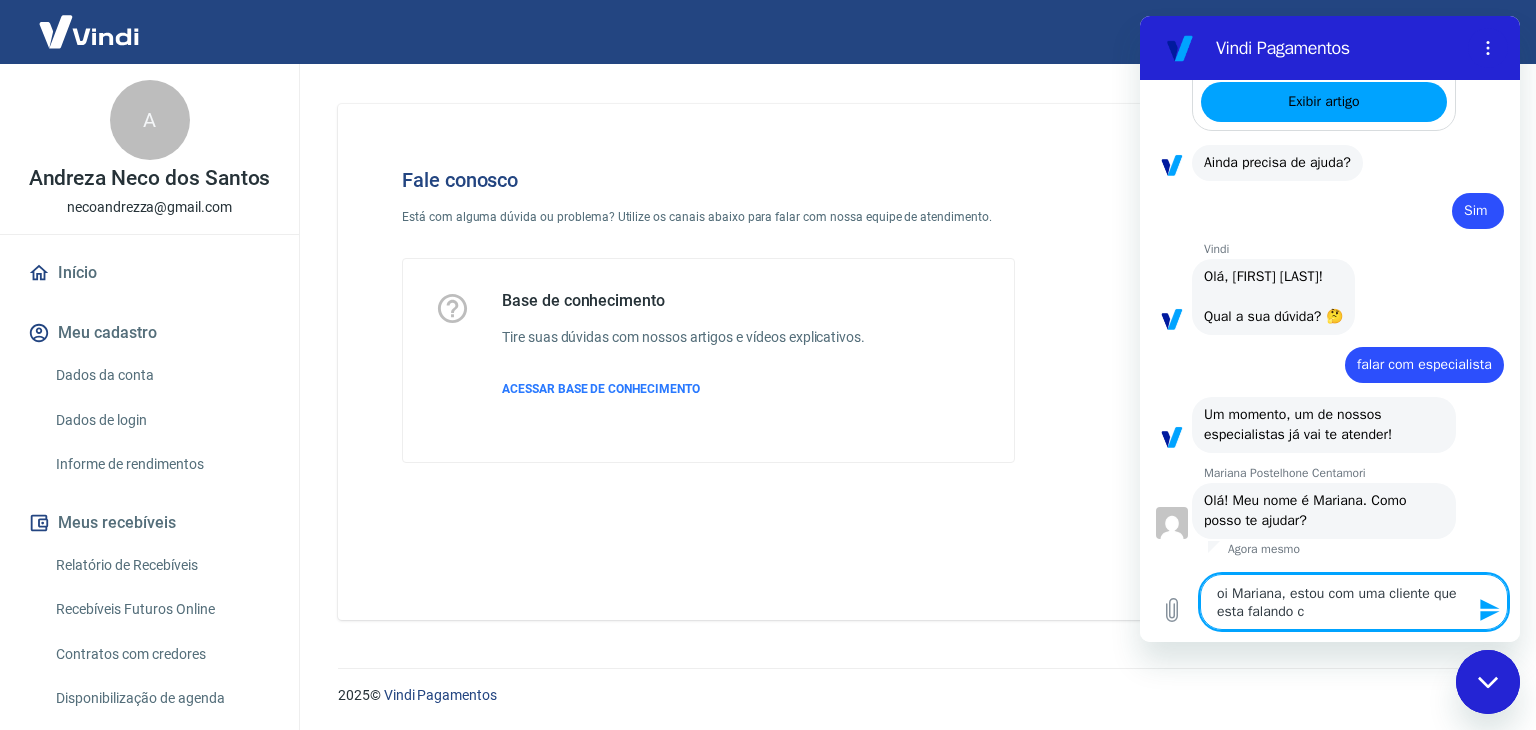 type on "oi [NAME], estou com uma cliente que esta falando com o" 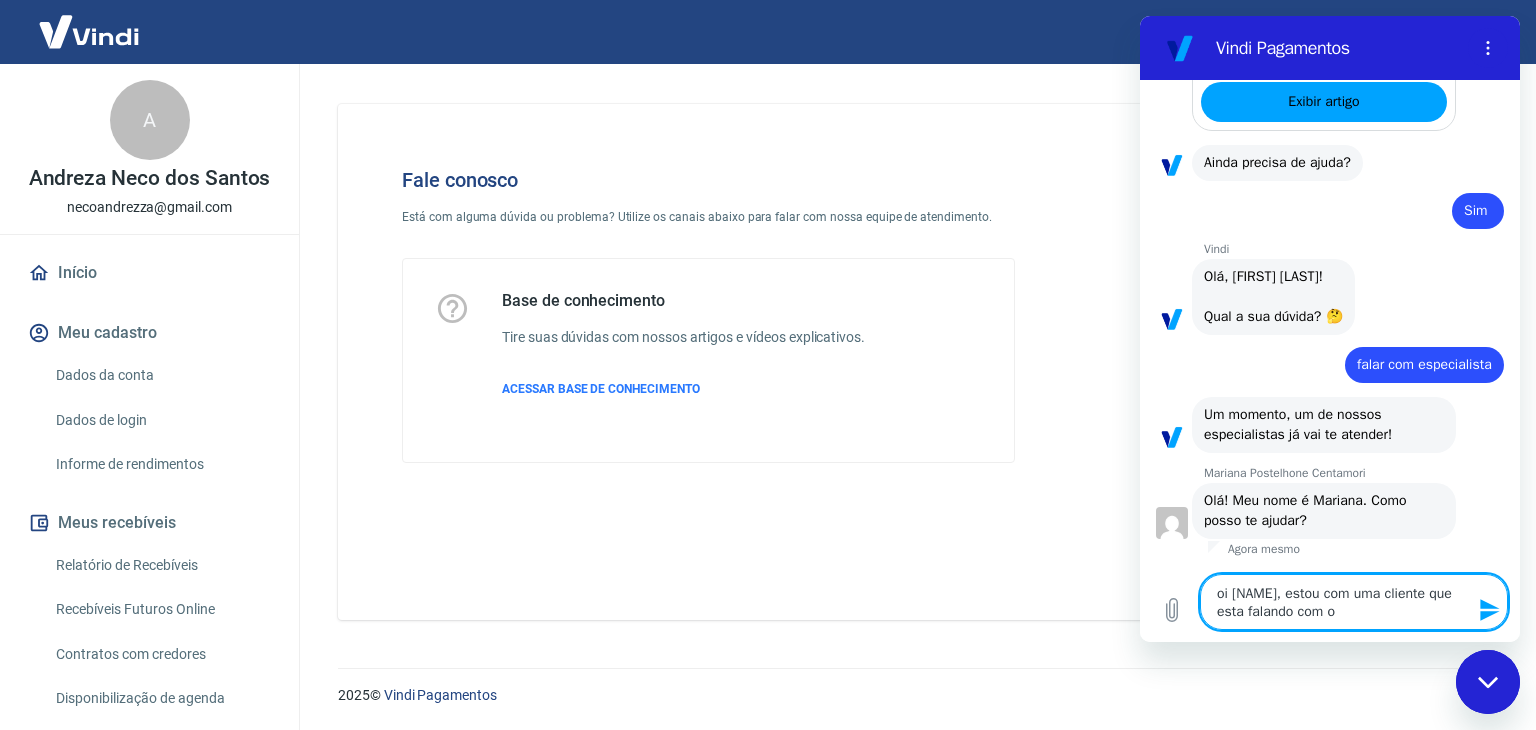 type on "oi Mariana, estou com uma cliente que esta falando com" 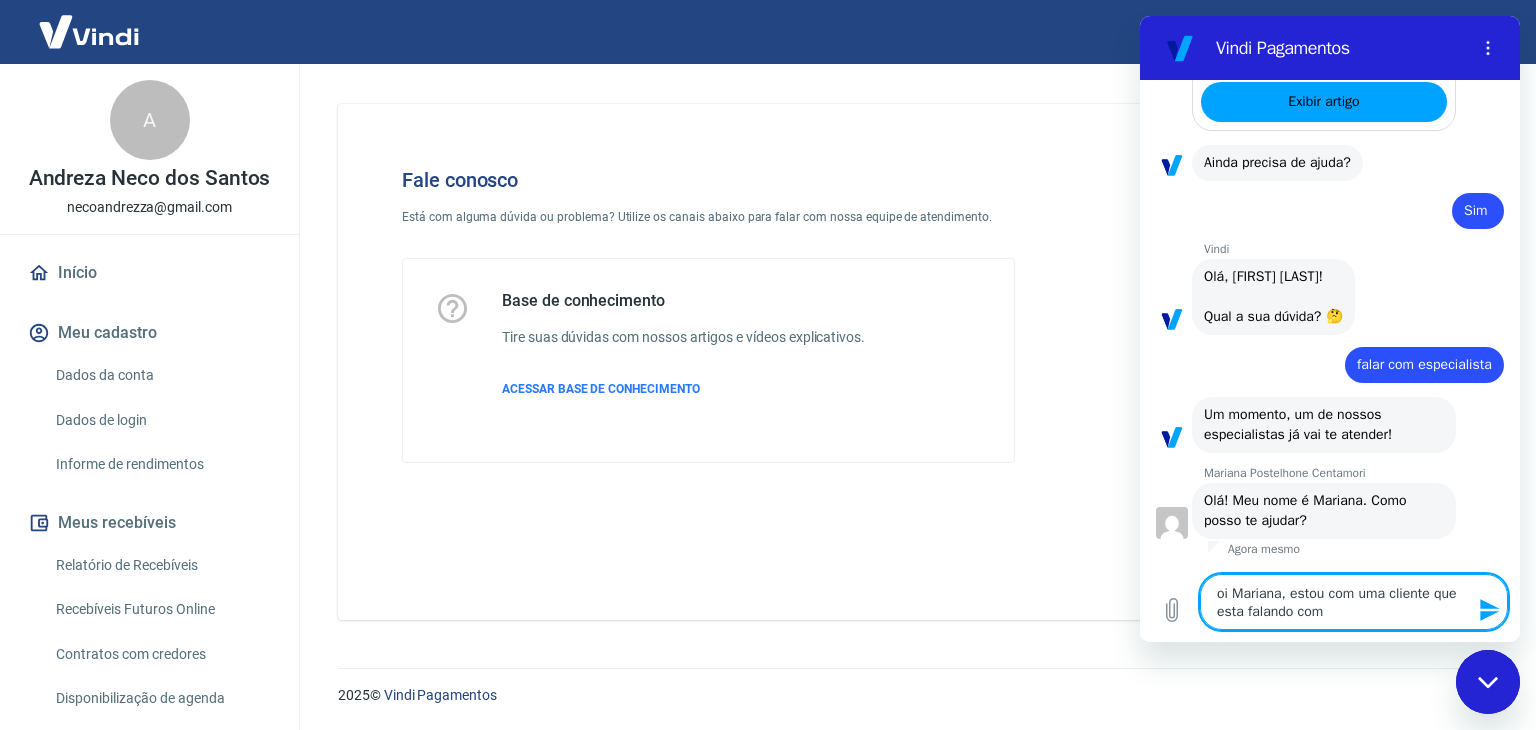 type on "oi Mariana, estou com uma cliente que esta falando com" 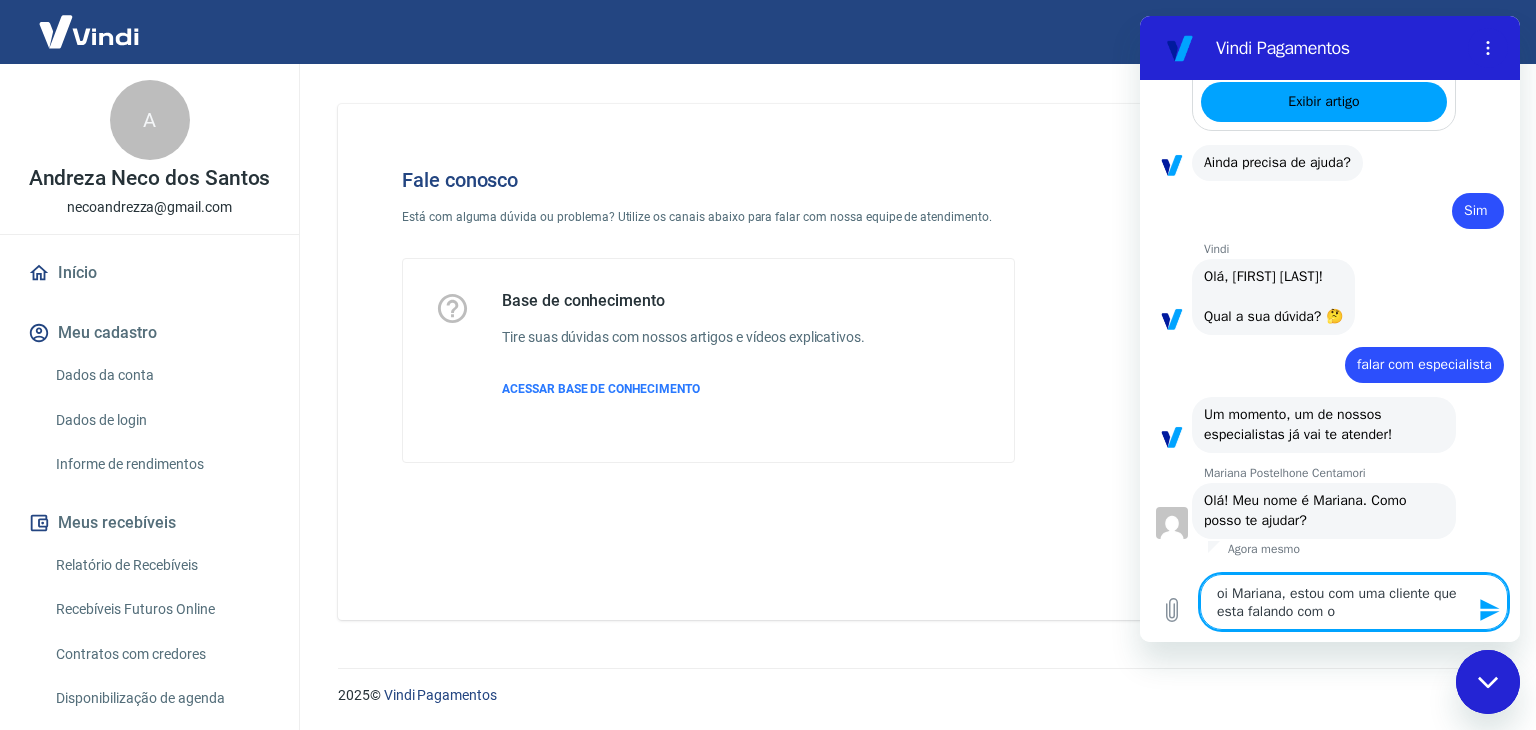 type on "oi Mariana, estou com uma cliente que esta falando com o" 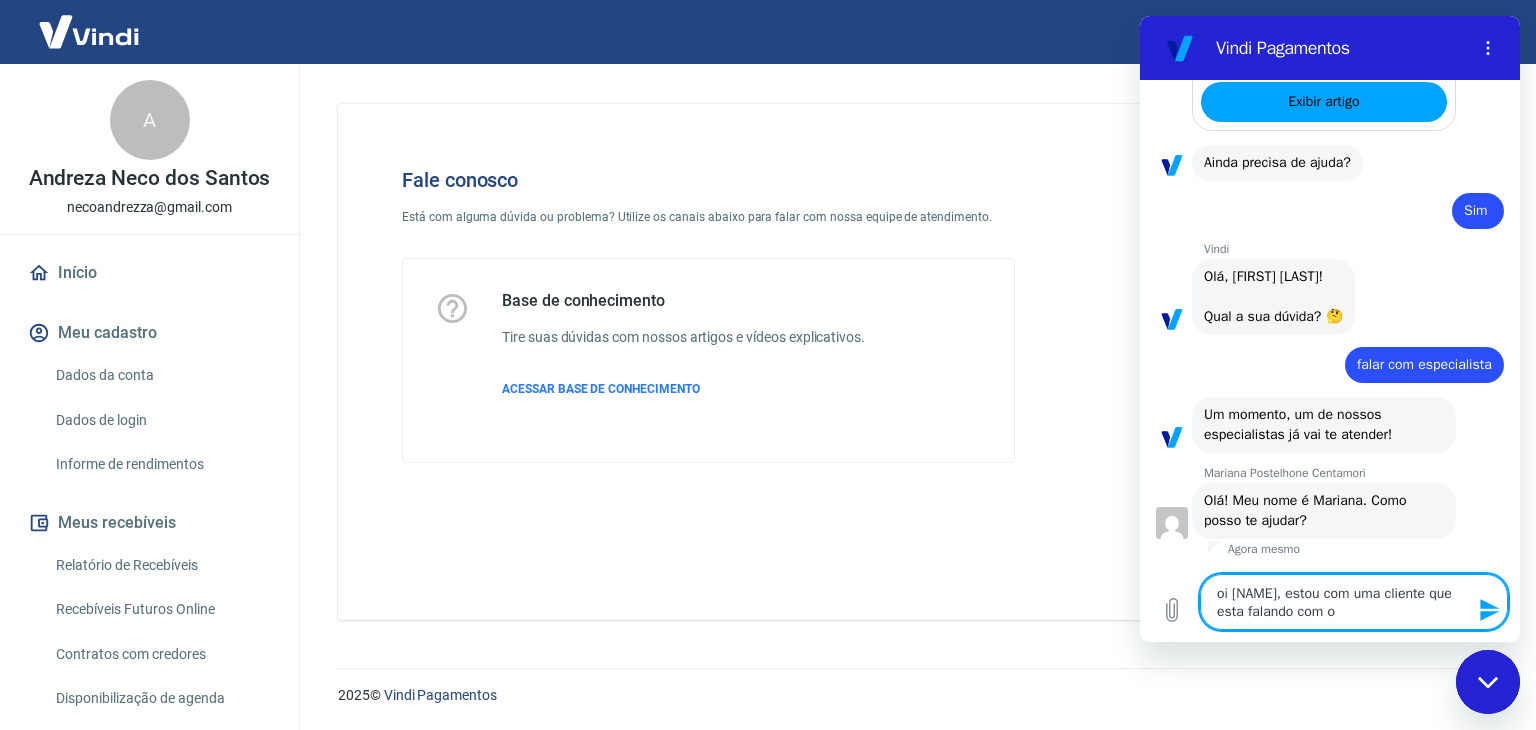 type on "oi Mariana, estou com uma cliente que esta falando com opa" 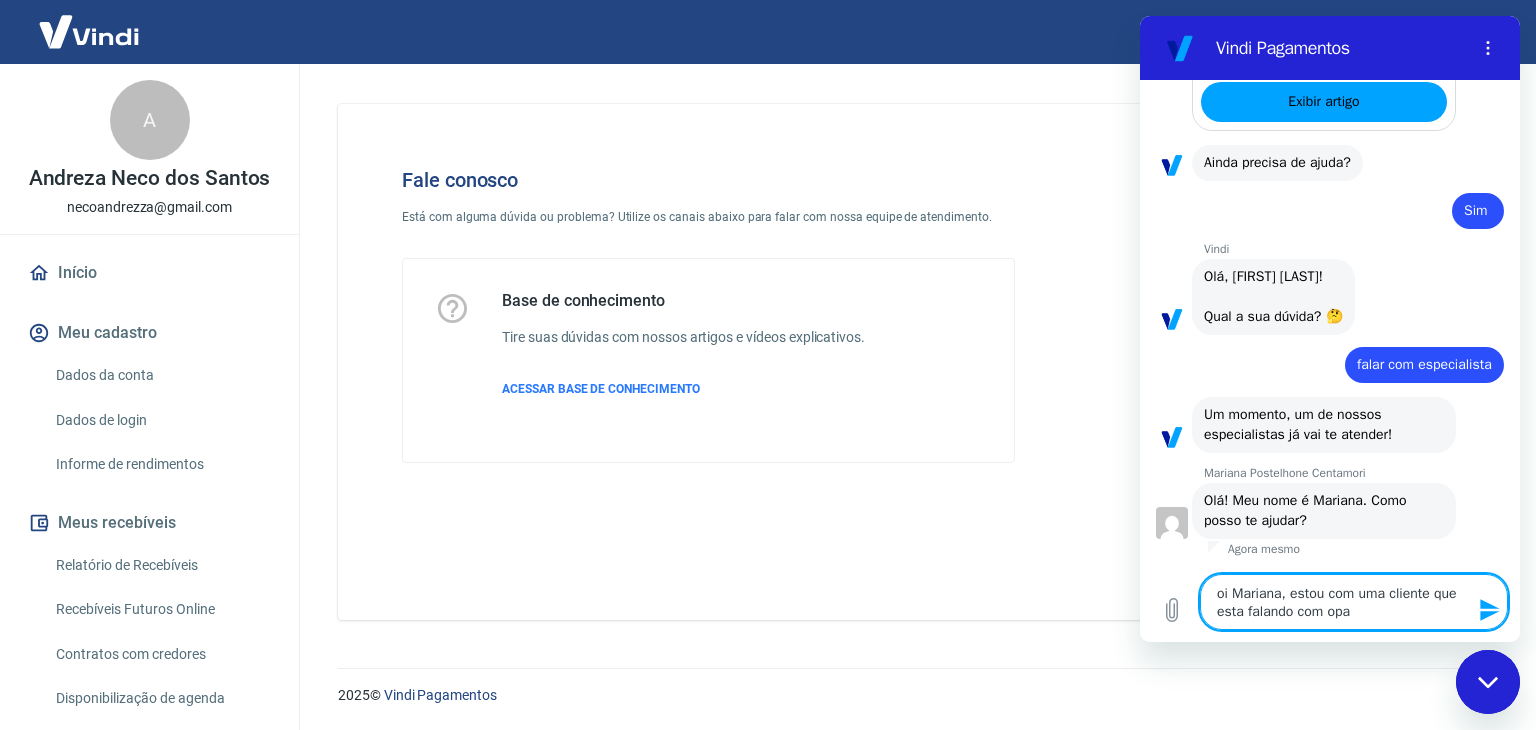 type on "oi Mariana, estou com uma cliente que esta falando com opag" 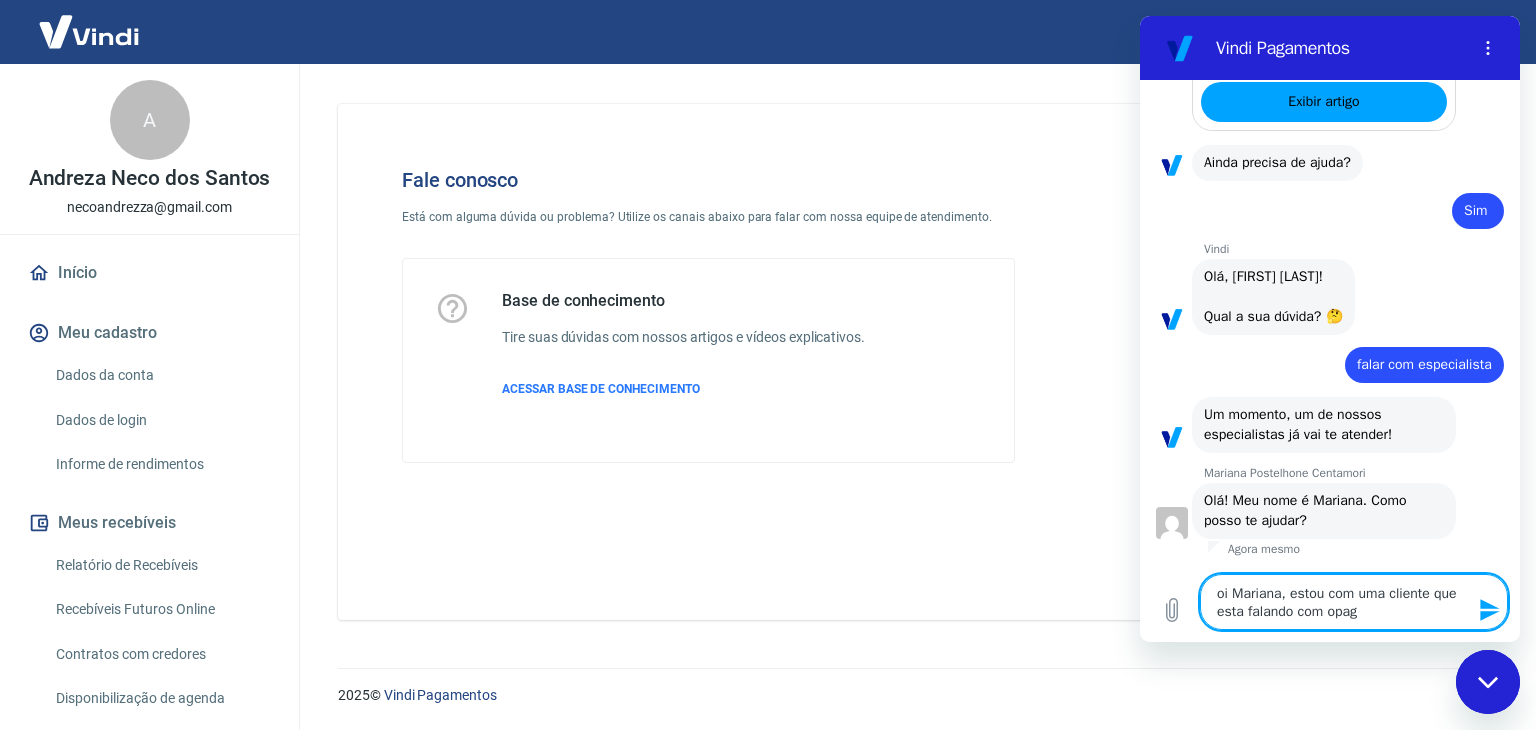 type on "oi Mariana, estou com uma cliente que esta falando com opaga" 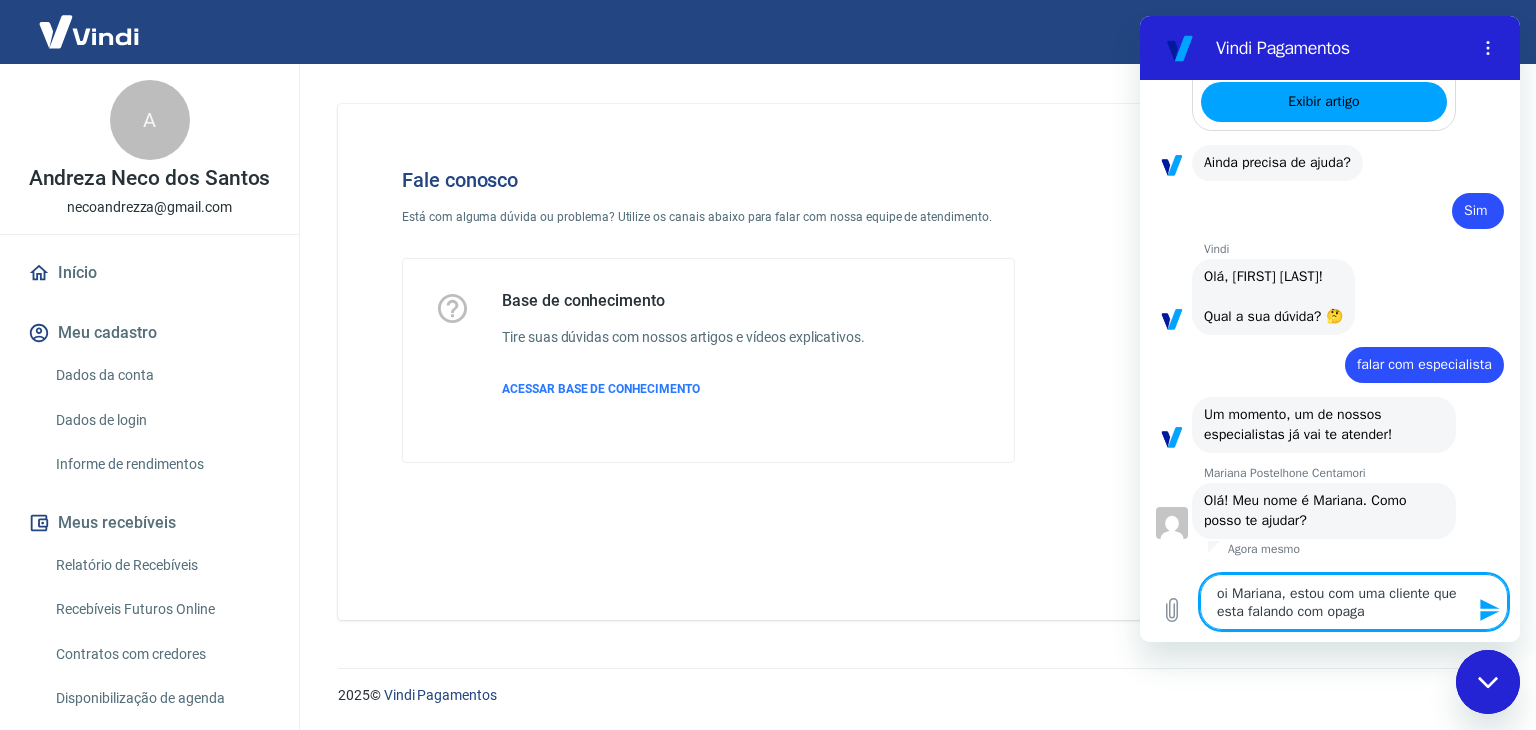 type on "oi Mariana, estou com uma cliente que esta falando com opagam" 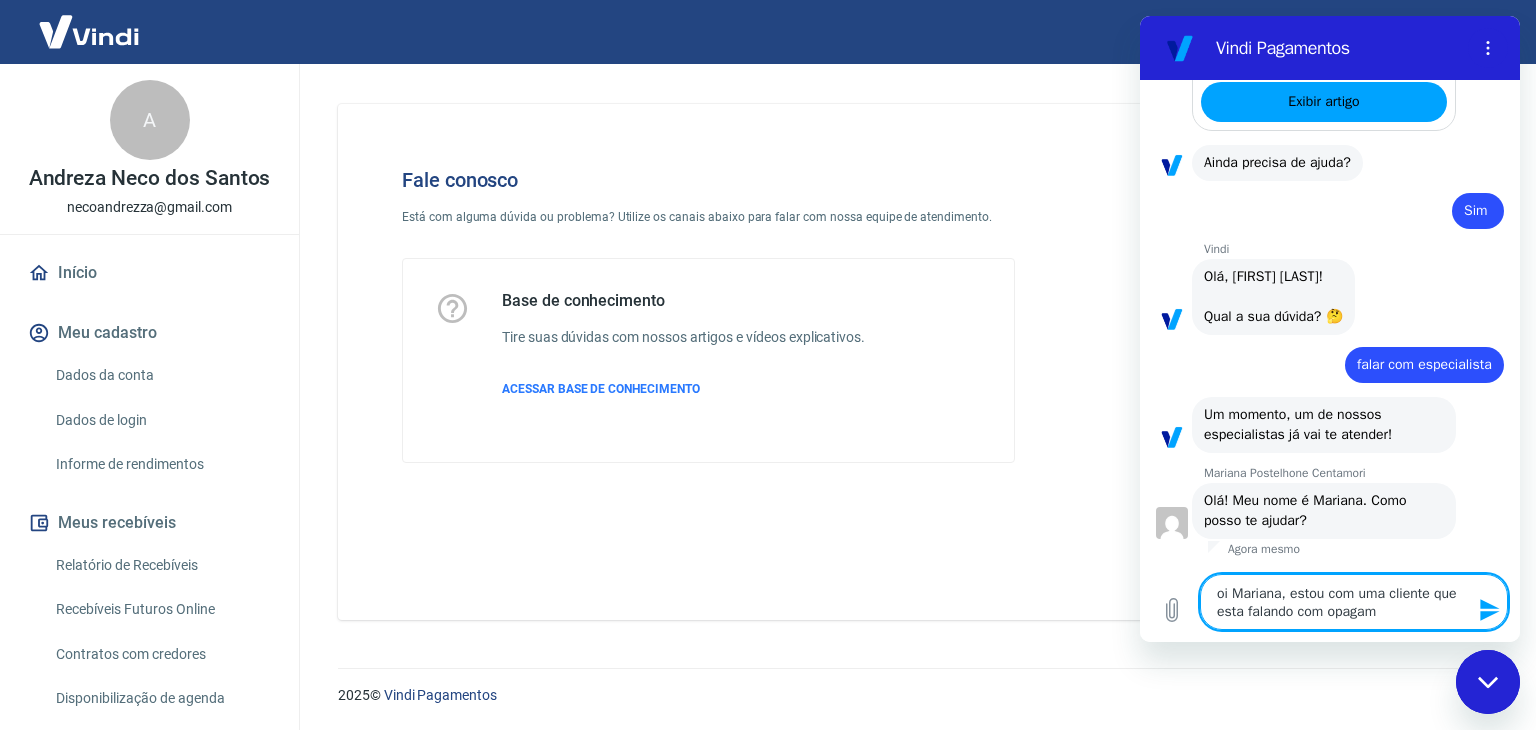 type on "oi [NAME], estou com uma cliente que esta falando com o" 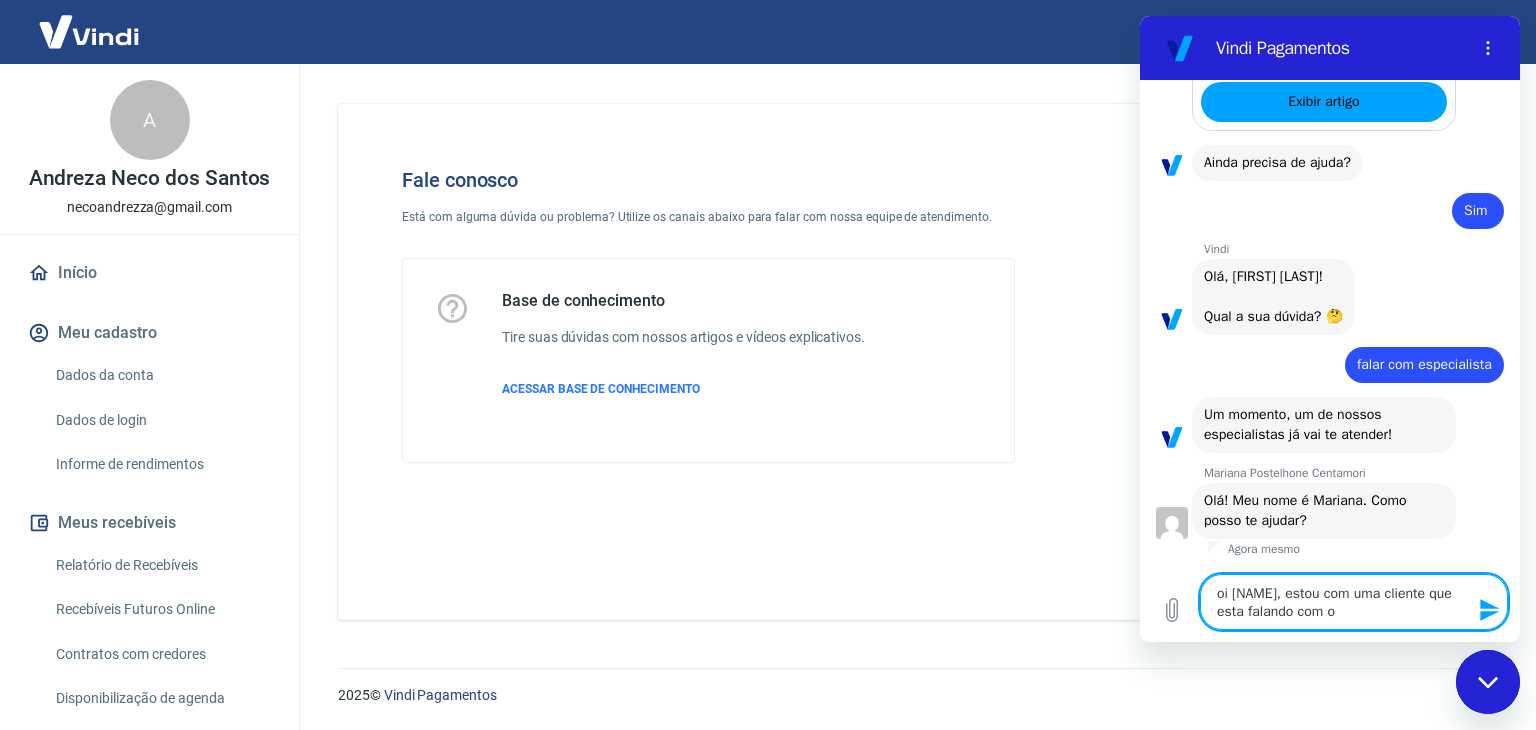 type on "oi Mariana, estou com uma cliente que esta falando com opagamen" 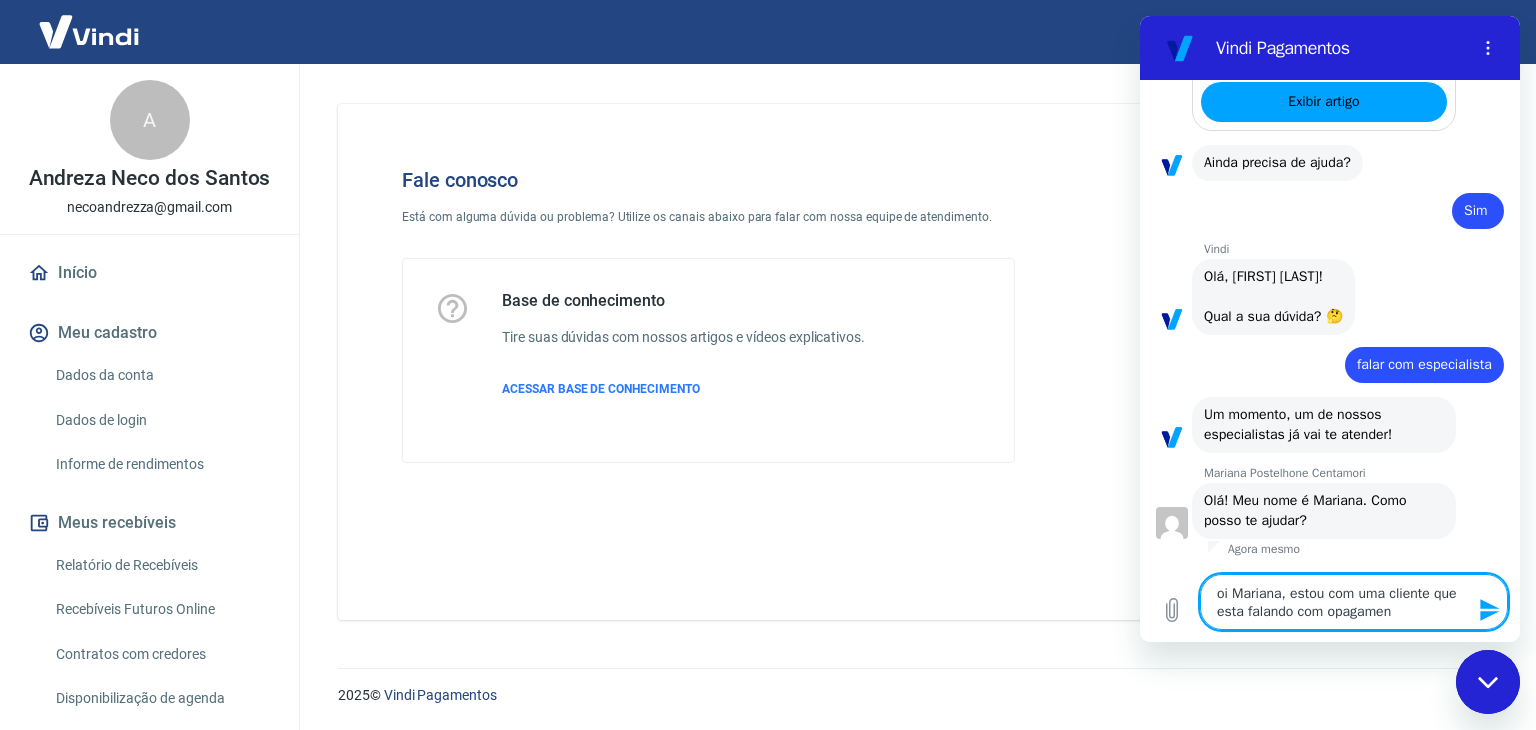 type on "oi Mariana, estou com uma cliente que esta falando com opagament" 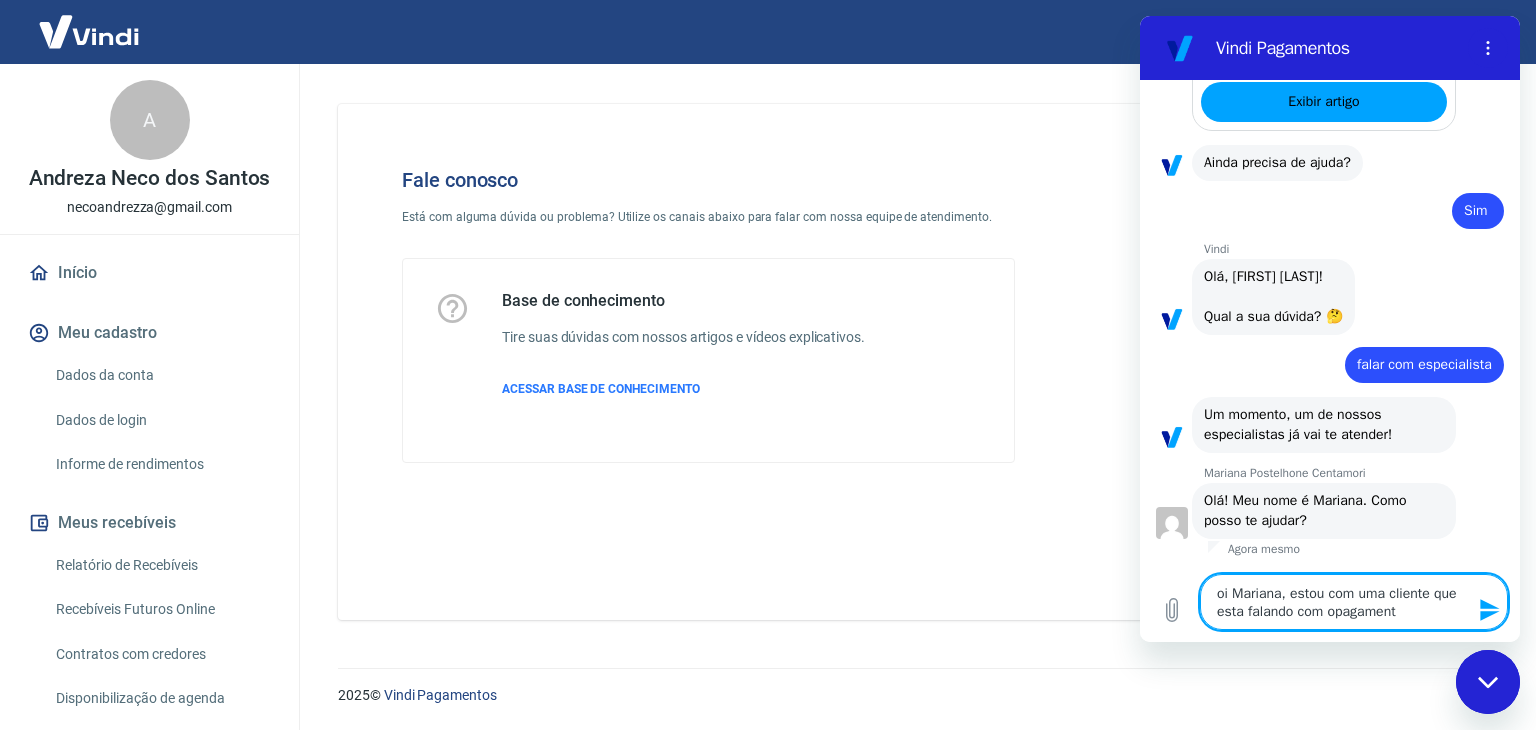 type on "oi Mariana, estou com uma cliente que esta falando com opagamento" 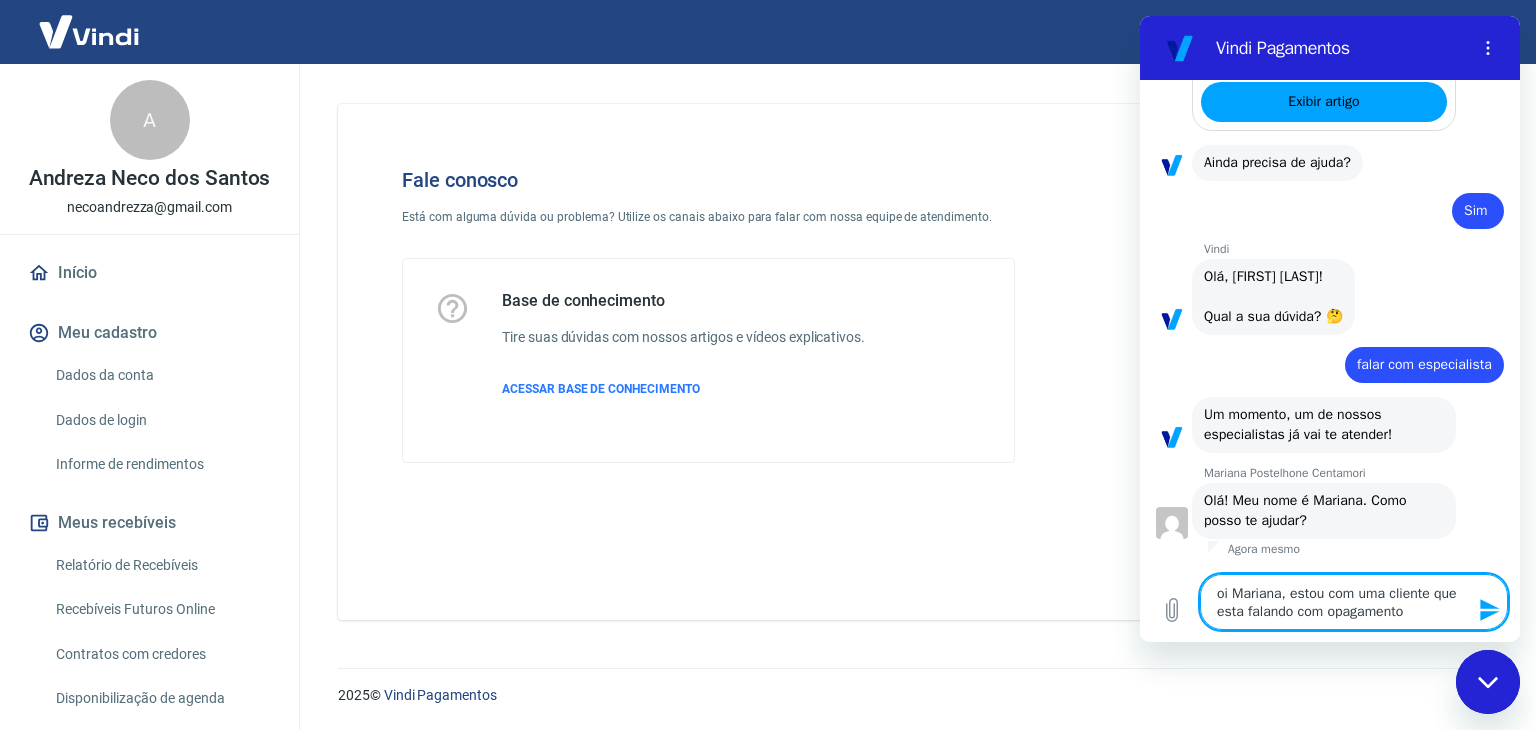 type on "oi Mariana, estou com uma cliente que esta falando com opagament" 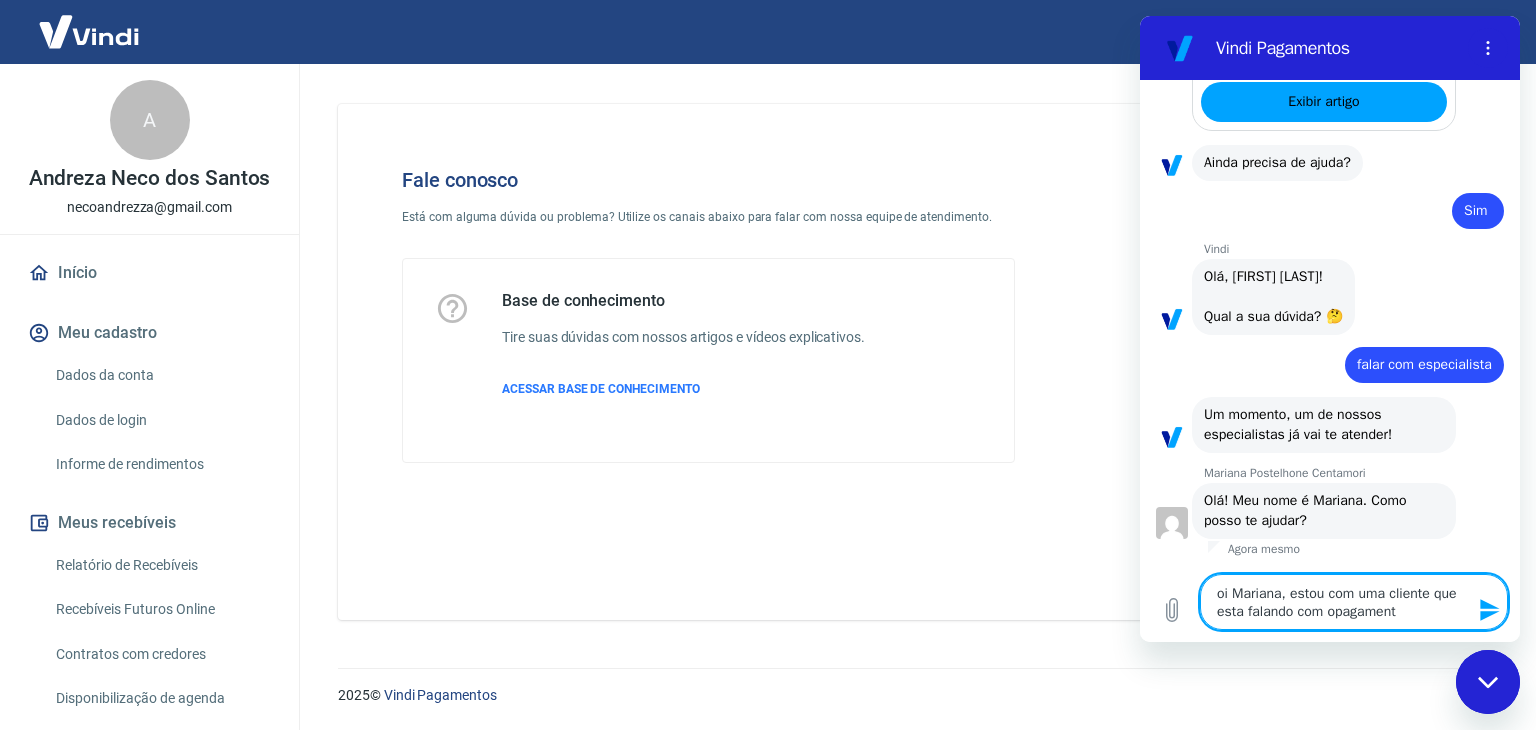 type on "oi Mariana, estou com uma cliente que esta falando com opagamen" 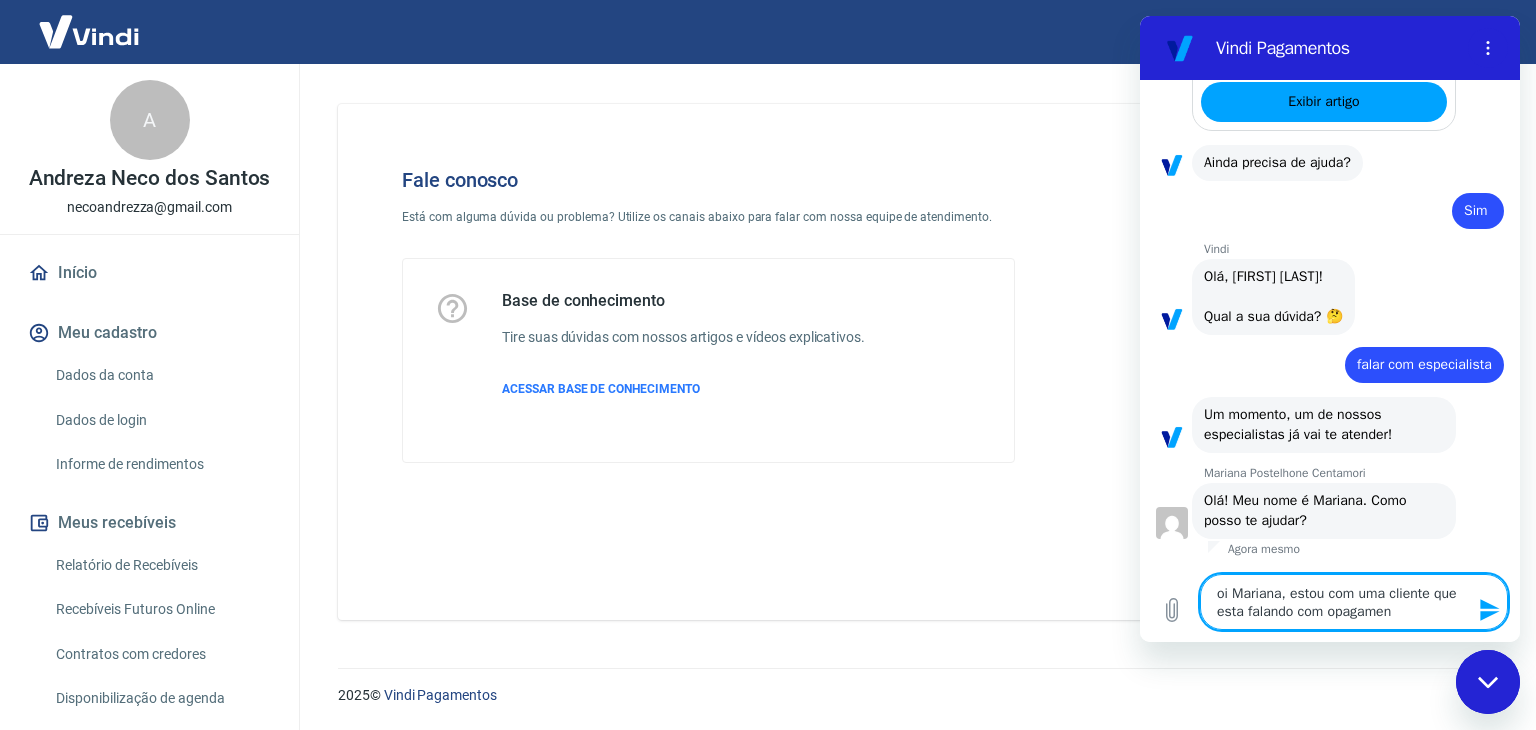 type on "oi [NAME], estou com uma cliente que esta falando com o" 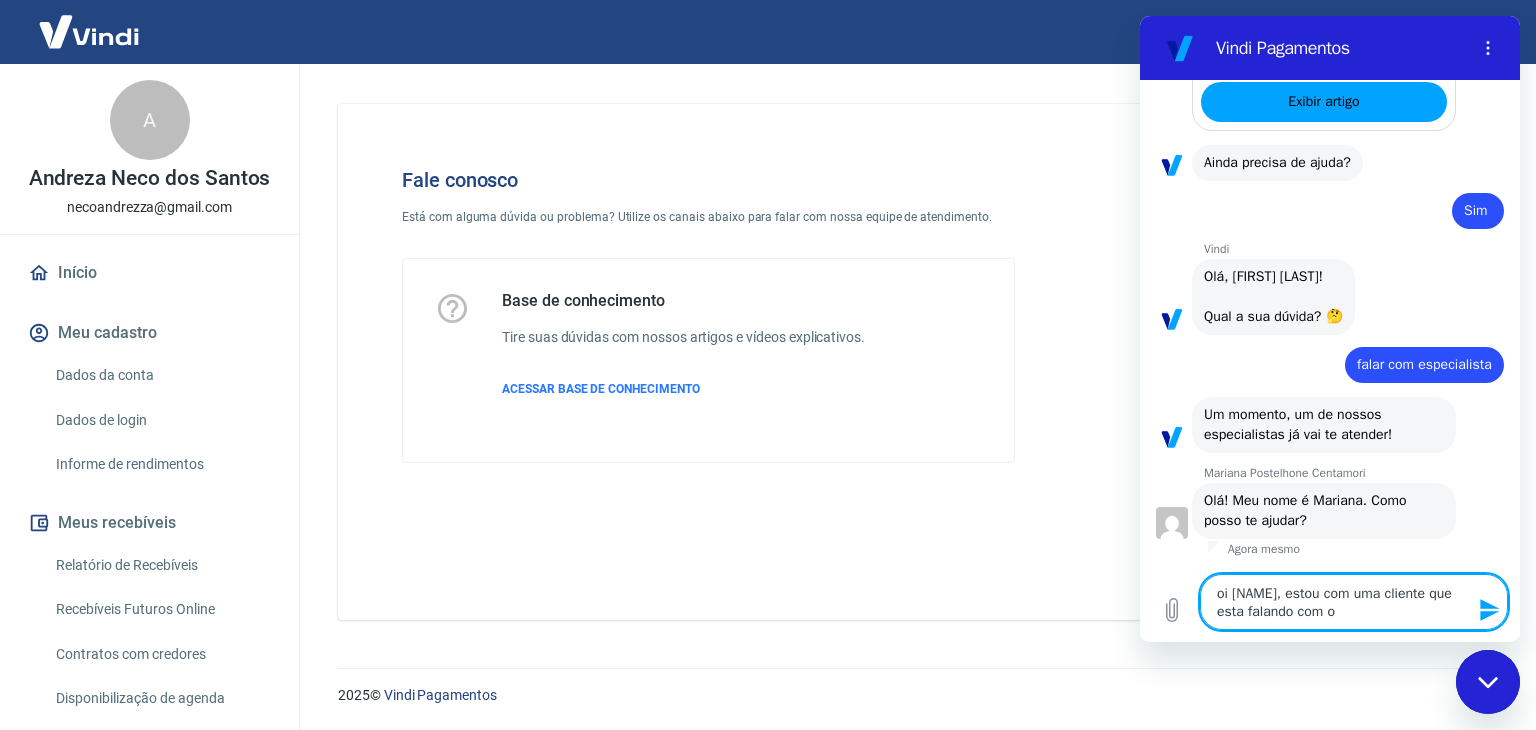 type on "x" 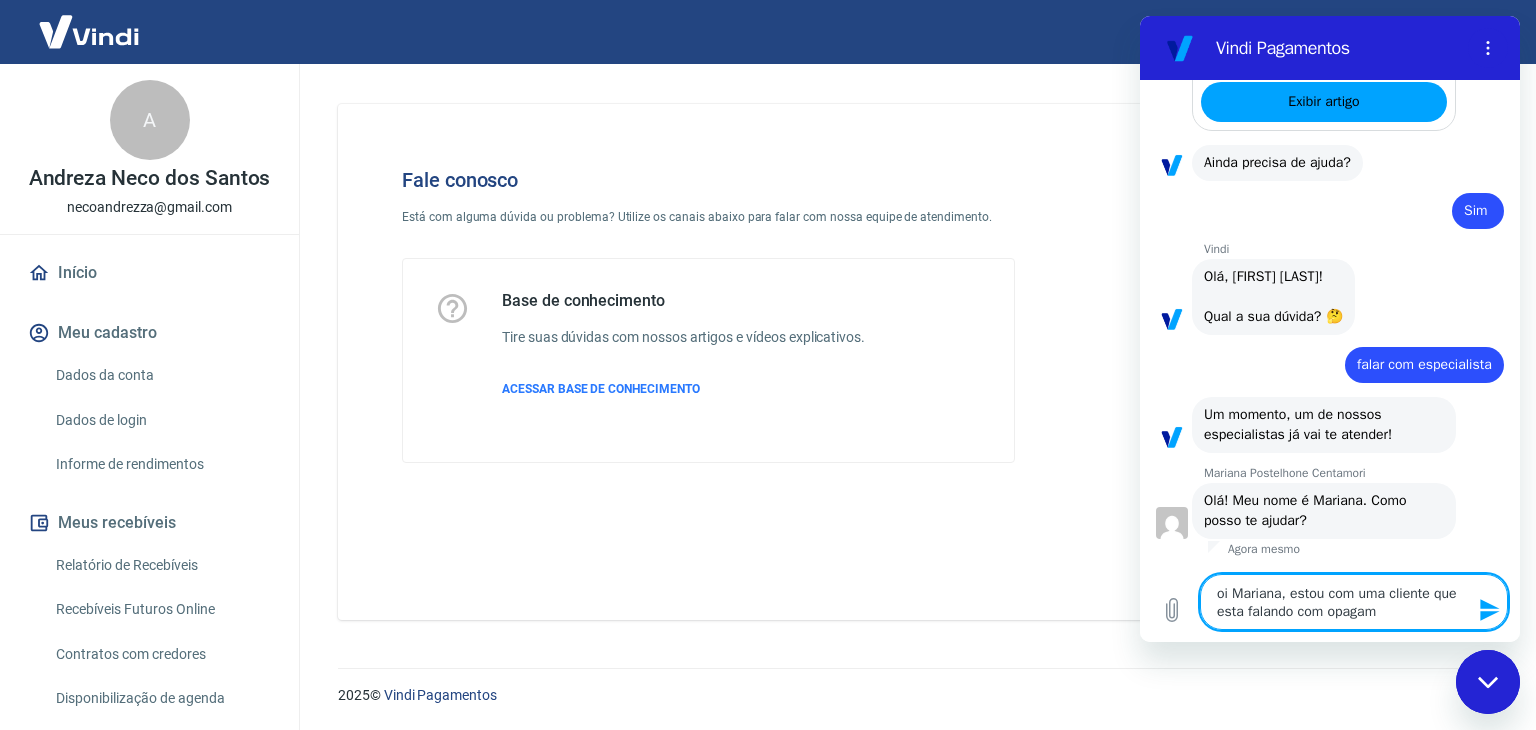 type on "oi Mariana, estou com uma cliente que esta falando com opaga" 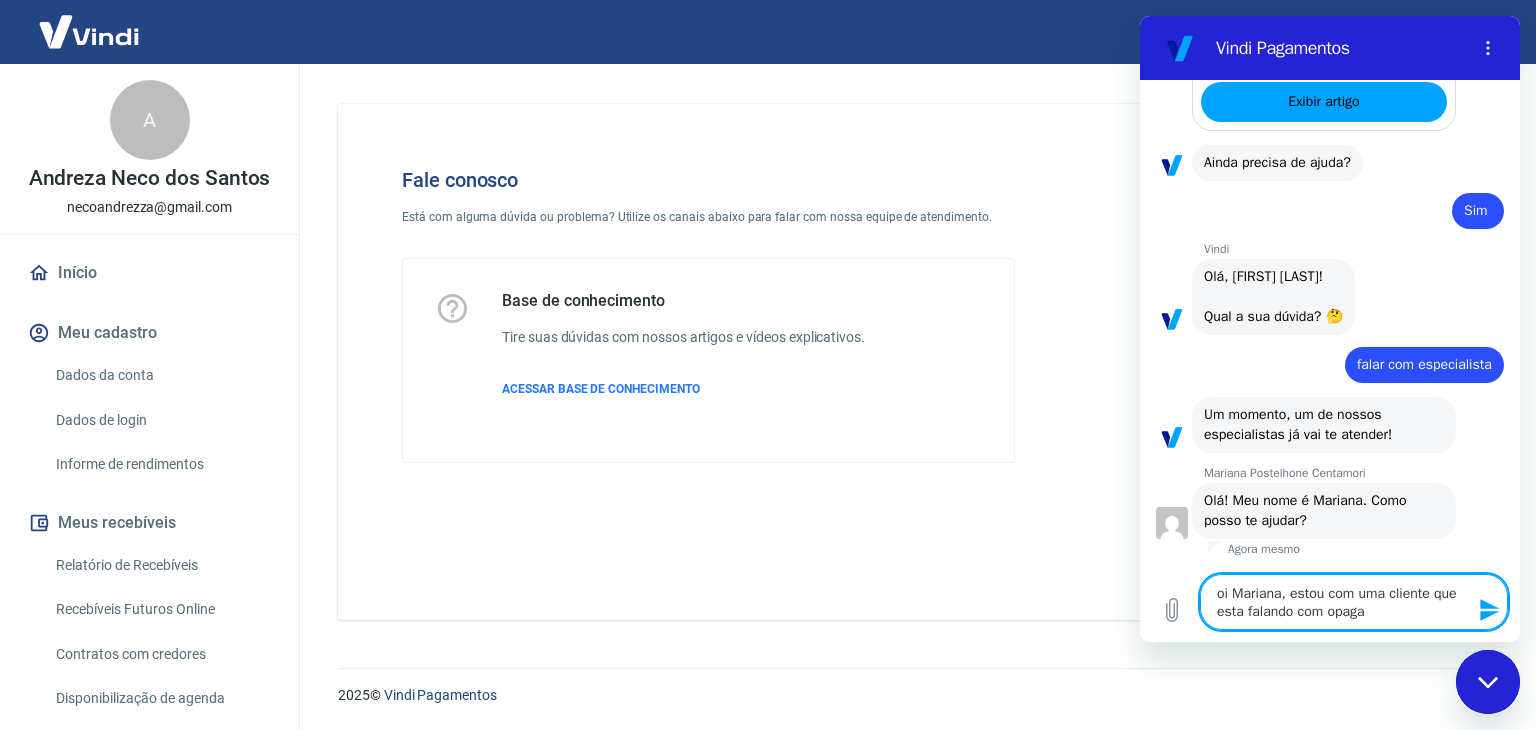 type 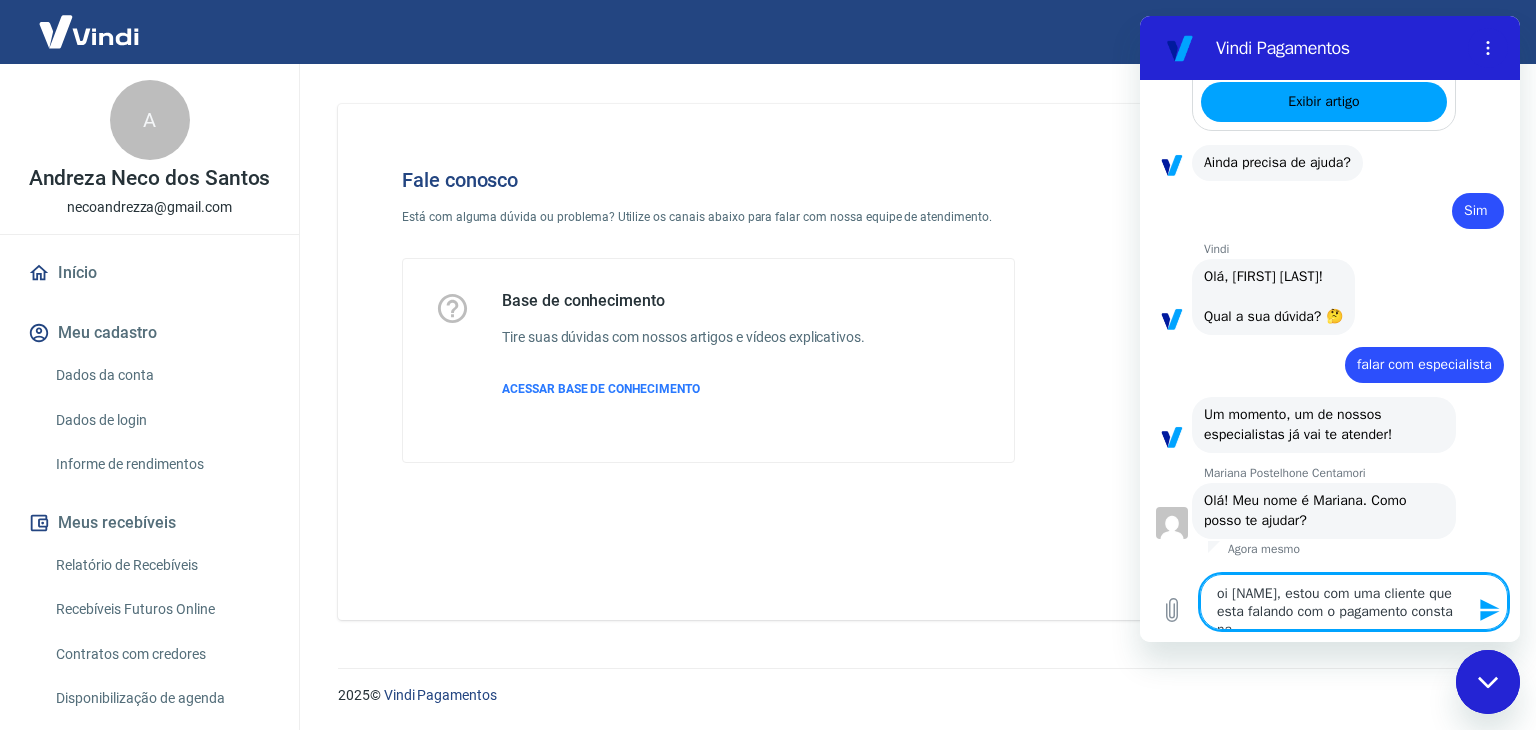 scroll, scrollTop: 2002, scrollLeft: 0, axis: vertical 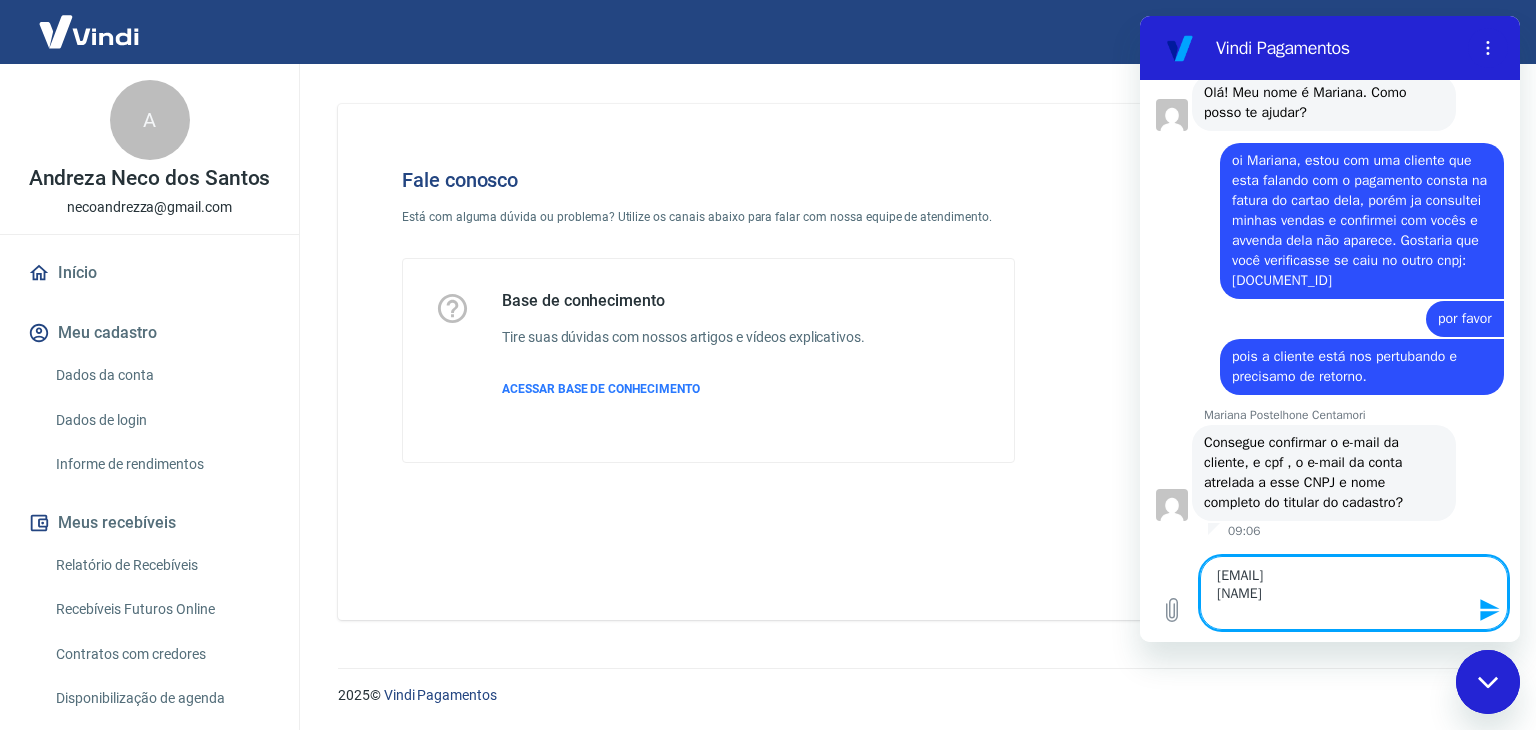 click on "[EMAIL]
[NAME]" at bounding box center [1354, 593] 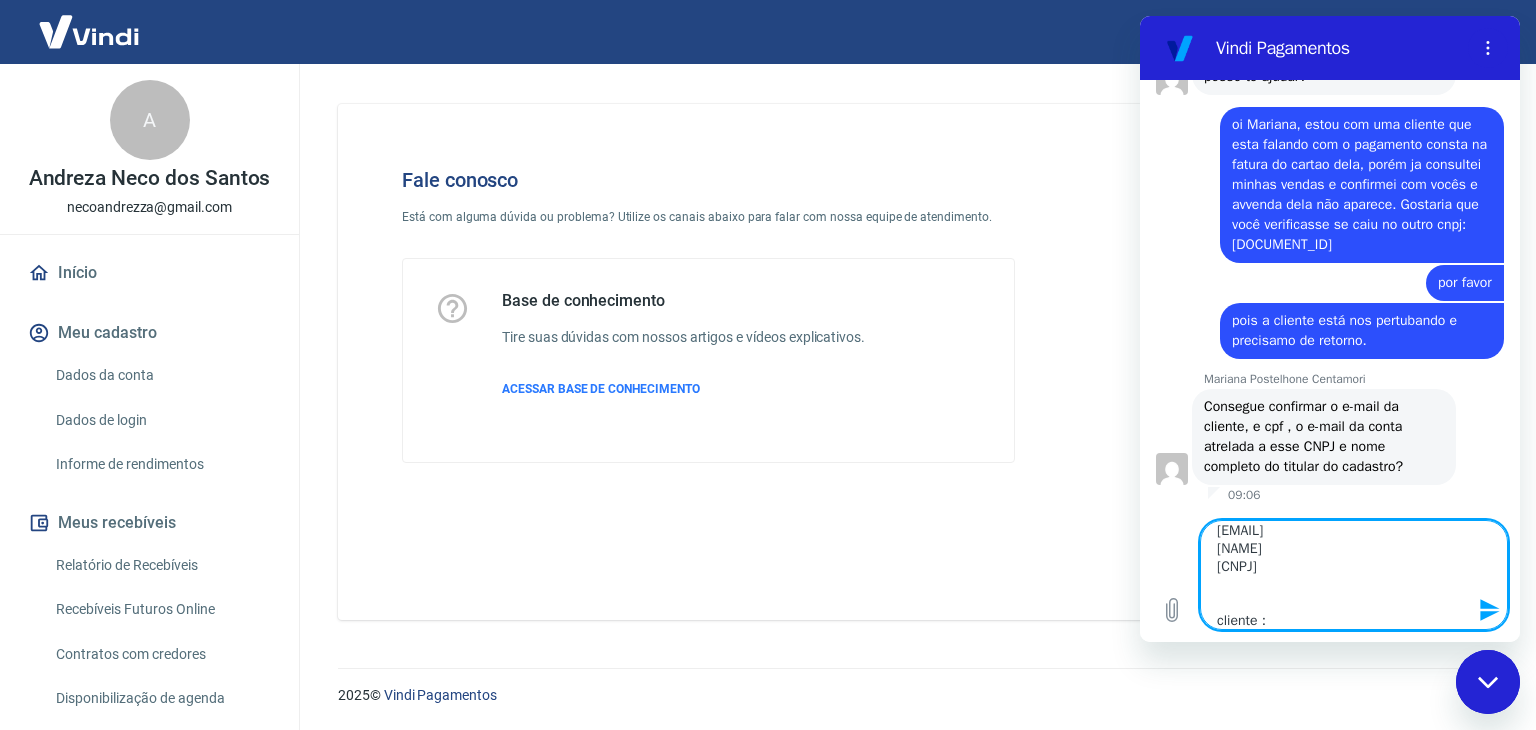 scroll, scrollTop: 27, scrollLeft: 0, axis: vertical 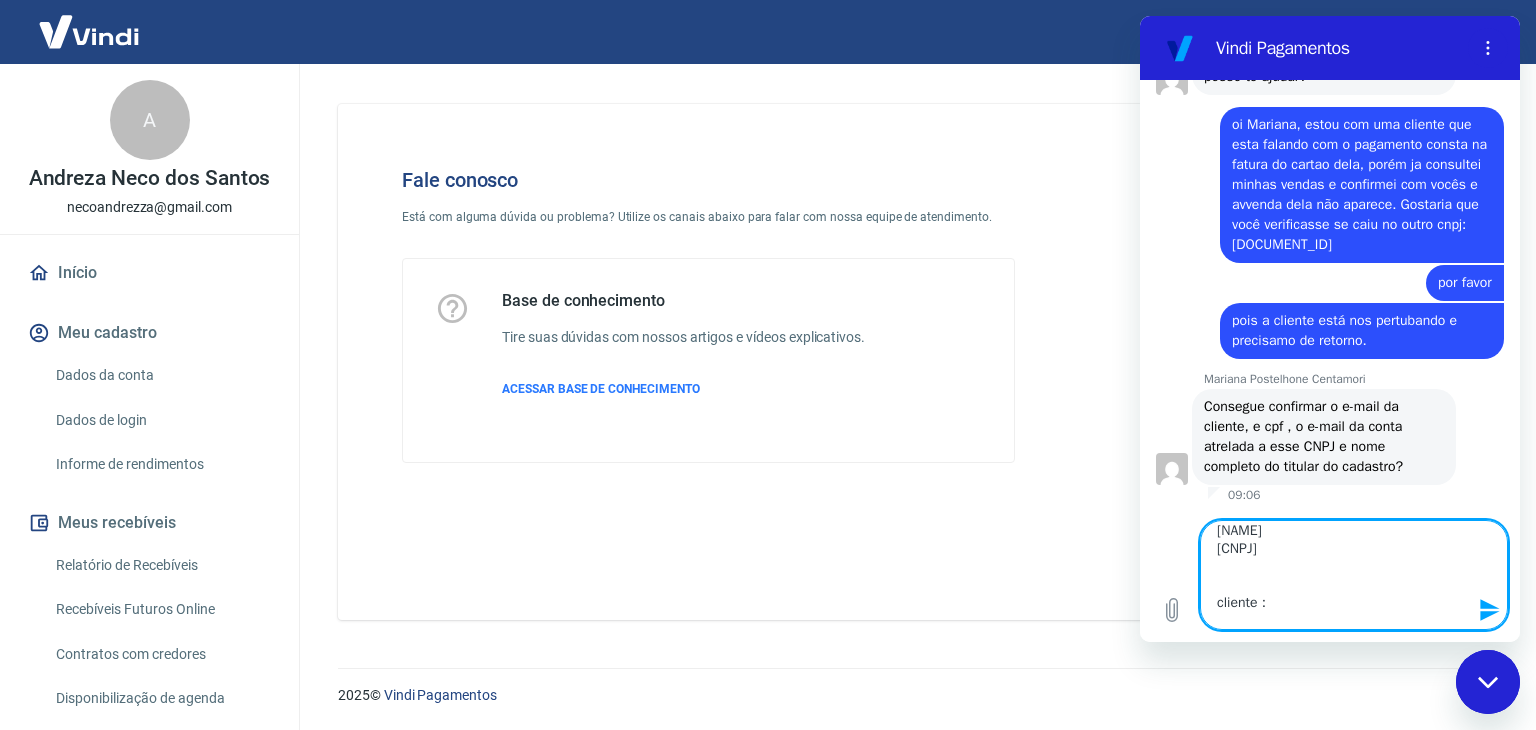 paste on "[NAME] [LAST_NAME]
Ver cliente
CPF: [DOCUMENT_ID]" 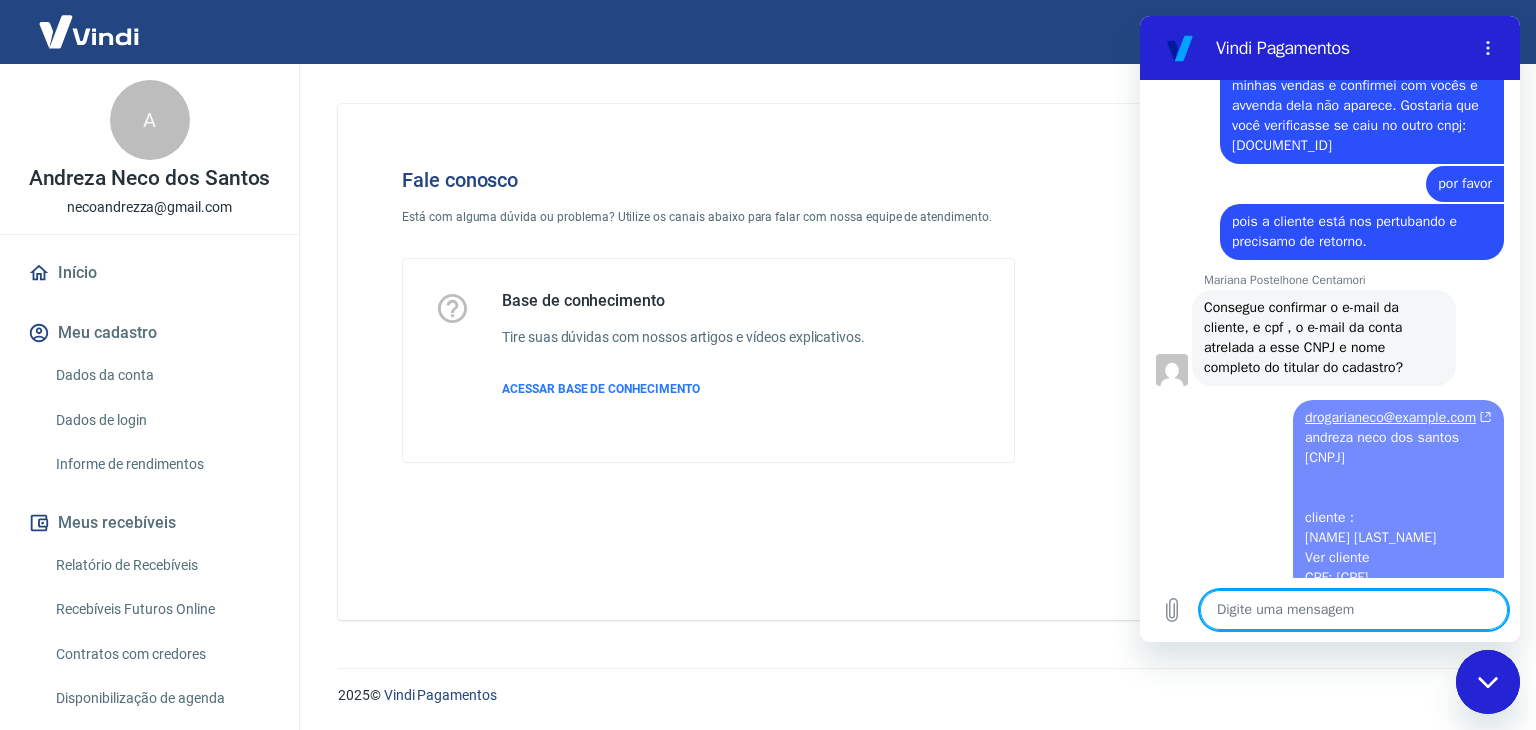 scroll, scrollTop: 0, scrollLeft: 0, axis: both 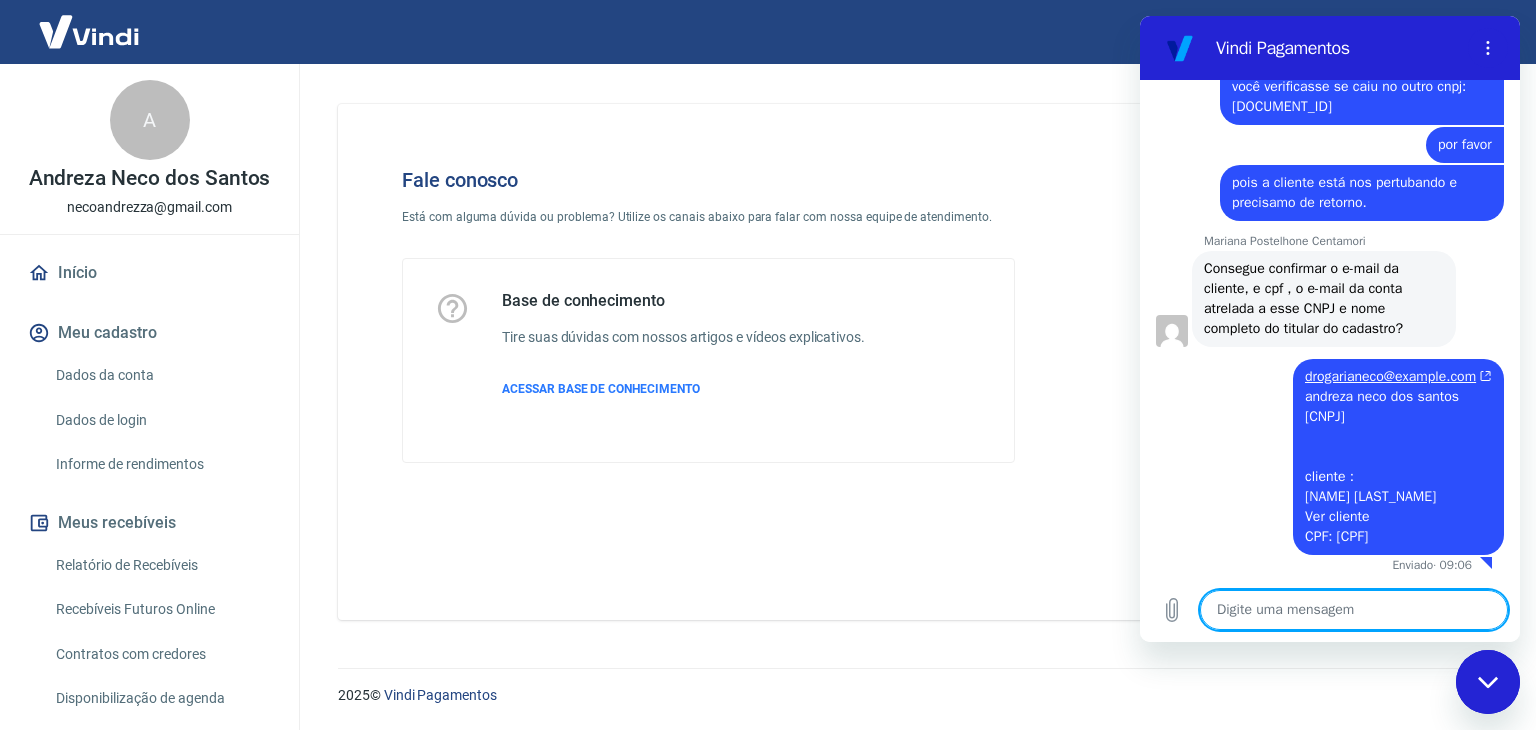 click at bounding box center [1354, 610] 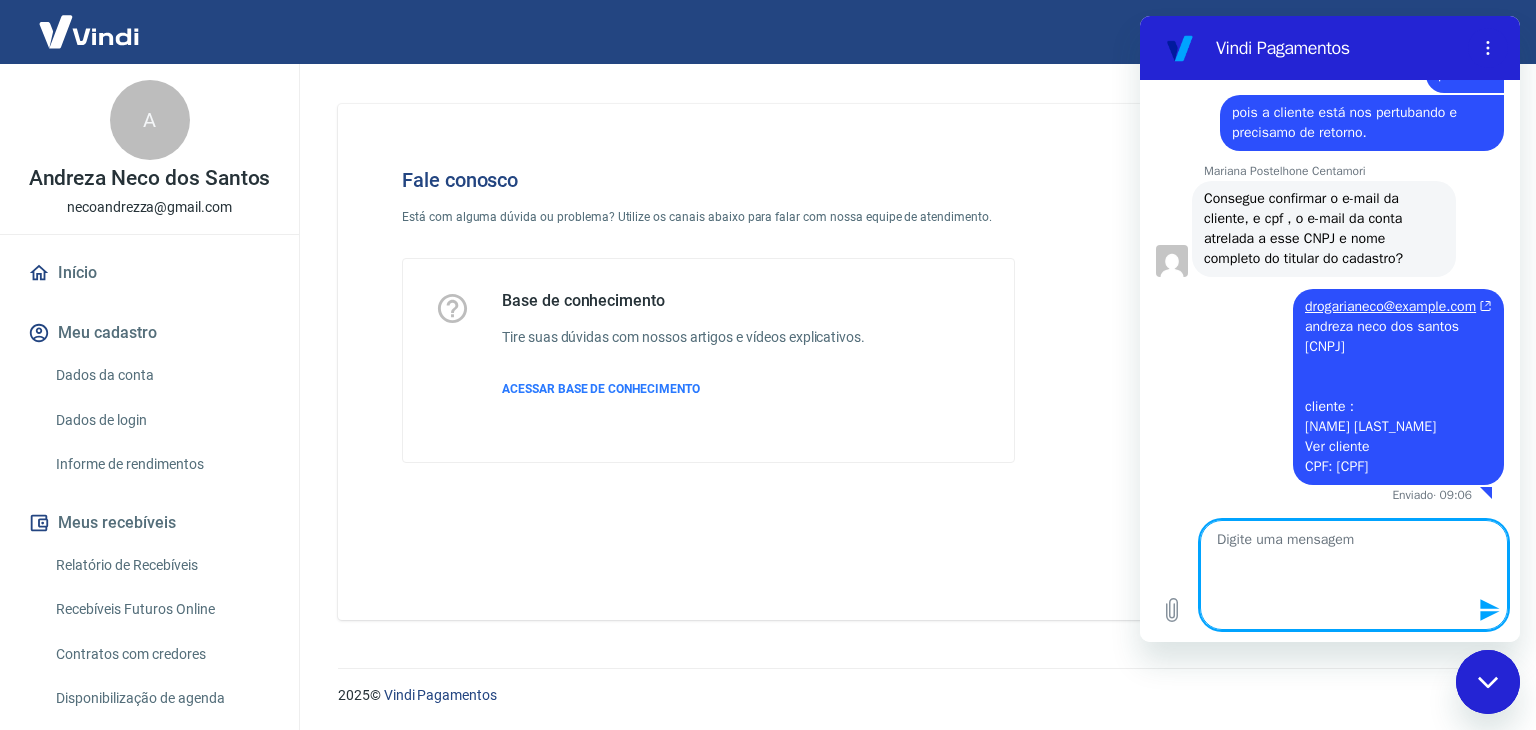 scroll, scrollTop: 0, scrollLeft: 0, axis: both 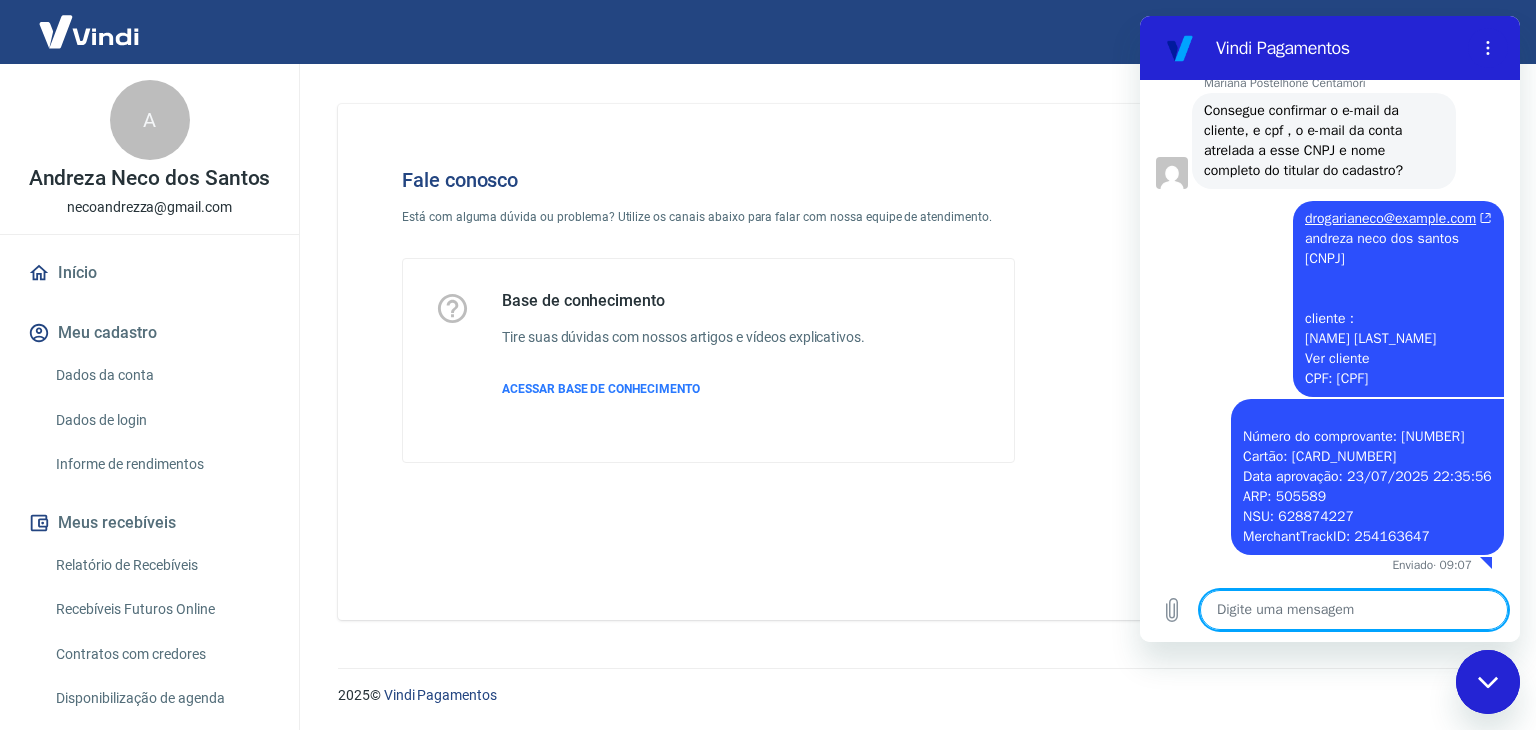 click at bounding box center (89, 31) 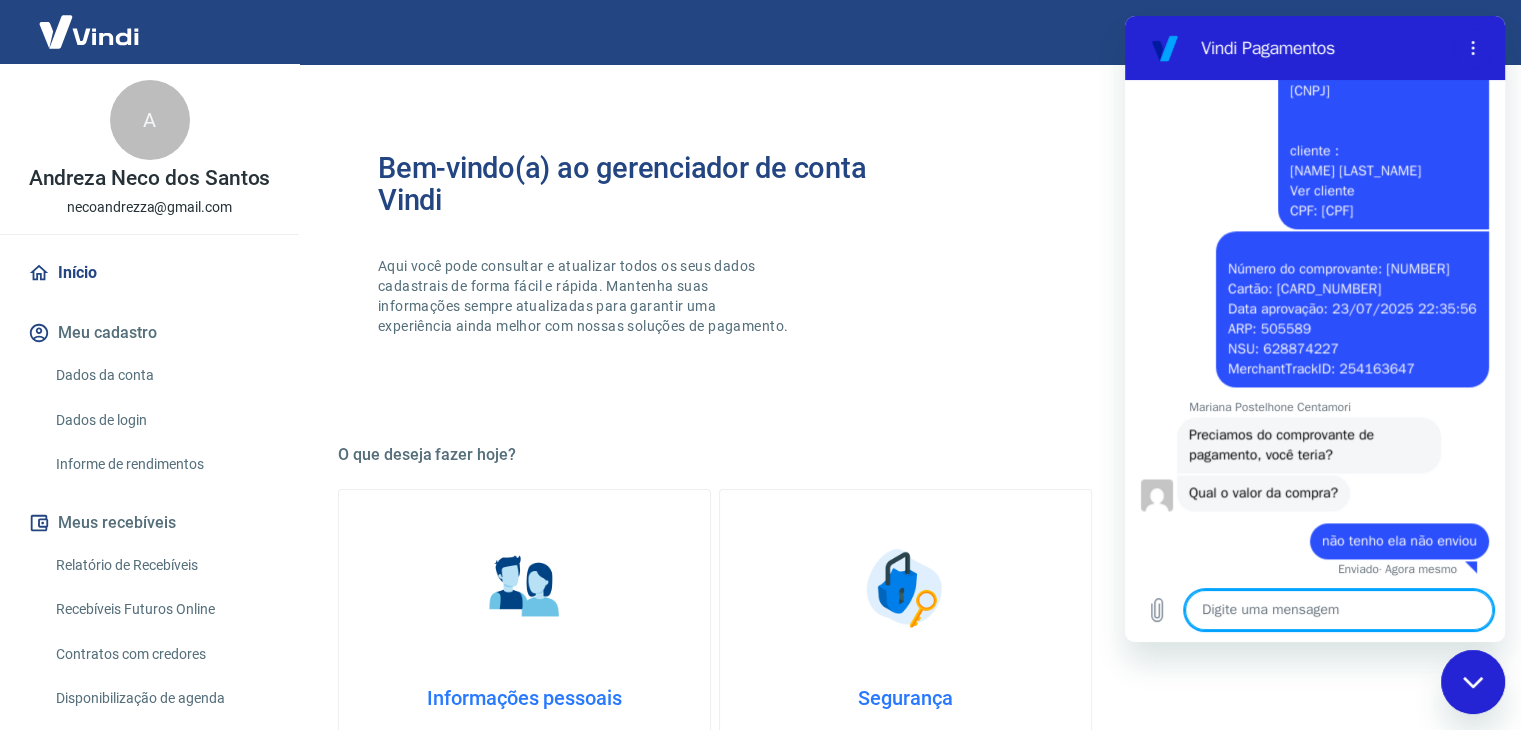 scroll, scrollTop: 2926, scrollLeft: 0, axis: vertical 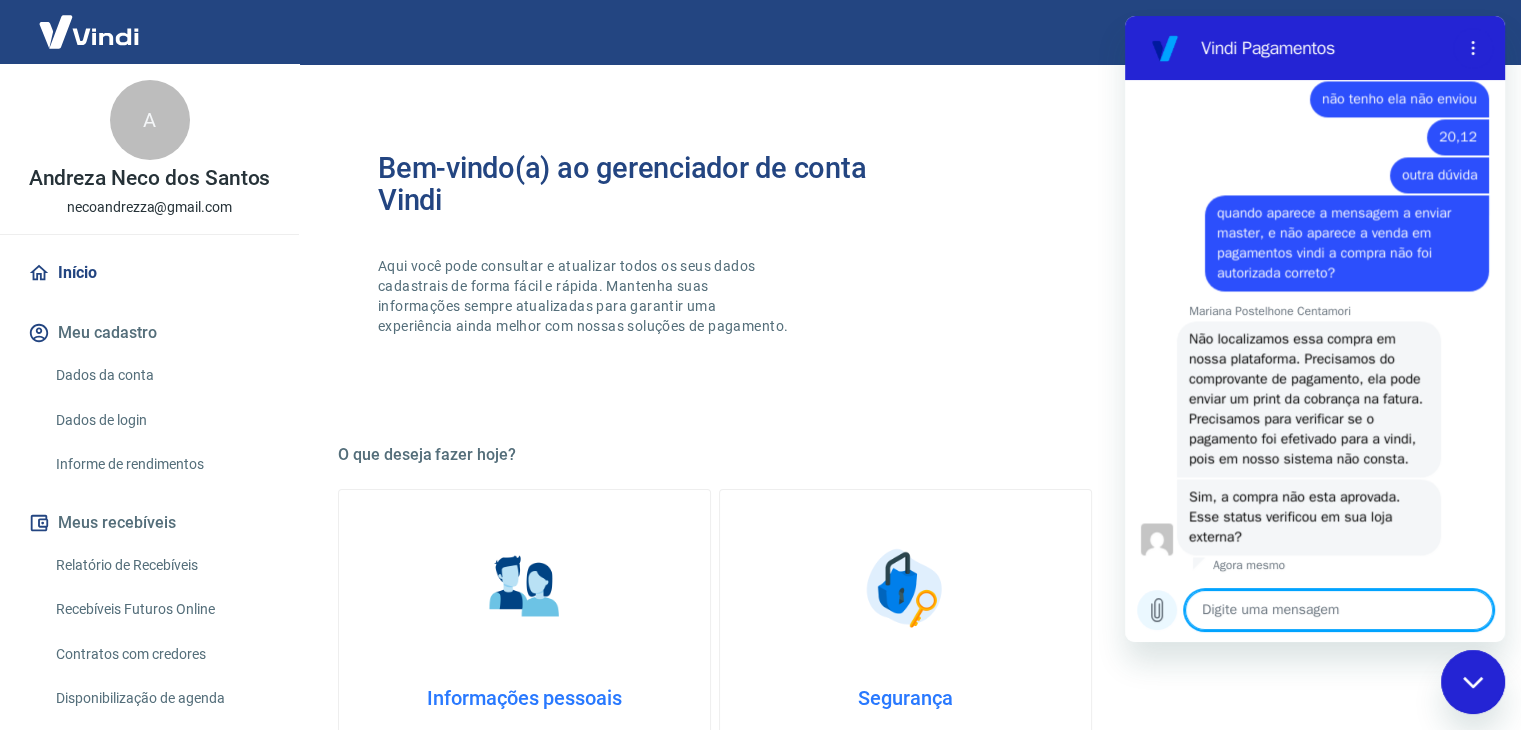 click 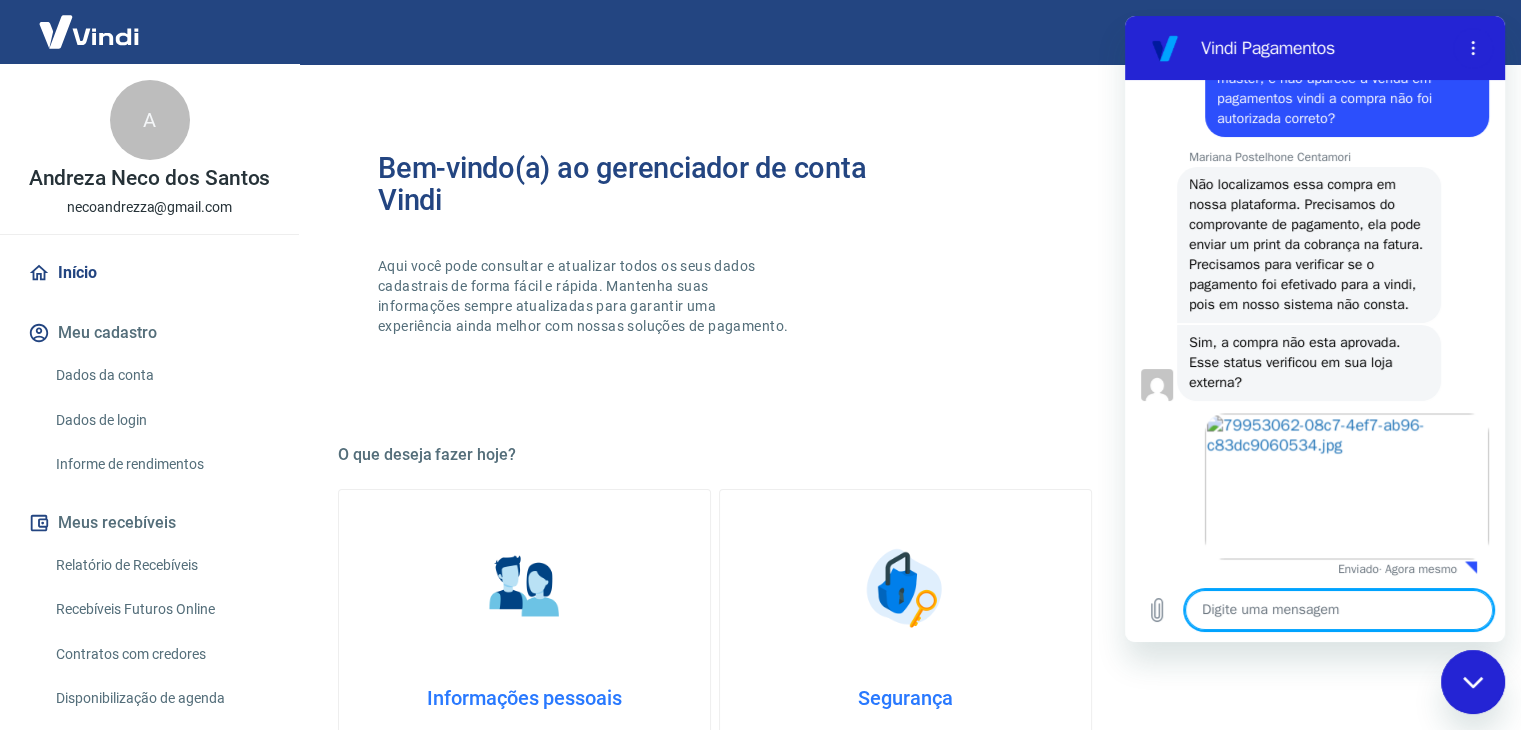 scroll, scrollTop: 3542, scrollLeft: 0, axis: vertical 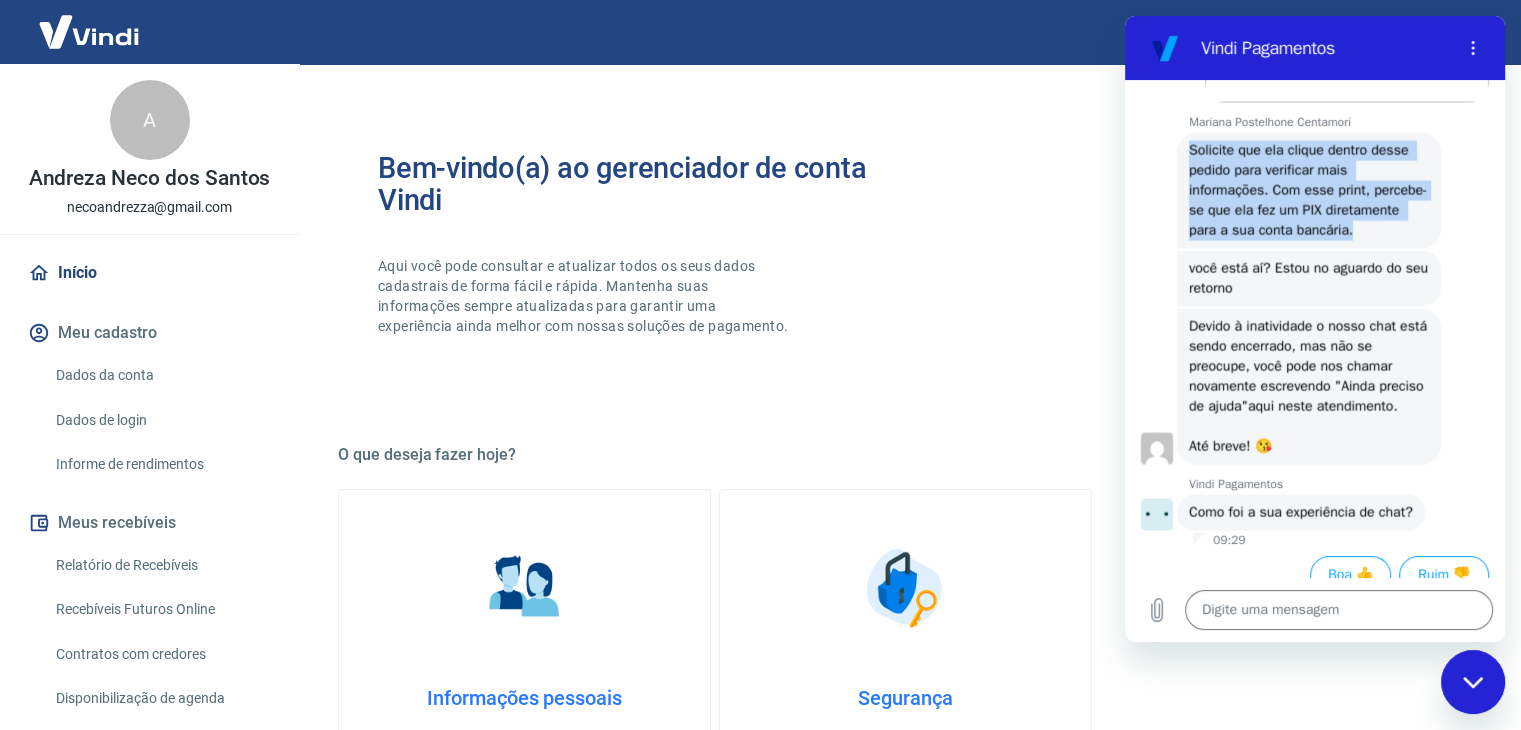 drag, startPoint x: 1249, startPoint y: 394, endPoint x: 1180, endPoint y: 291, distance: 123.97581 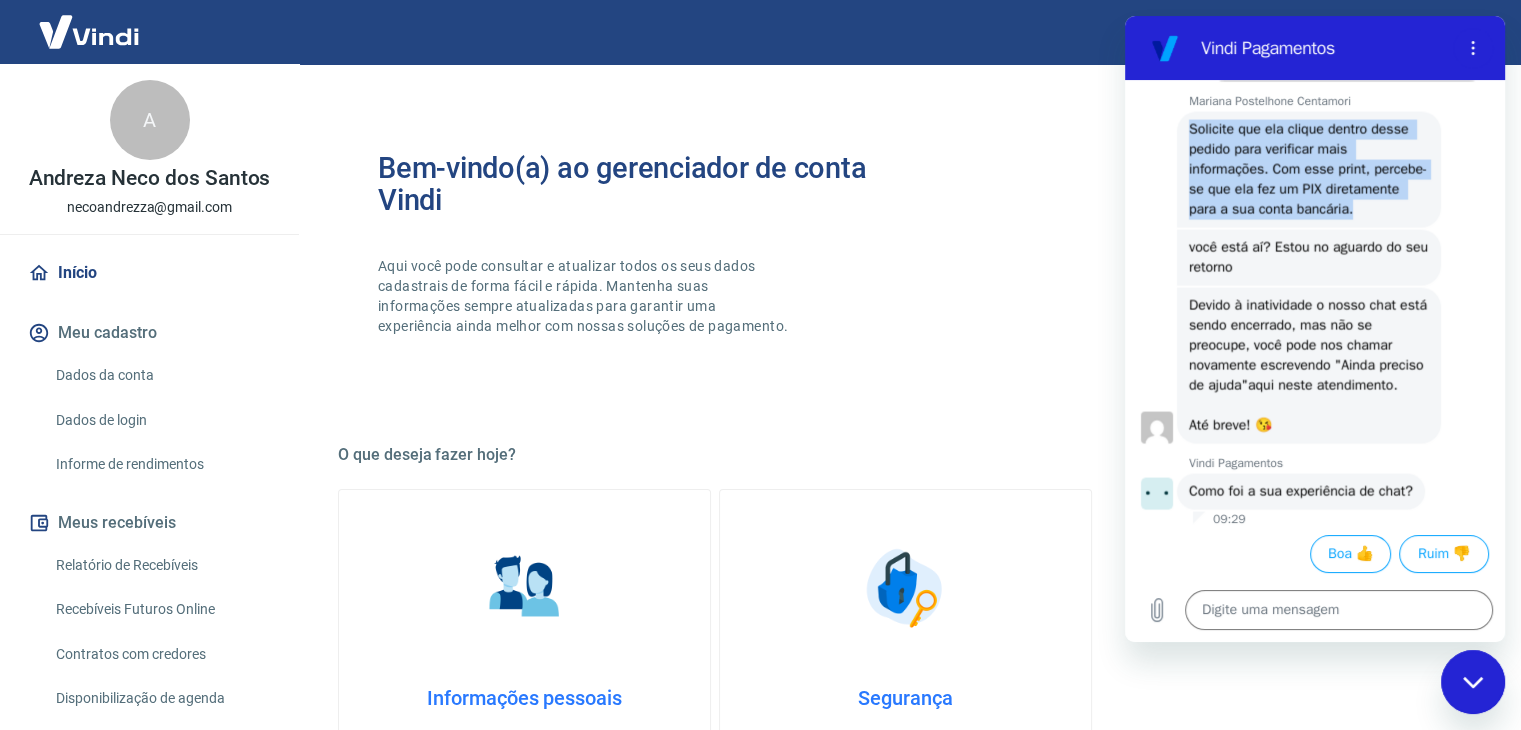 scroll, scrollTop: 4056, scrollLeft: 0, axis: vertical 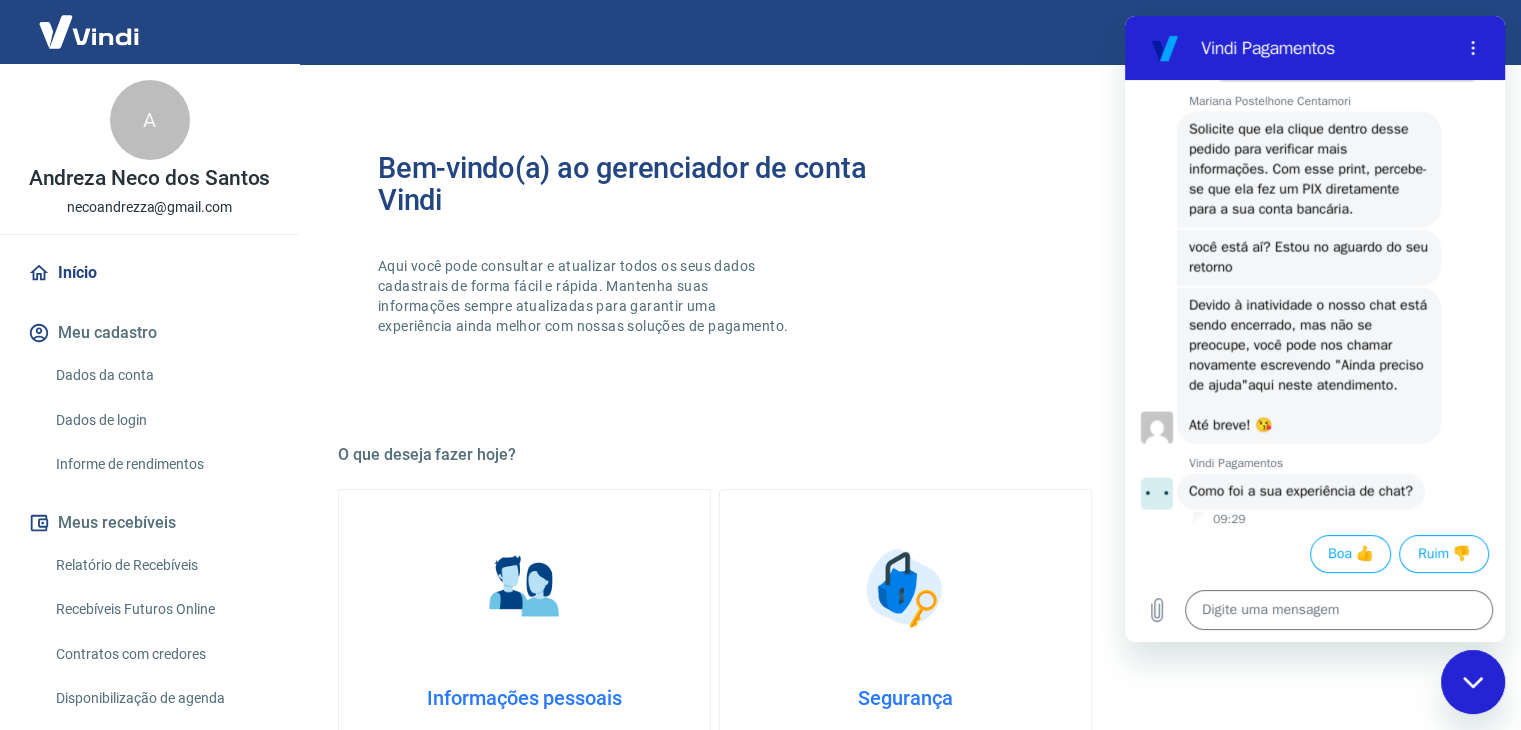 click on "[NAME] [LASTNAME] diz:  Devido à inatividade o nosso chat está sendo encerrado, mas não se preocupe, você pode nos chamar novamente escrevendo " Ainda preciso de ajuda"  aqui neste atendimento.   Até breve! 😘️" 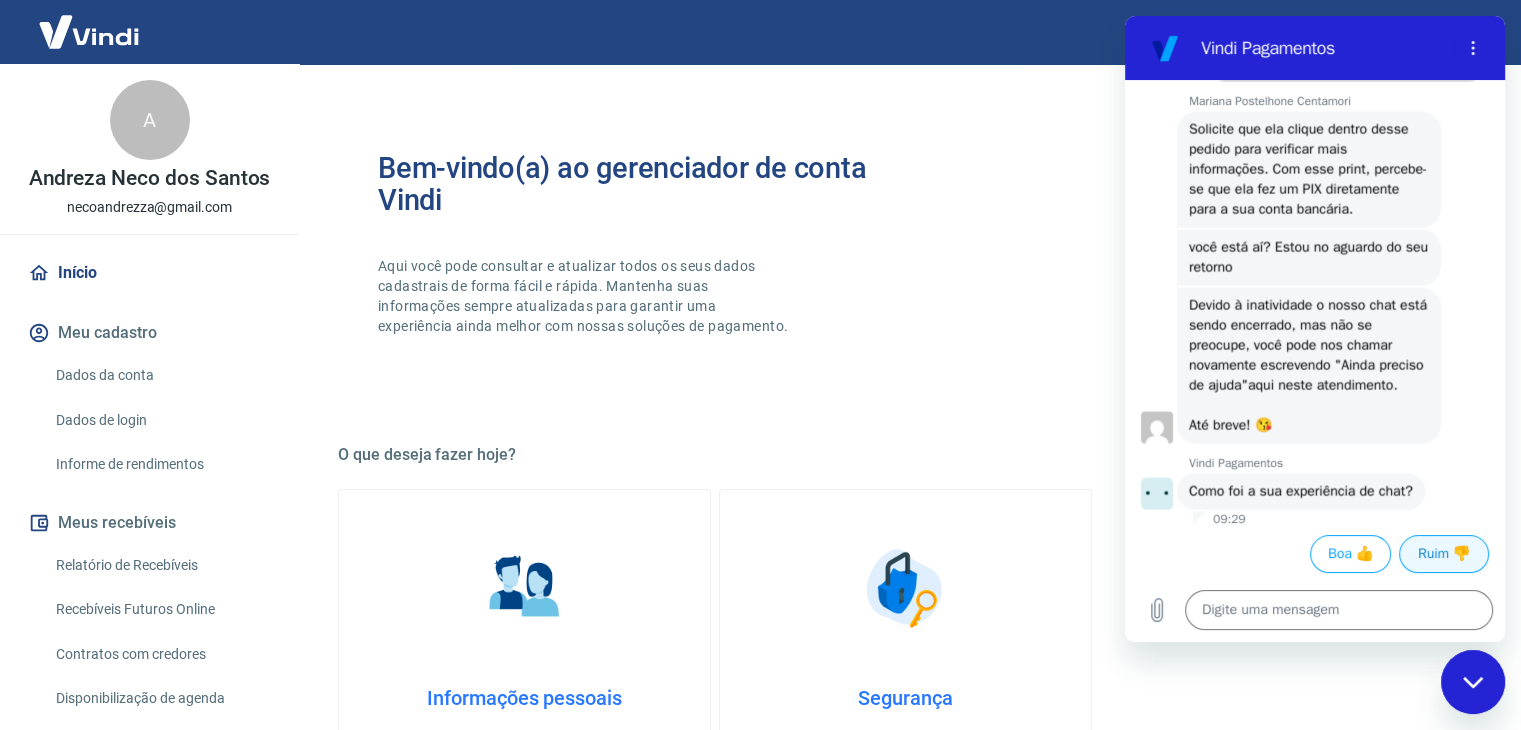 click on "Ruim 👎" at bounding box center [1444, 554] 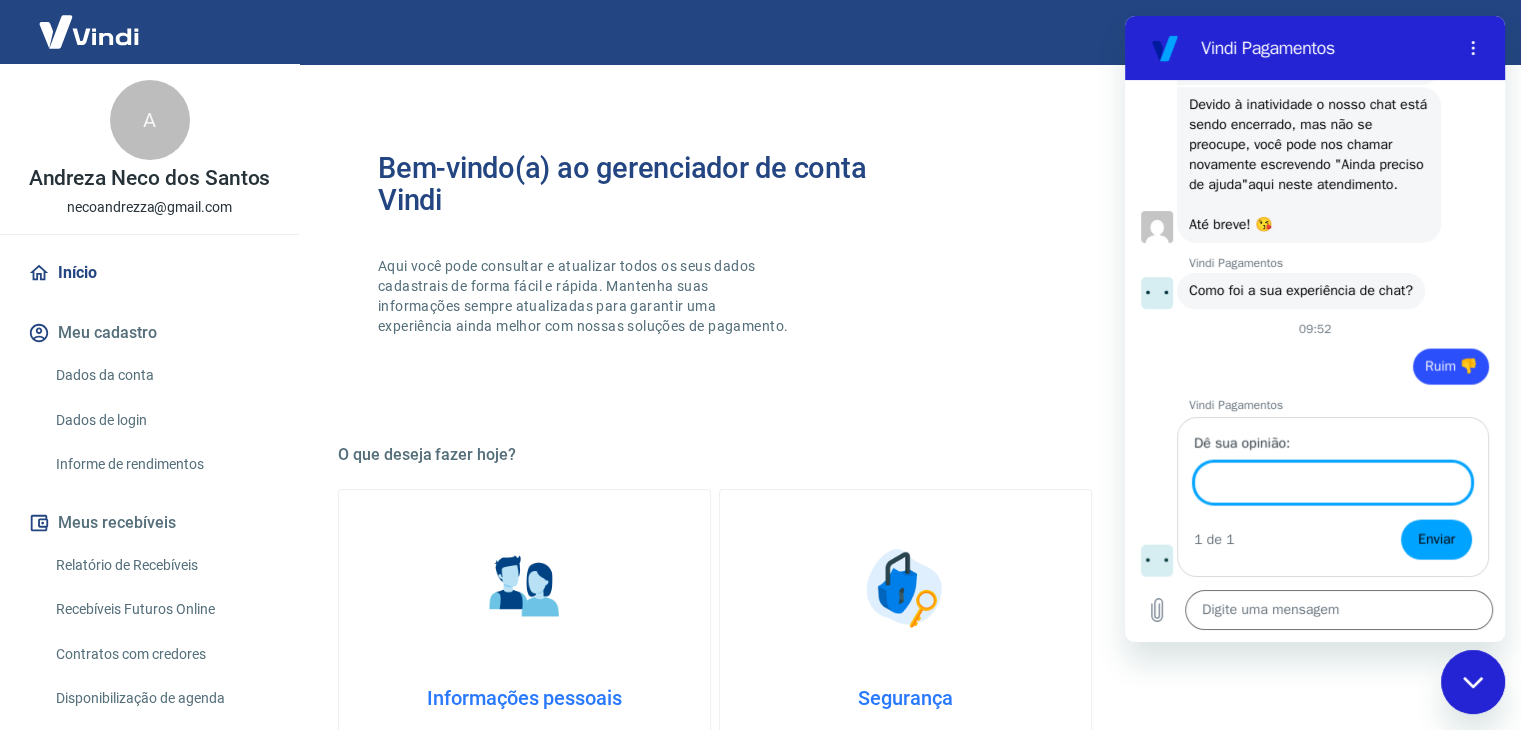 scroll, scrollTop: 4256, scrollLeft: 0, axis: vertical 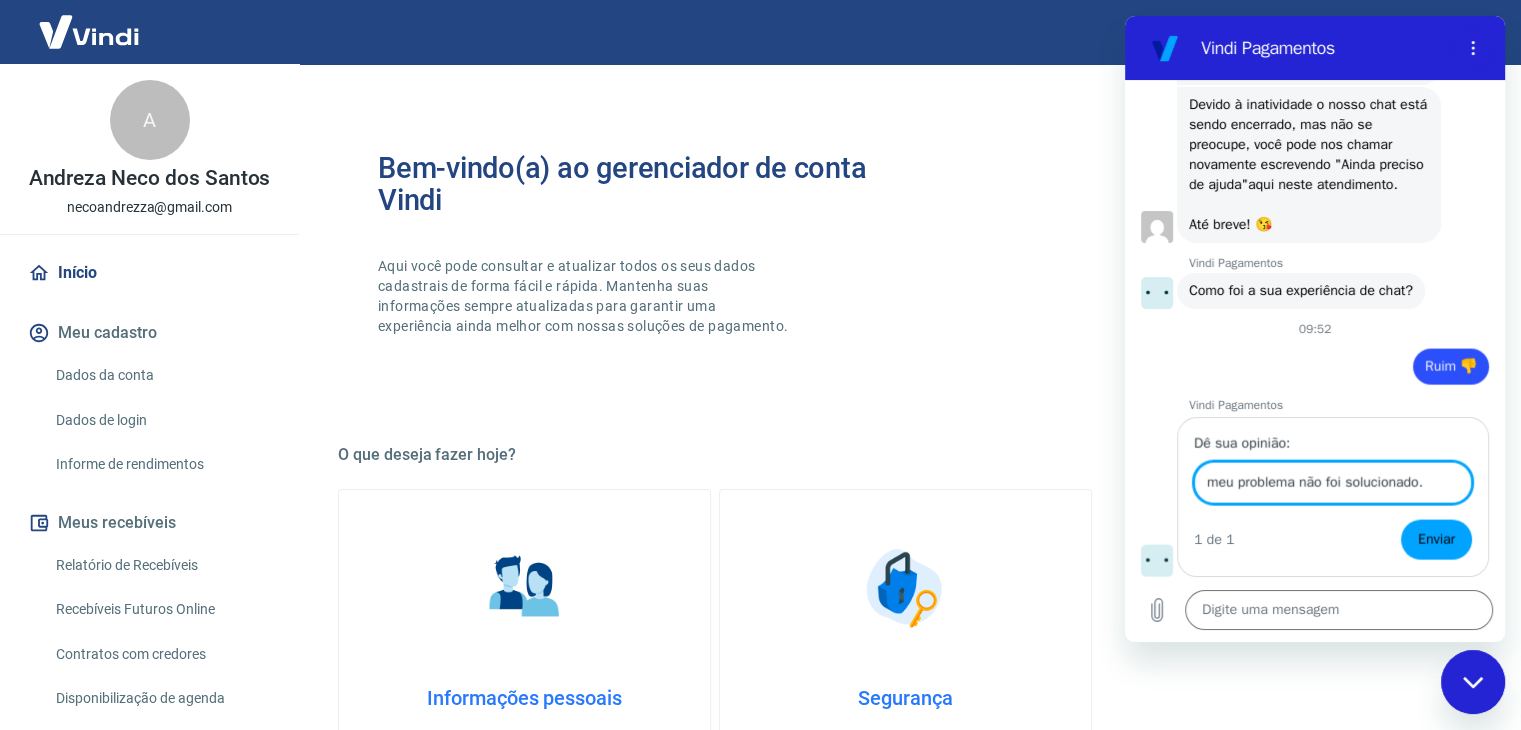 click on "Enviar" at bounding box center (1436, 540) 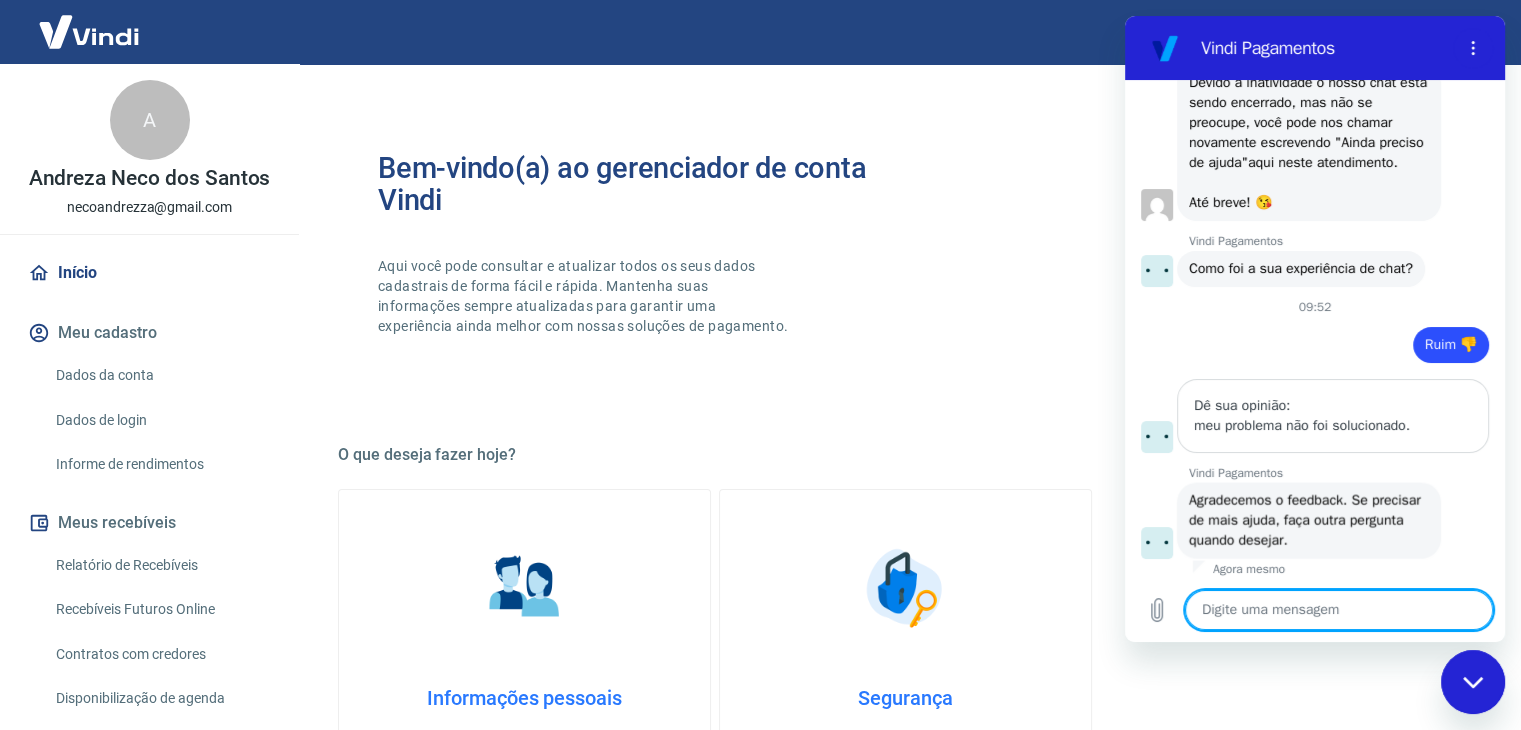 scroll, scrollTop: 4282, scrollLeft: 0, axis: vertical 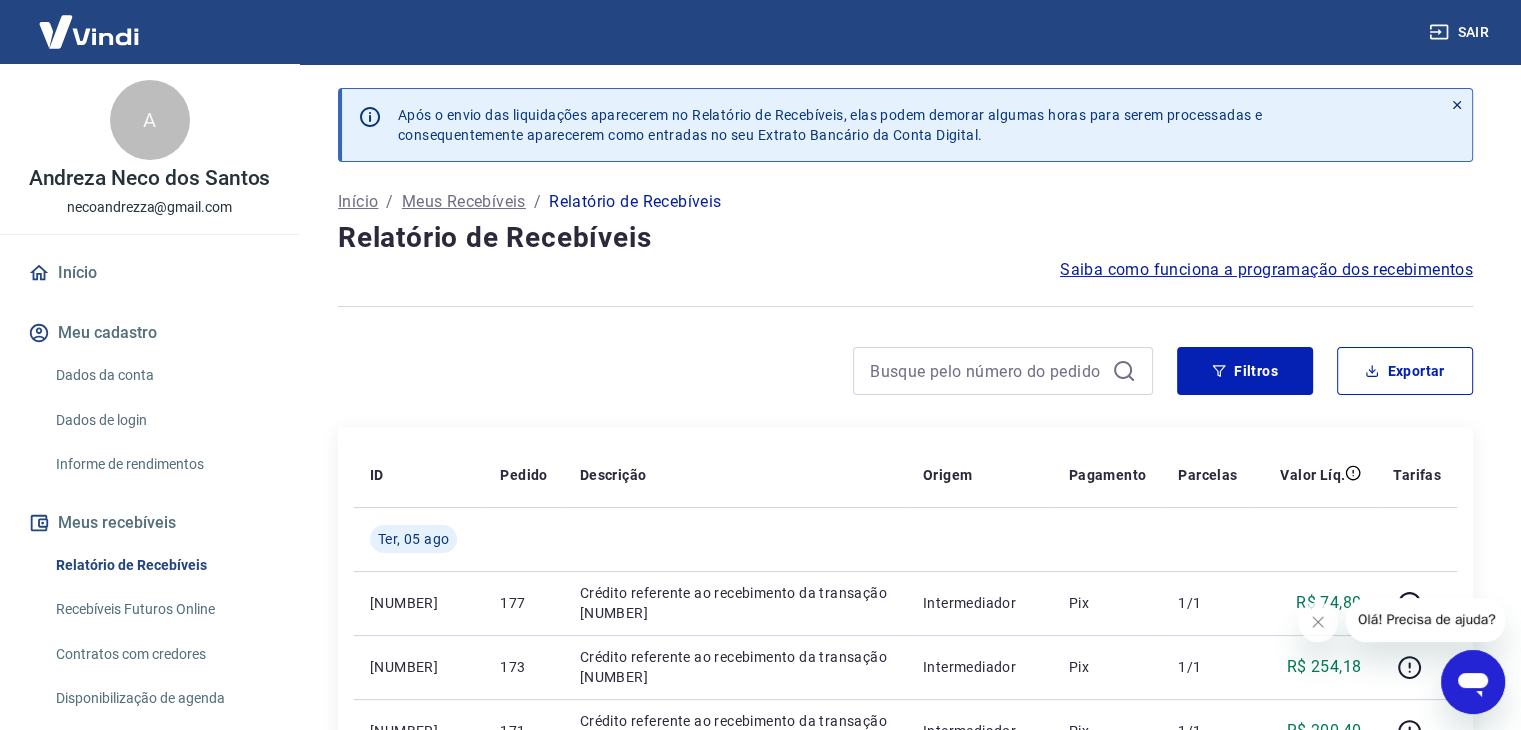 click at bounding box center [89, 31] 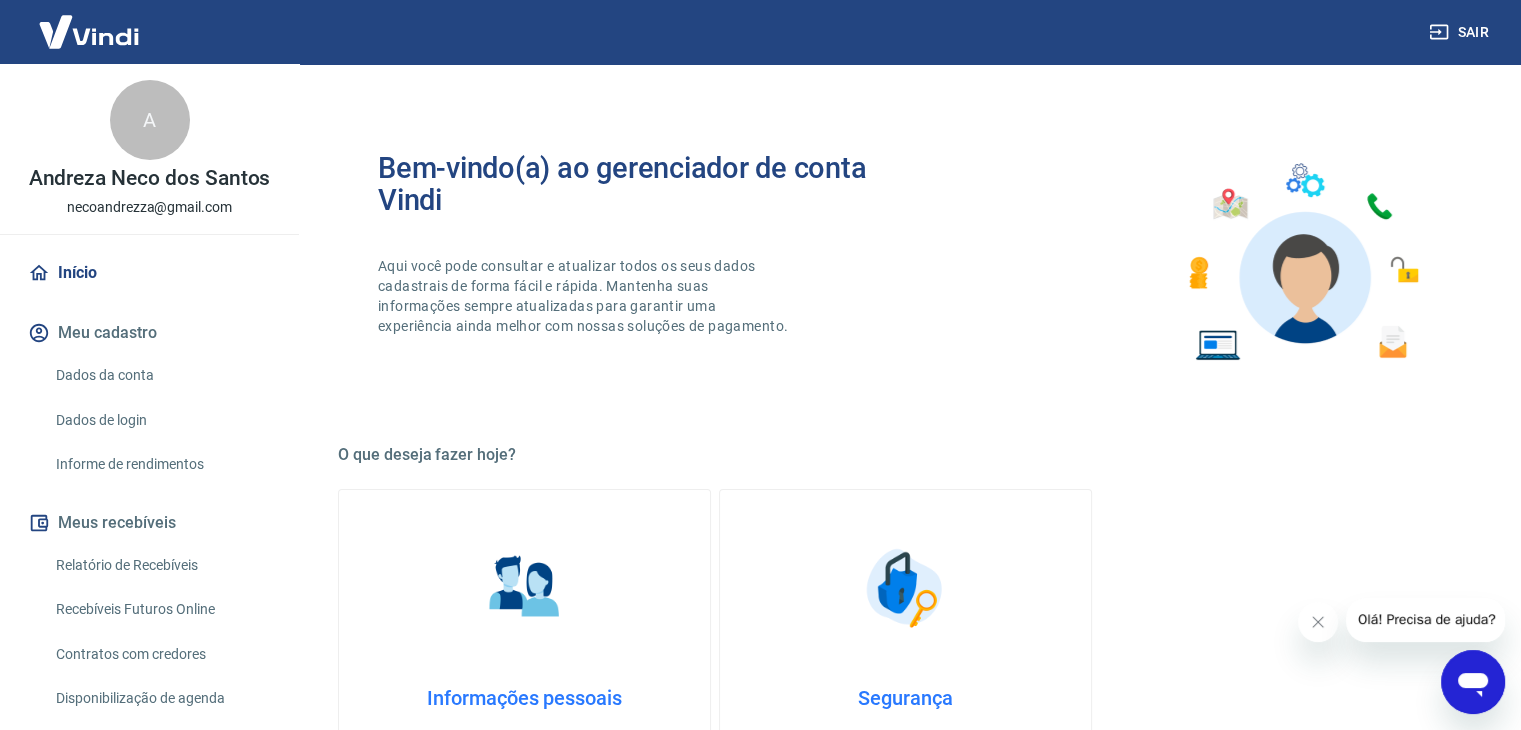 click at bounding box center [89, 31] 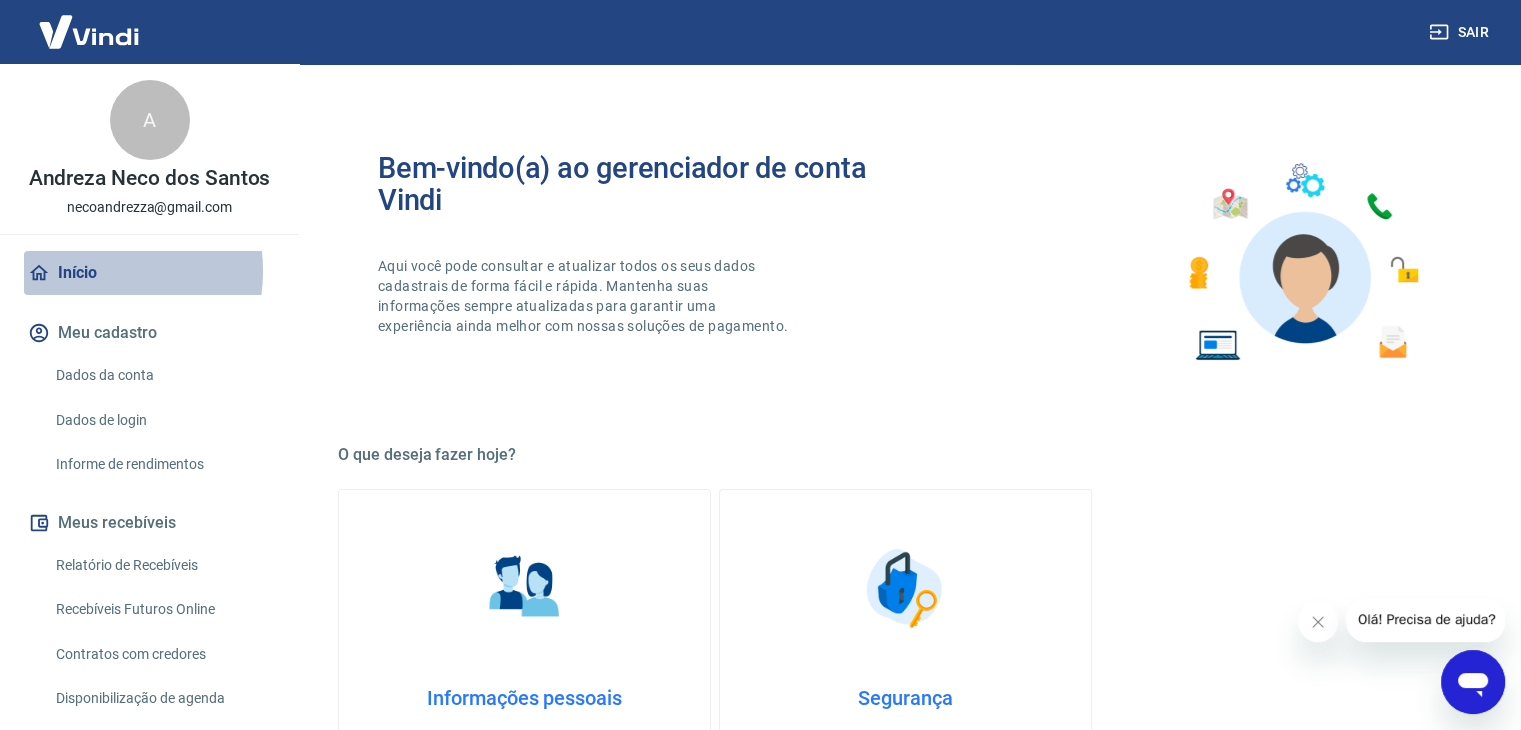 click on "Início" at bounding box center (149, 273) 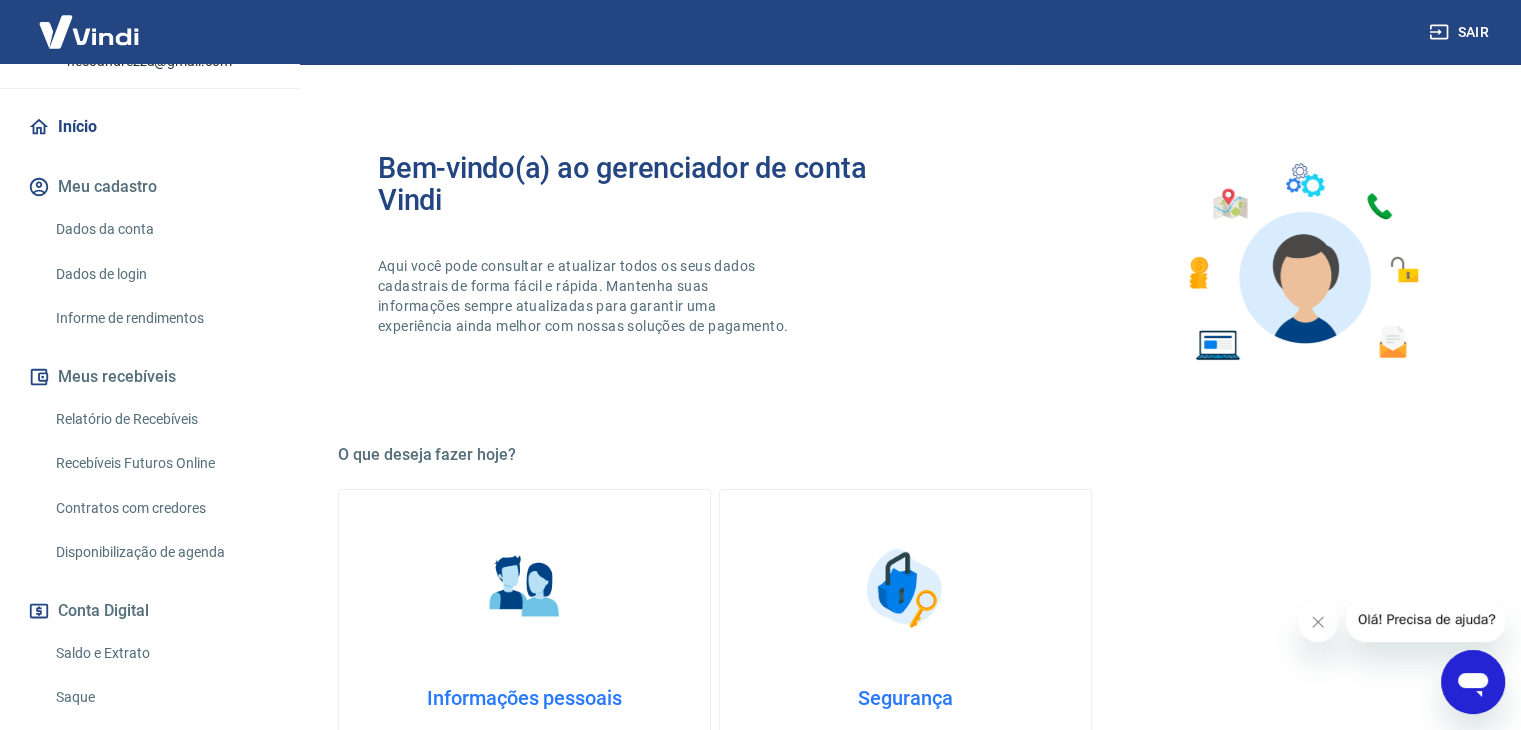 scroll, scrollTop: 300, scrollLeft: 0, axis: vertical 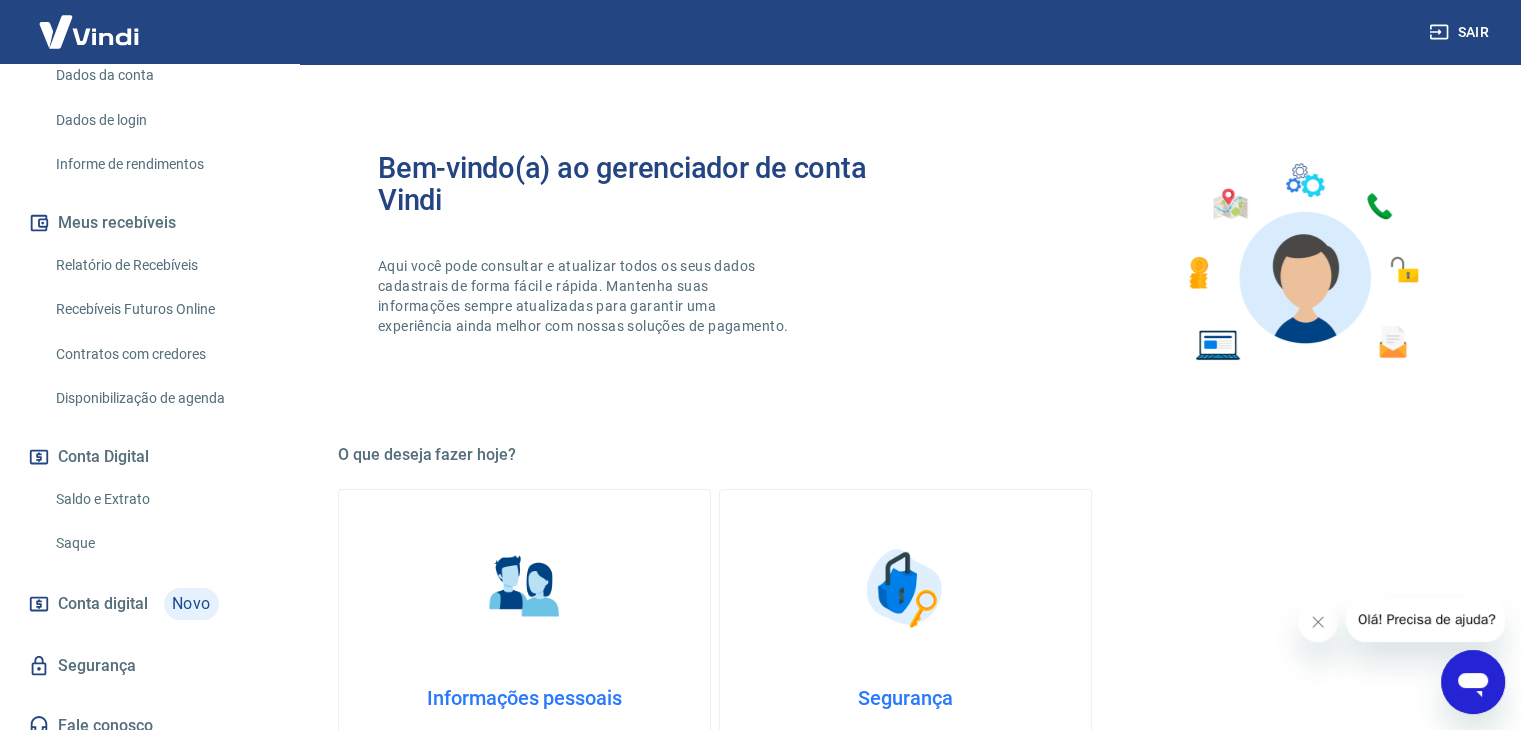 click on "Relatório de Recebíveis" at bounding box center [161, 265] 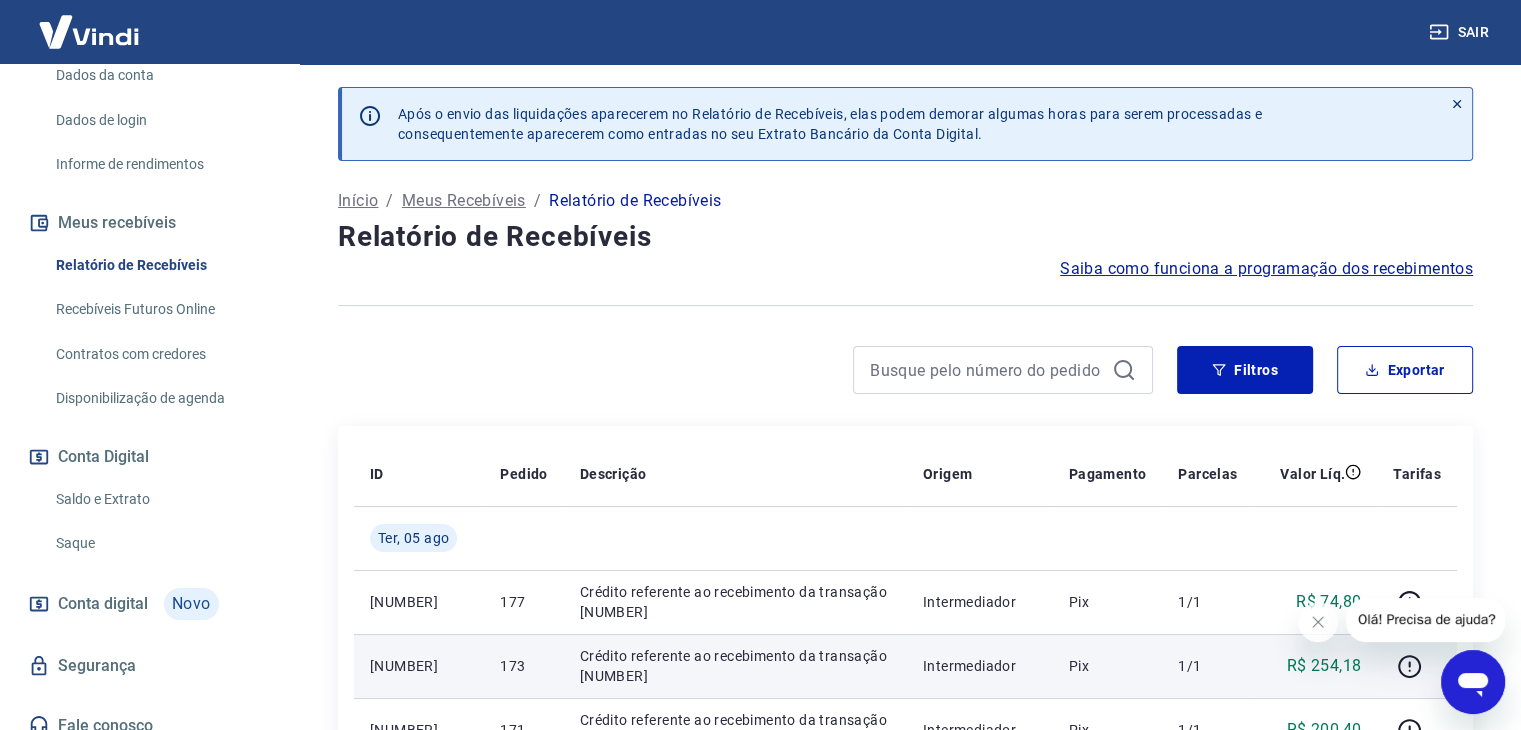 scroll, scrollTop: 0, scrollLeft: 0, axis: both 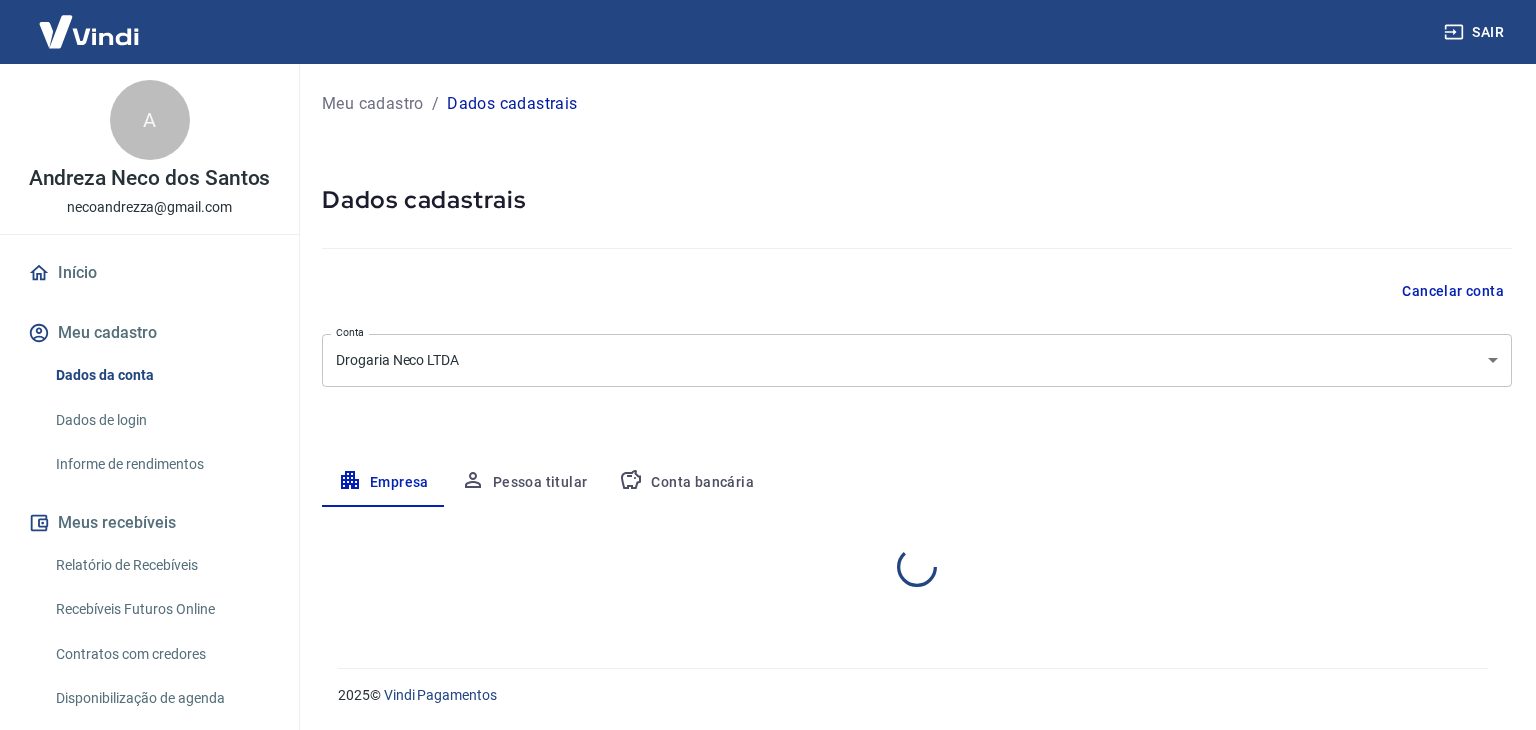 select on "SP" 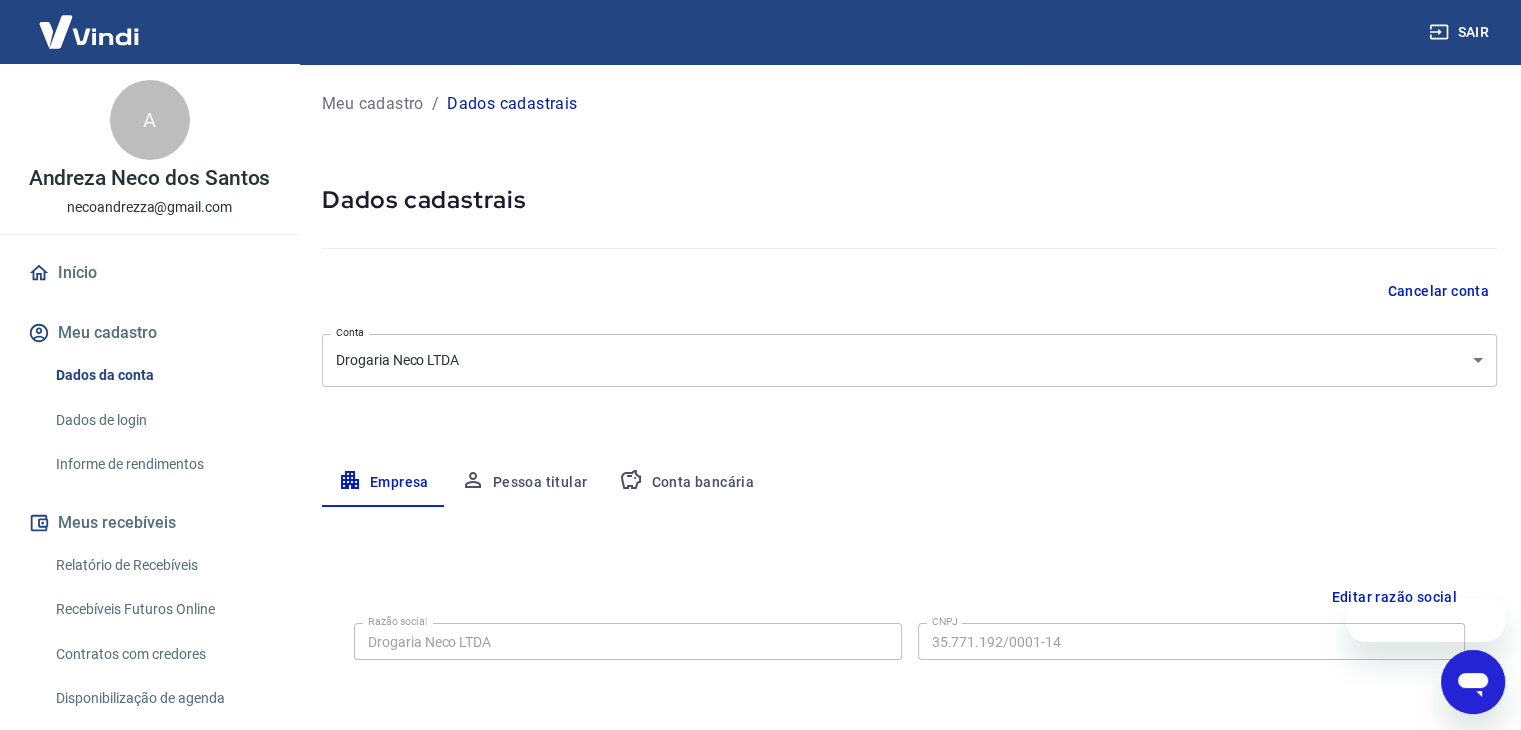 scroll, scrollTop: 0, scrollLeft: 0, axis: both 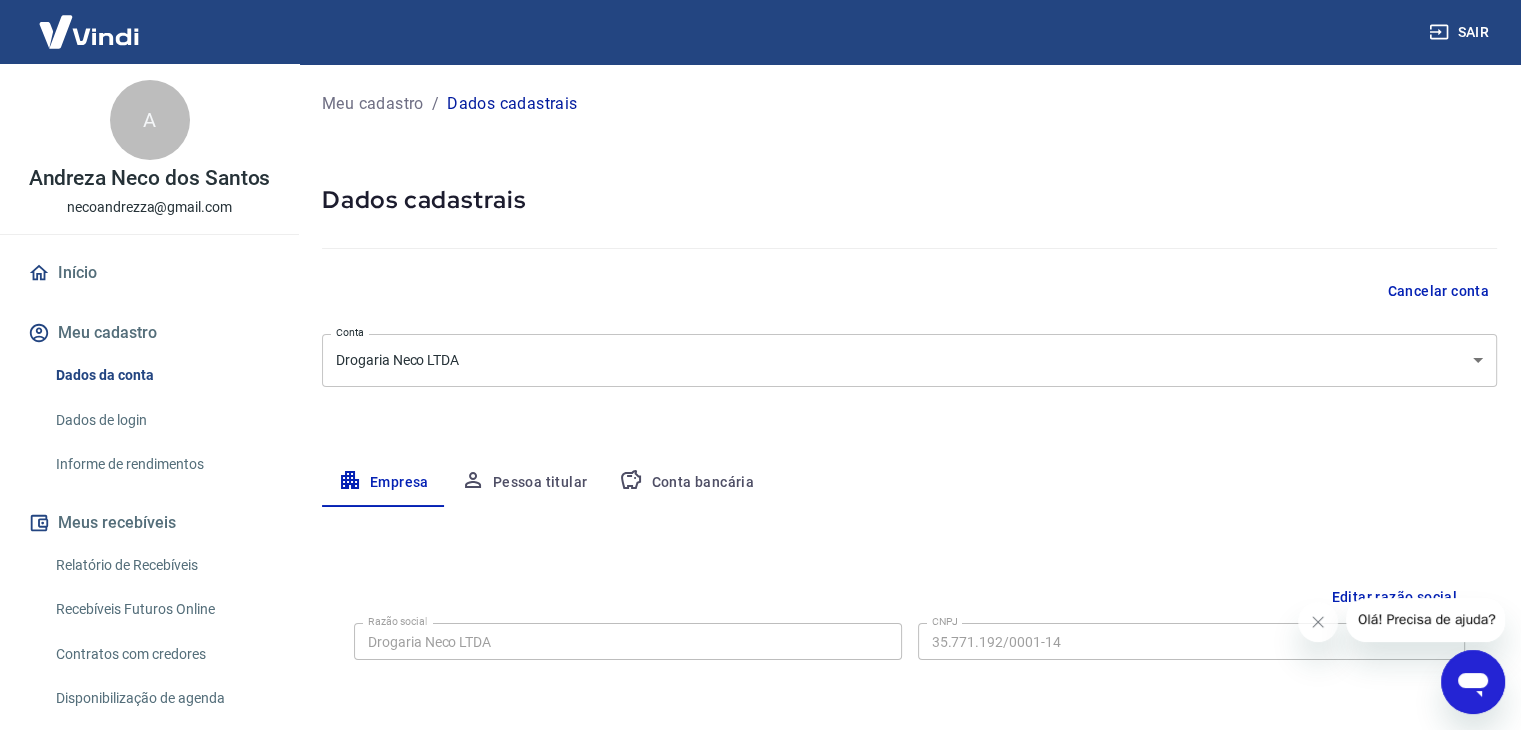 drag, startPoint x: 539, startPoint y: 101, endPoint x: 626, endPoint y: 85, distance: 88.45903 